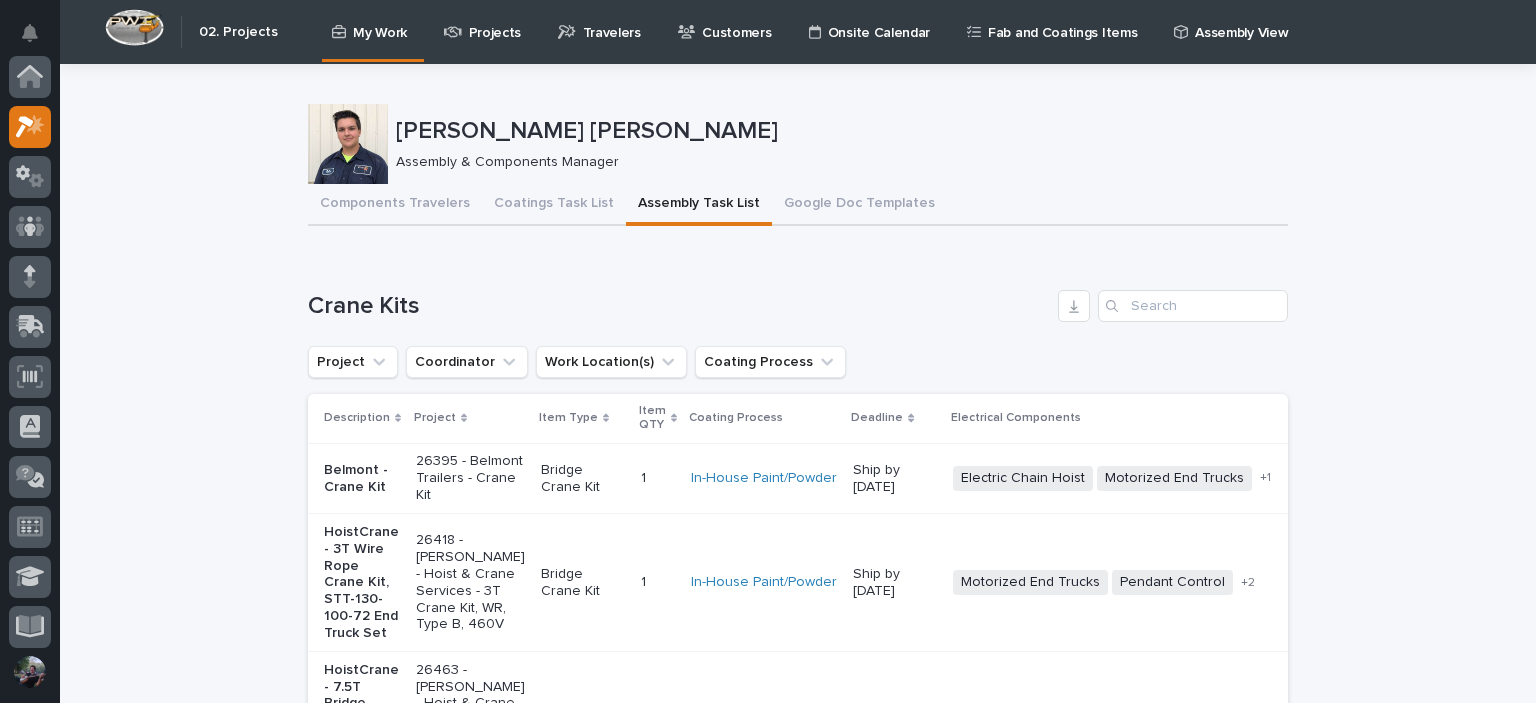 scroll, scrollTop: 0, scrollLeft: 0, axis: both 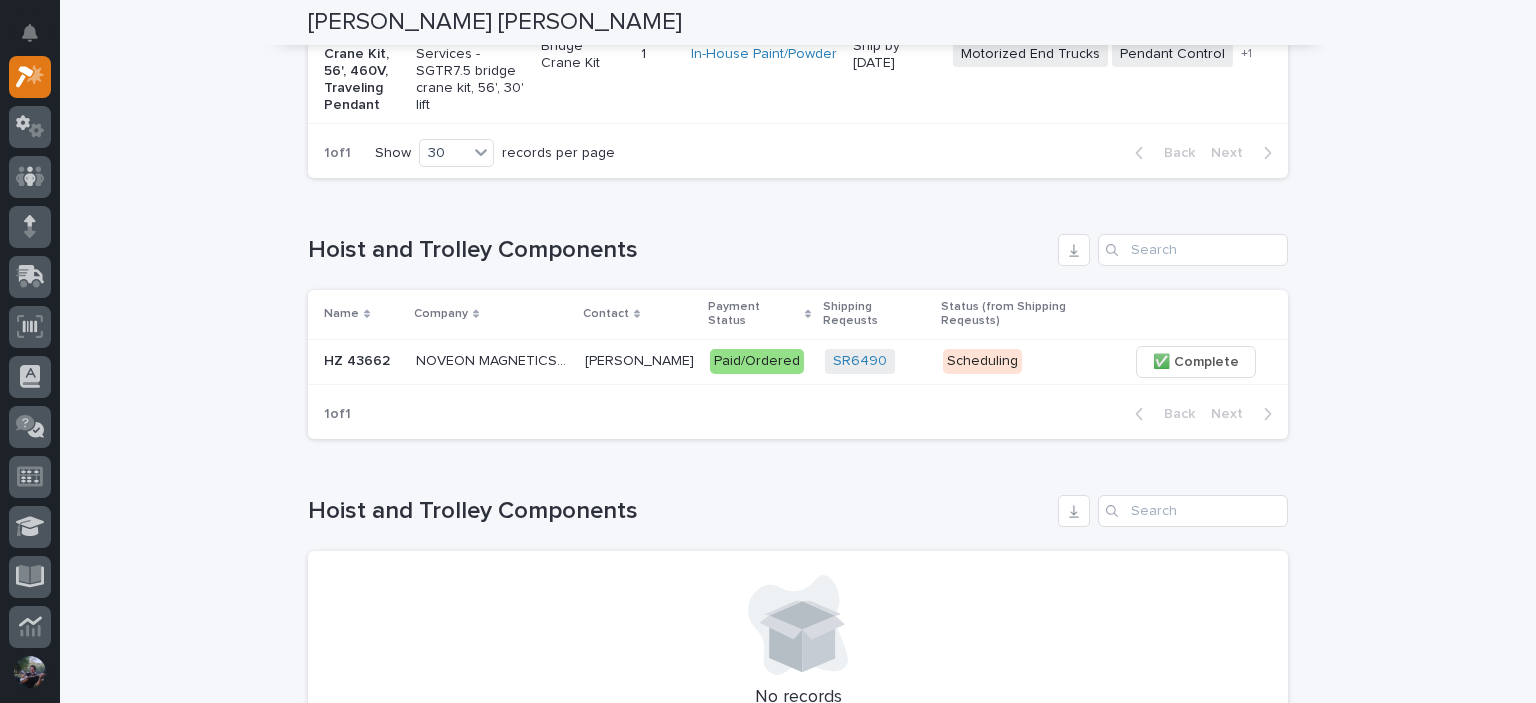 click on "Loading... Saving… Hoist and Trolley Components Name Company Contact Payment Status Shipping Reqeusts Status (from Shipping Reqeusts) HZ 43662 HZ 43662   NOVEON MAGNETICS INC NOVEON MAGNETICS INC   JULIE DOYLE JULIE DOYLE   Paid/Ordered SR6490   + 0 Scheduling + 0 ✅ Complete 1  of  1 Back Next" at bounding box center (798, 324) 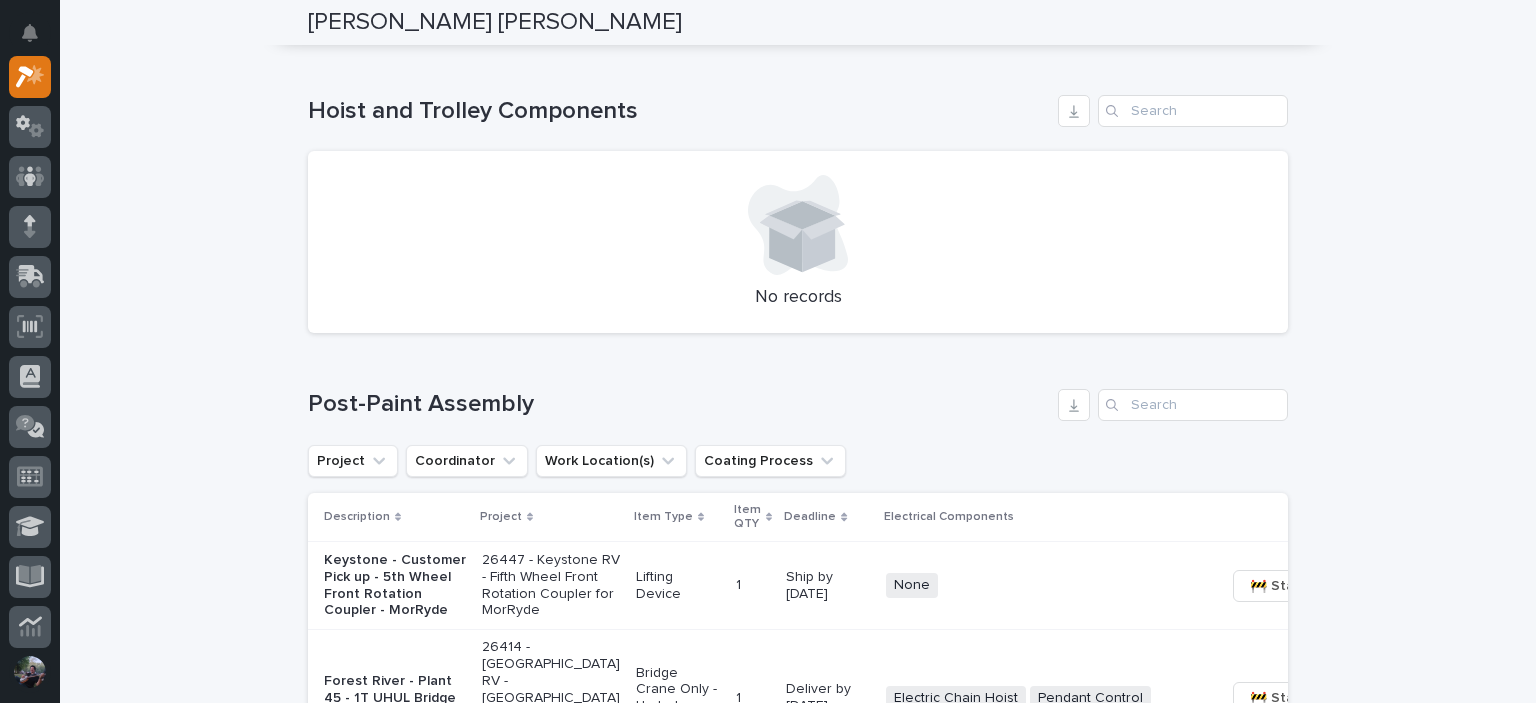 scroll, scrollTop: 600, scrollLeft: 0, axis: vertical 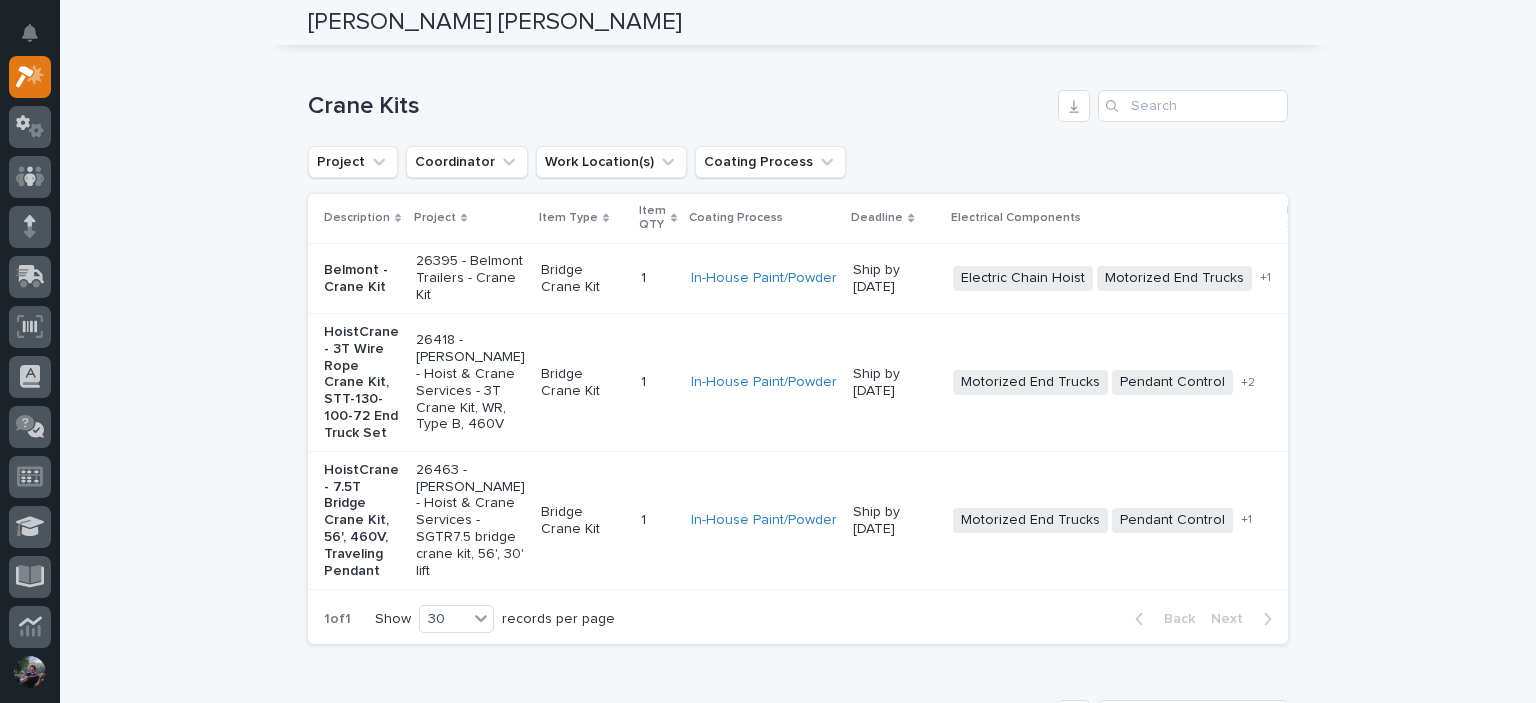 click on "Crane Kits" at bounding box center (679, 106) 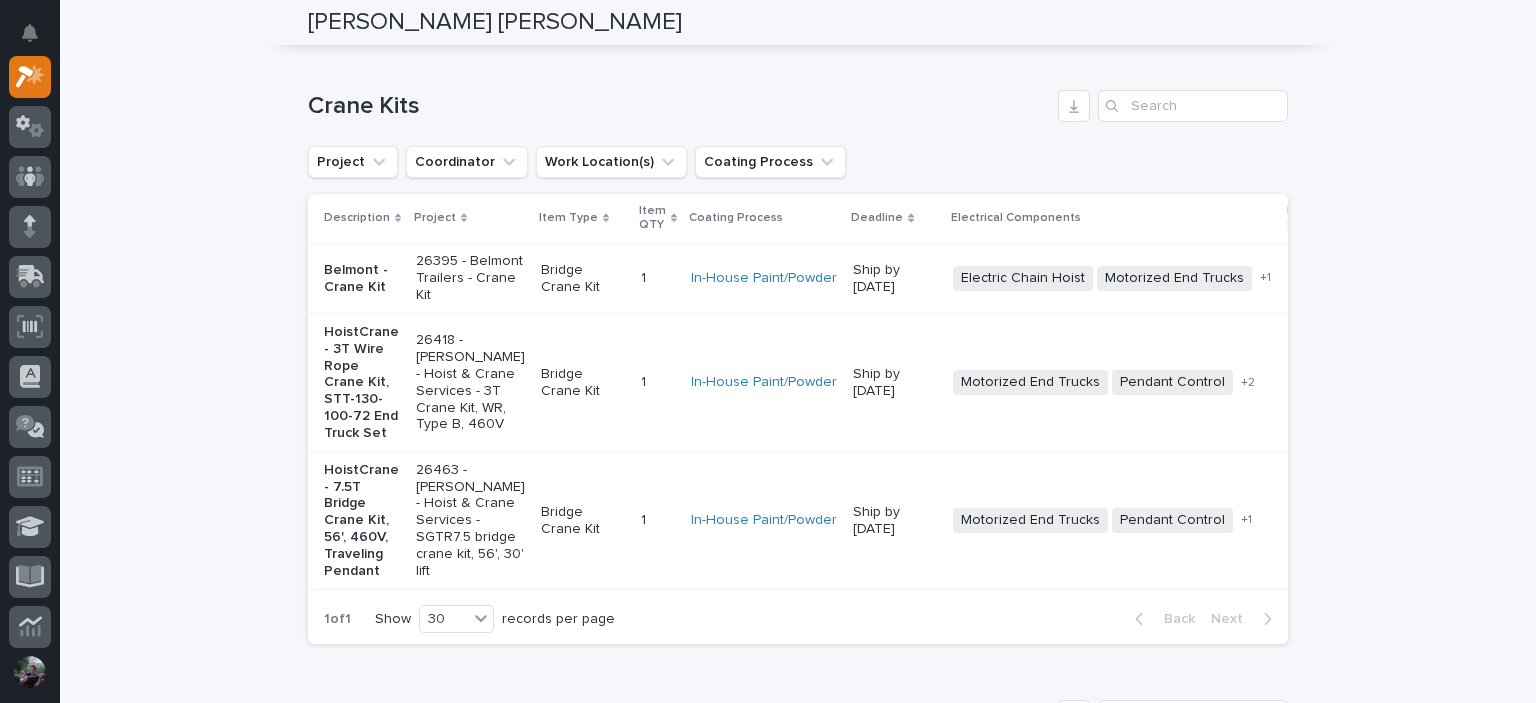 scroll, scrollTop: 0, scrollLeft: 0, axis: both 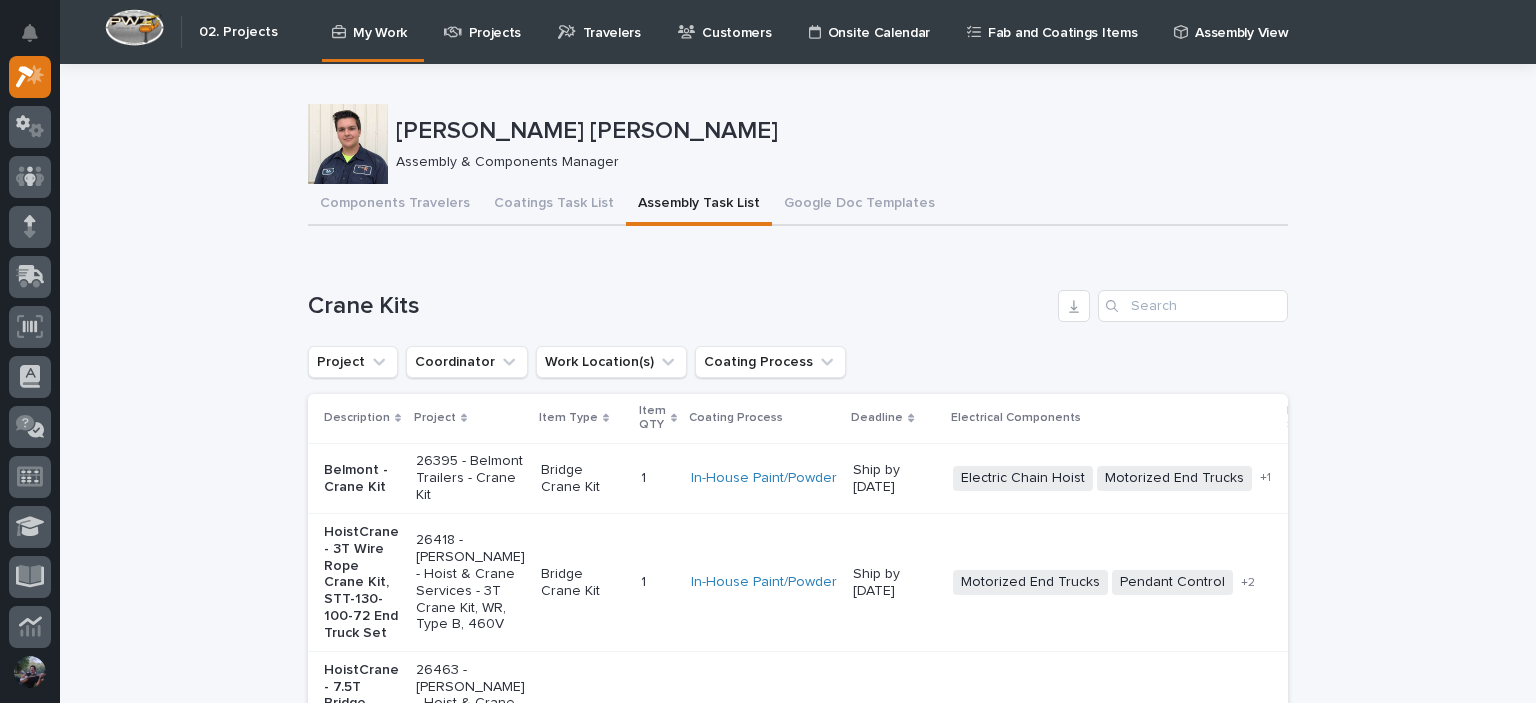click on "Projects" at bounding box center (486, 21) 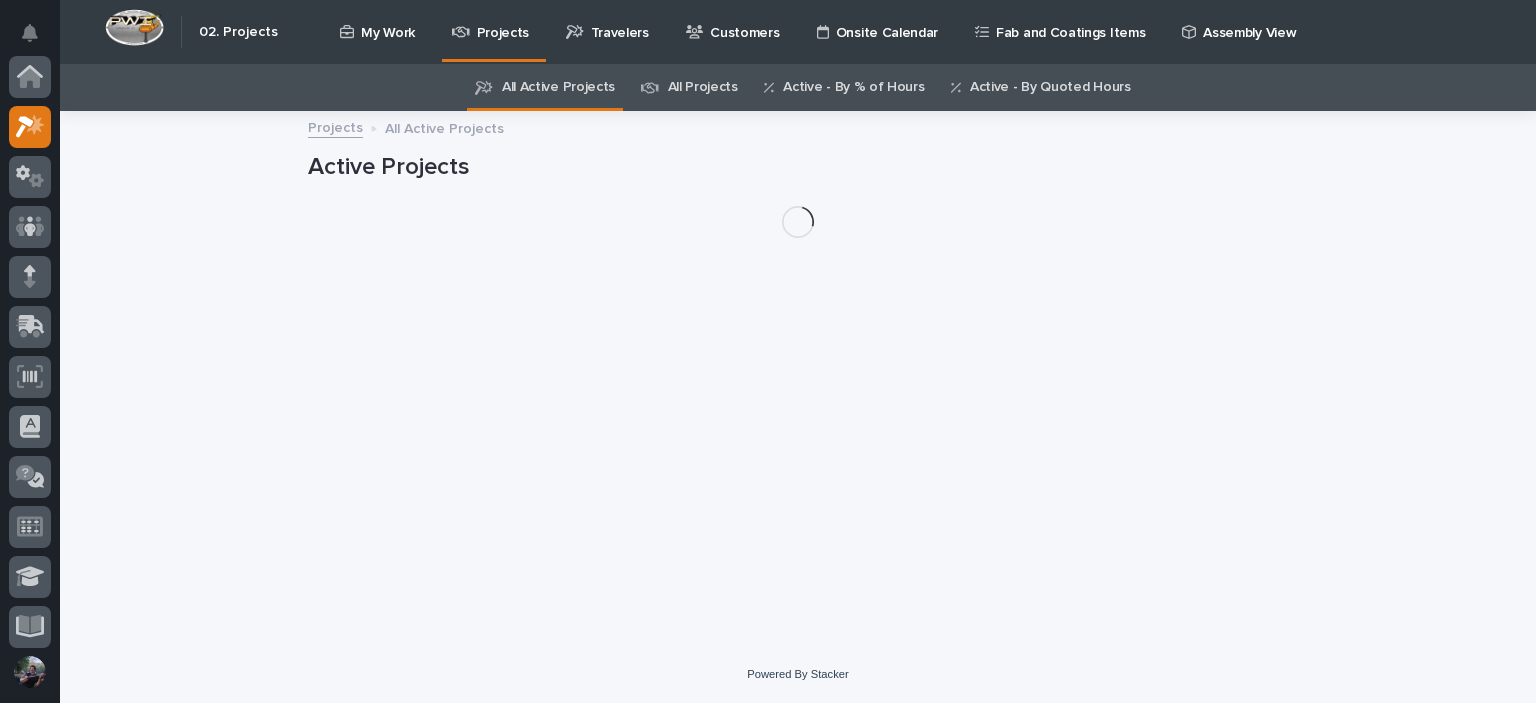 scroll, scrollTop: 50, scrollLeft: 0, axis: vertical 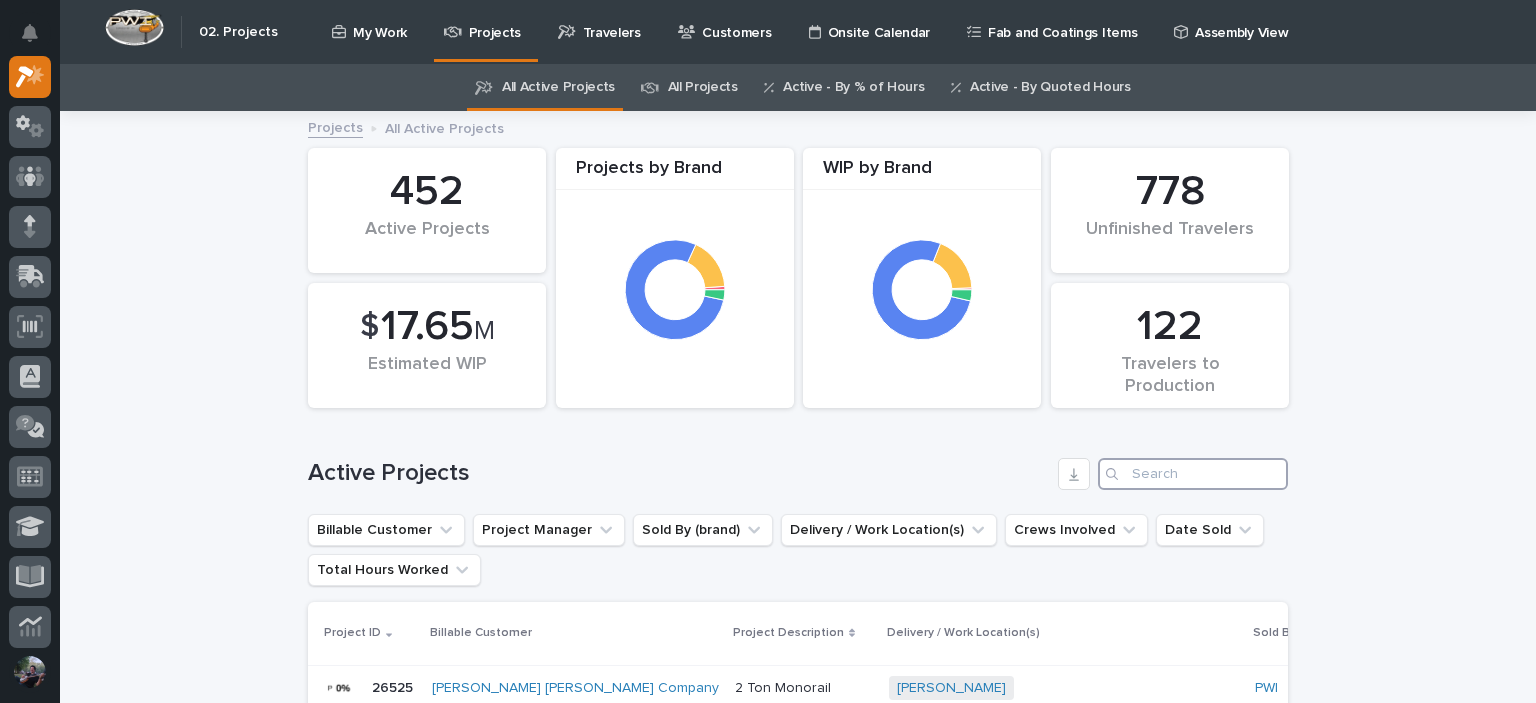 click at bounding box center (1193, 474) 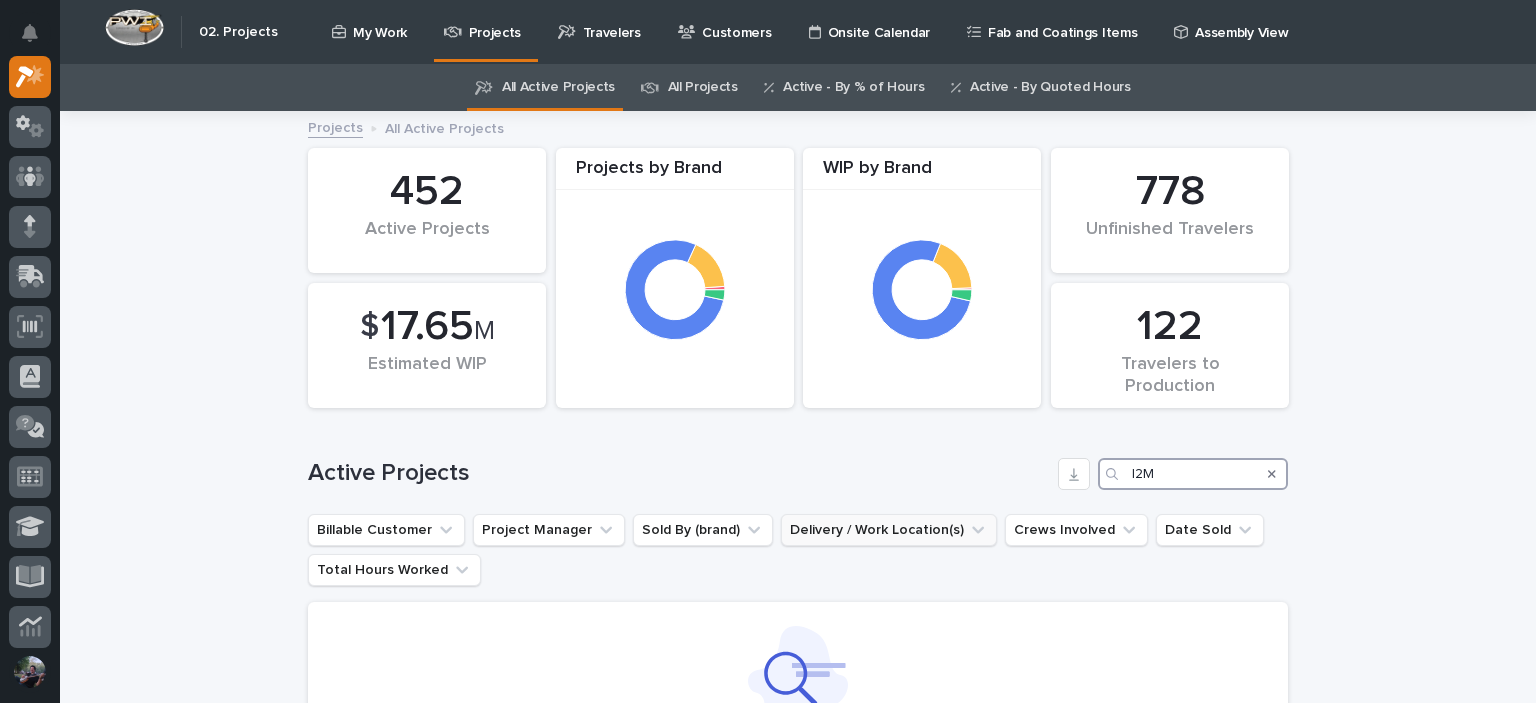 scroll, scrollTop: 259, scrollLeft: 0, axis: vertical 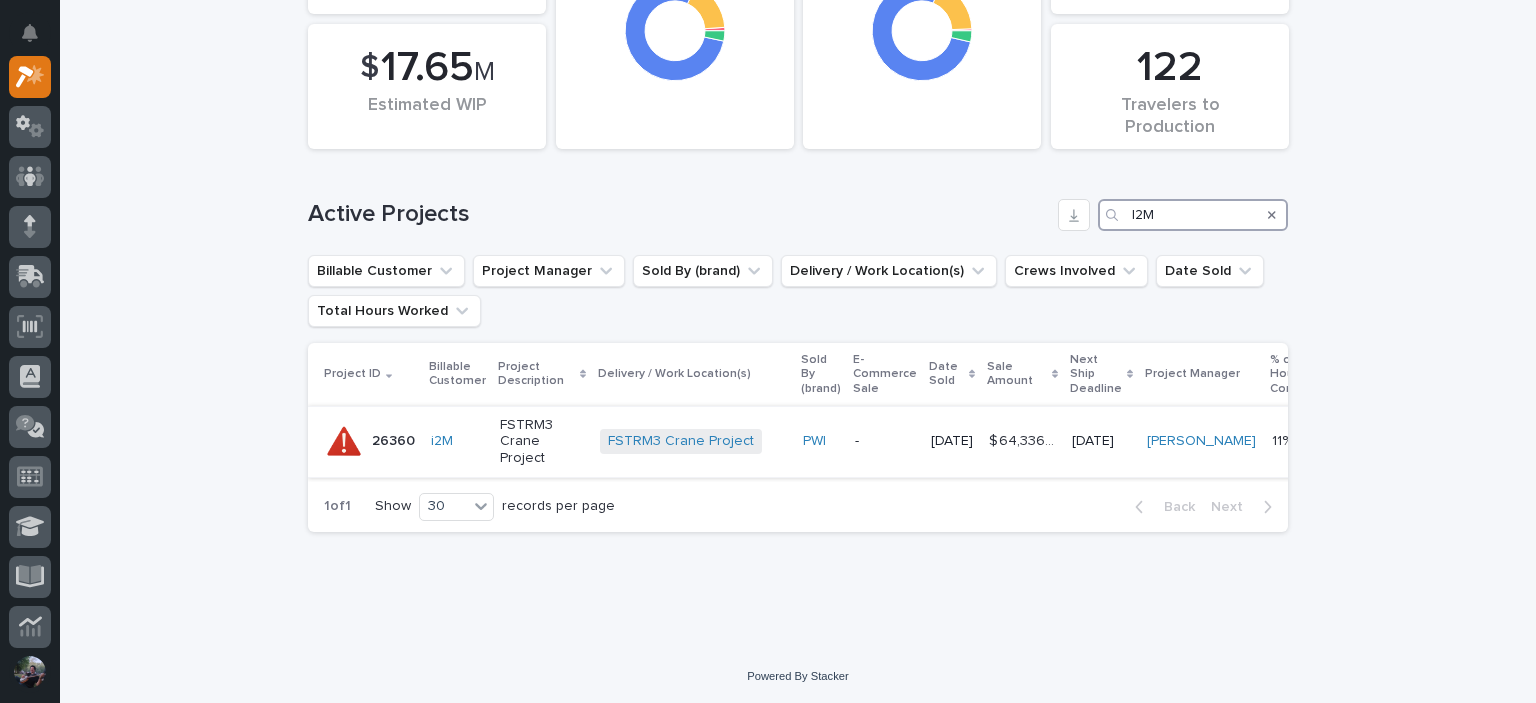 type on "I2M" 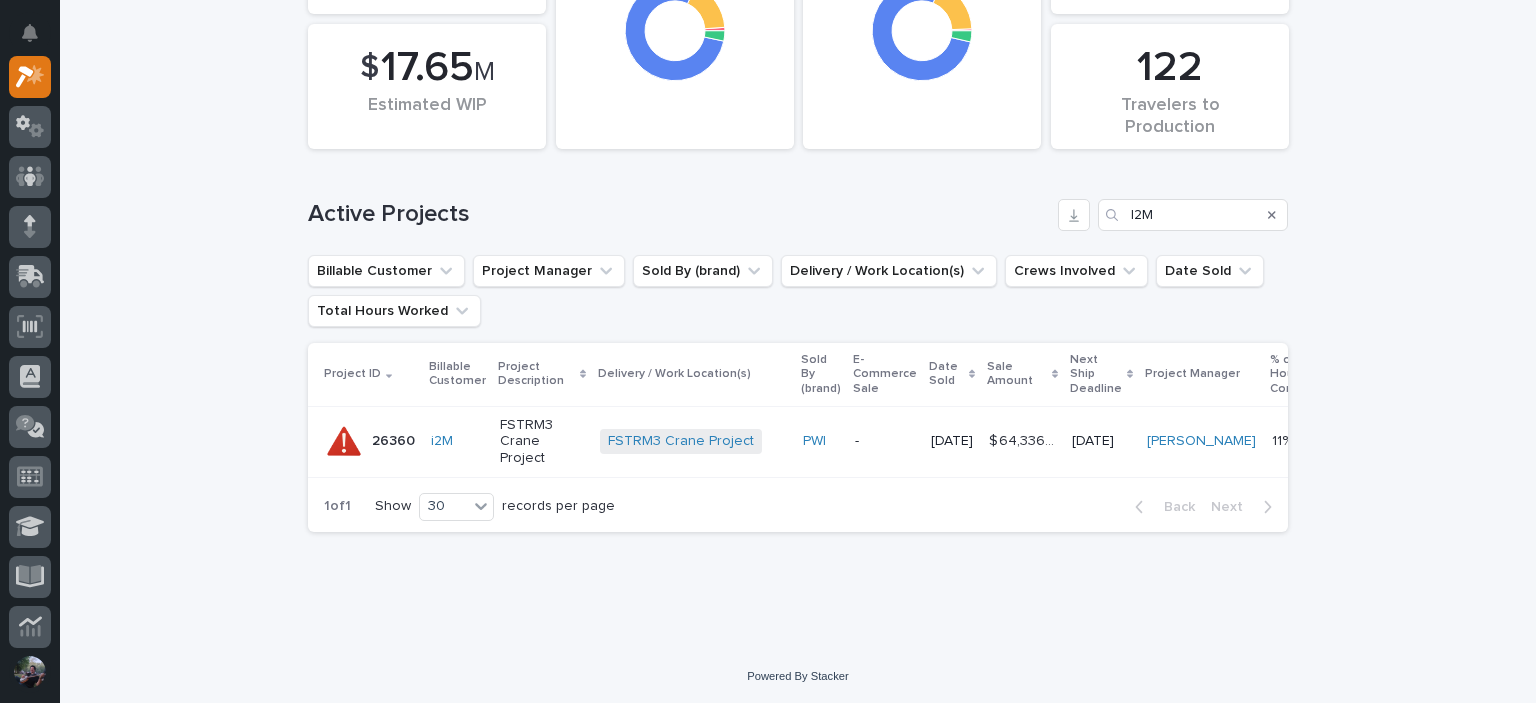 click on "FSTRM3 Crane Project" at bounding box center (542, 442) 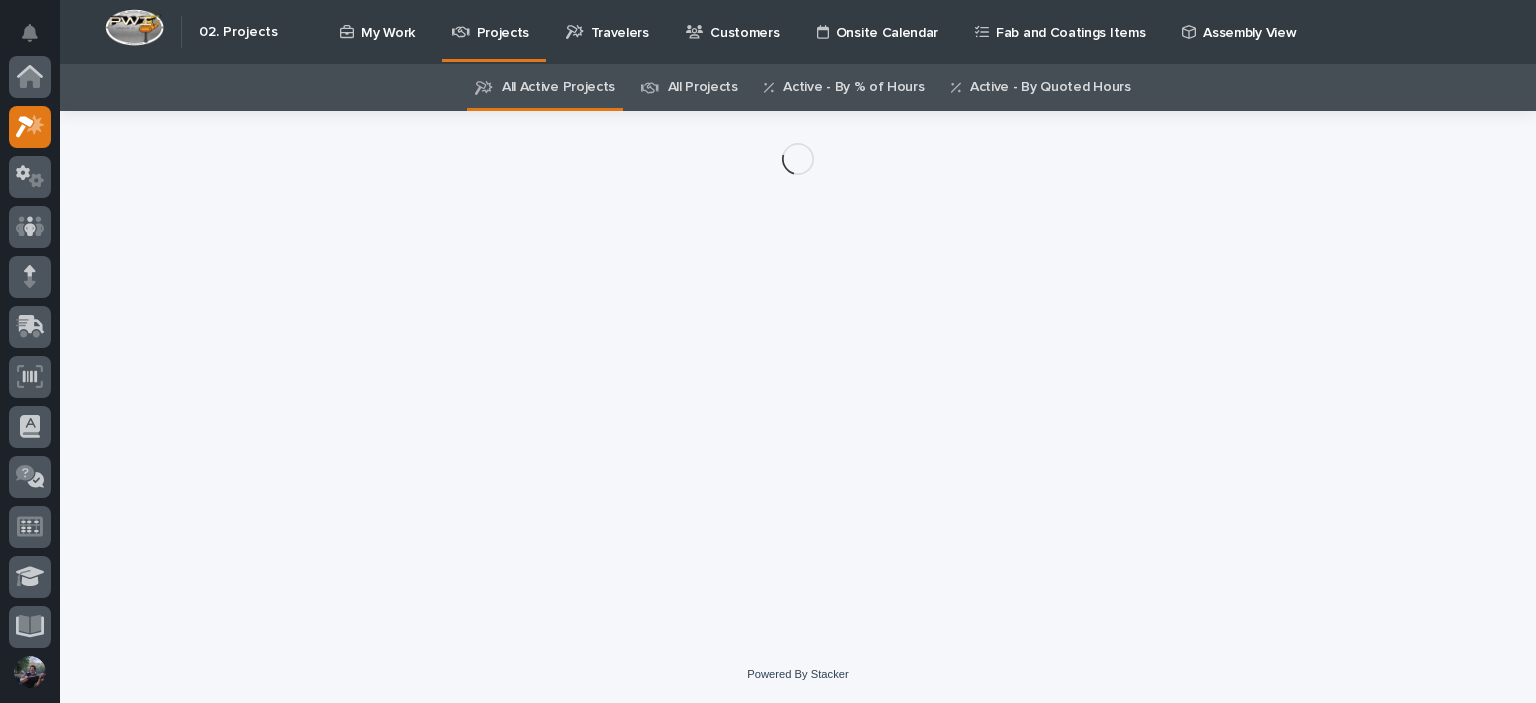 scroll, scrollTop: 0, scrollLeft: 0, axis: both 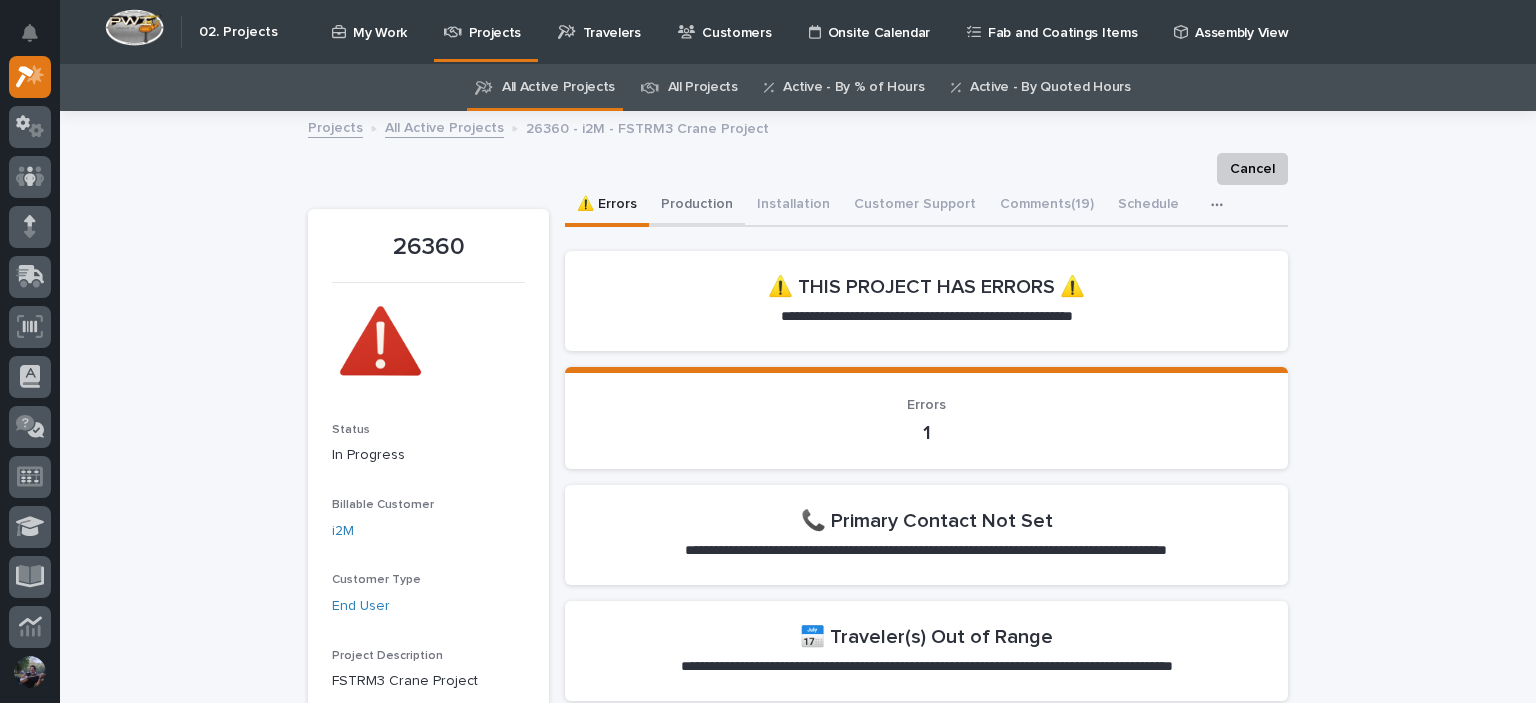 click on "Production" at bounding box center [697, 206] 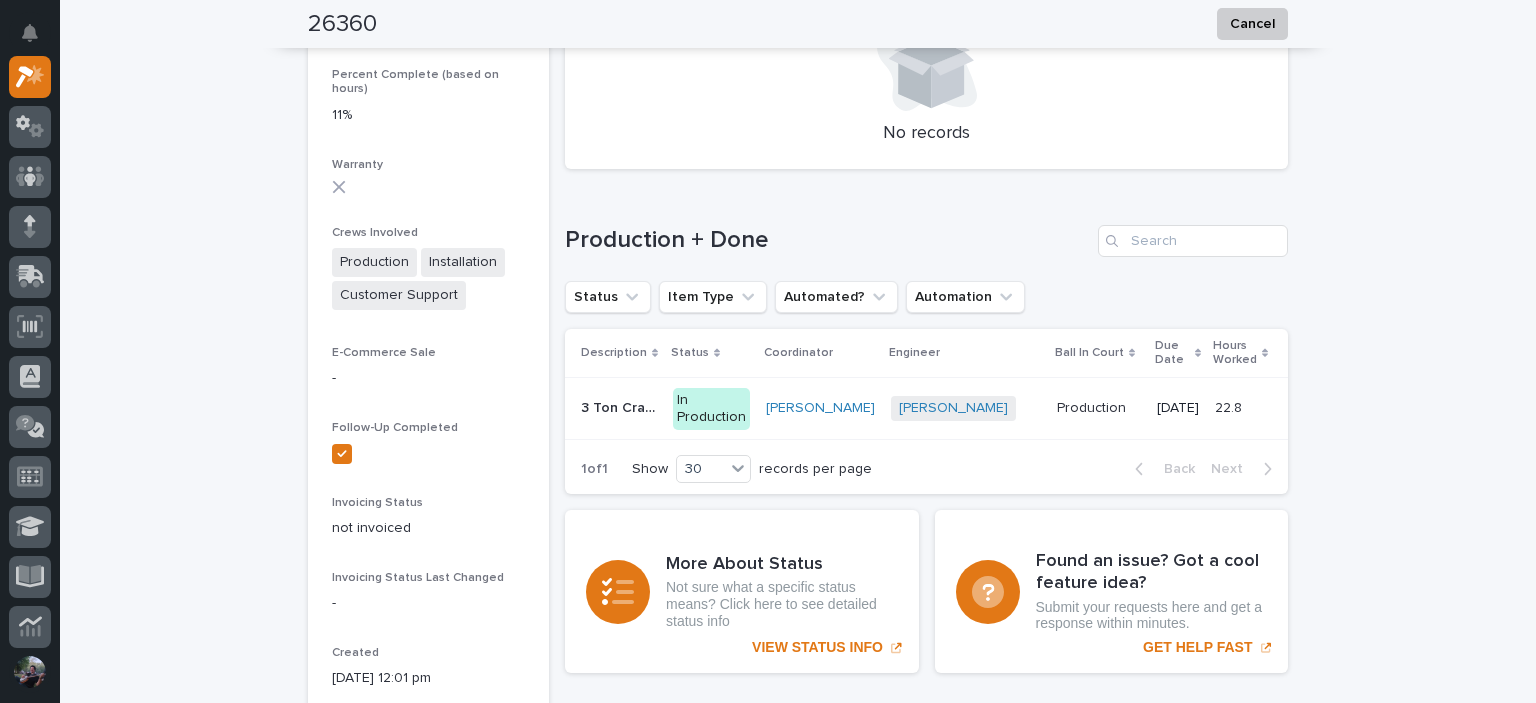 scroll, scrollTop: 2000, scrollLeft: 0, axis: vertical 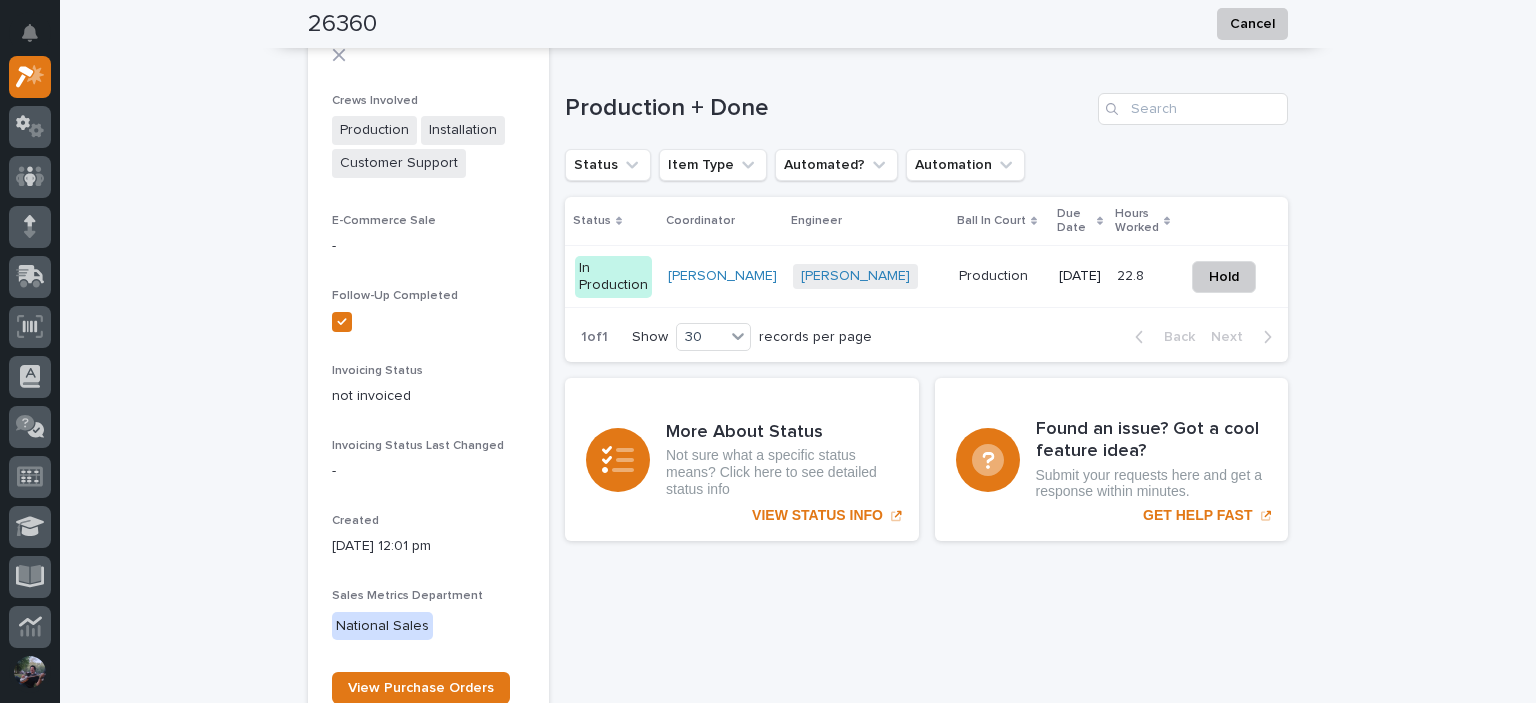 click on "Production + Done Status Item Type Automated? Automation Description Status Coordinator Engineer Ball In Court Due Date Hours Worked 3 Ton Crane System 3 Ton Crane System   In Production Weston Hochstetler   Marston Norris   + 0 Production Production   07/08/2025 22.8 22.8   Hold 1  of  1 Show 30 records per page Back Next" at bounding box center (926, 228) 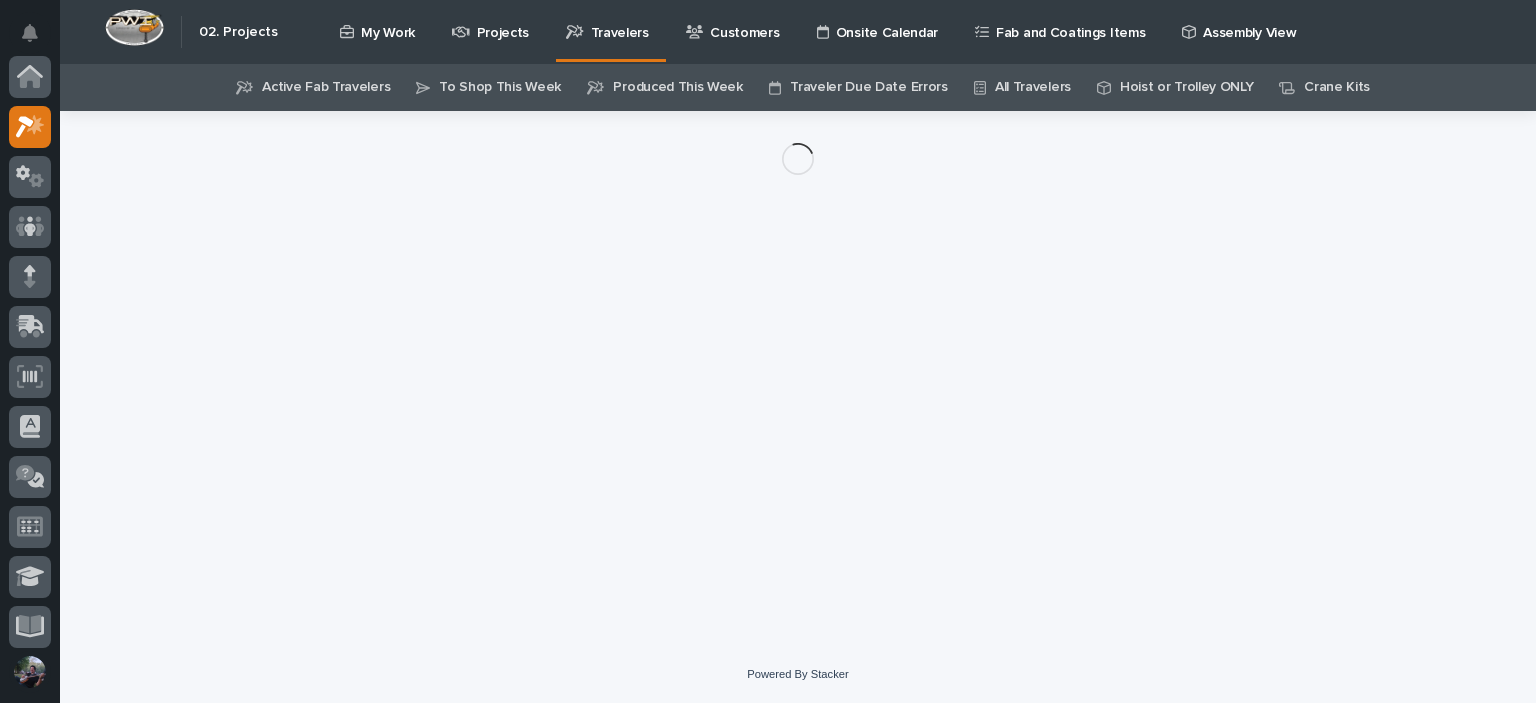 scroll, scrollTop: 0, scrollLeft: 0, axis: both 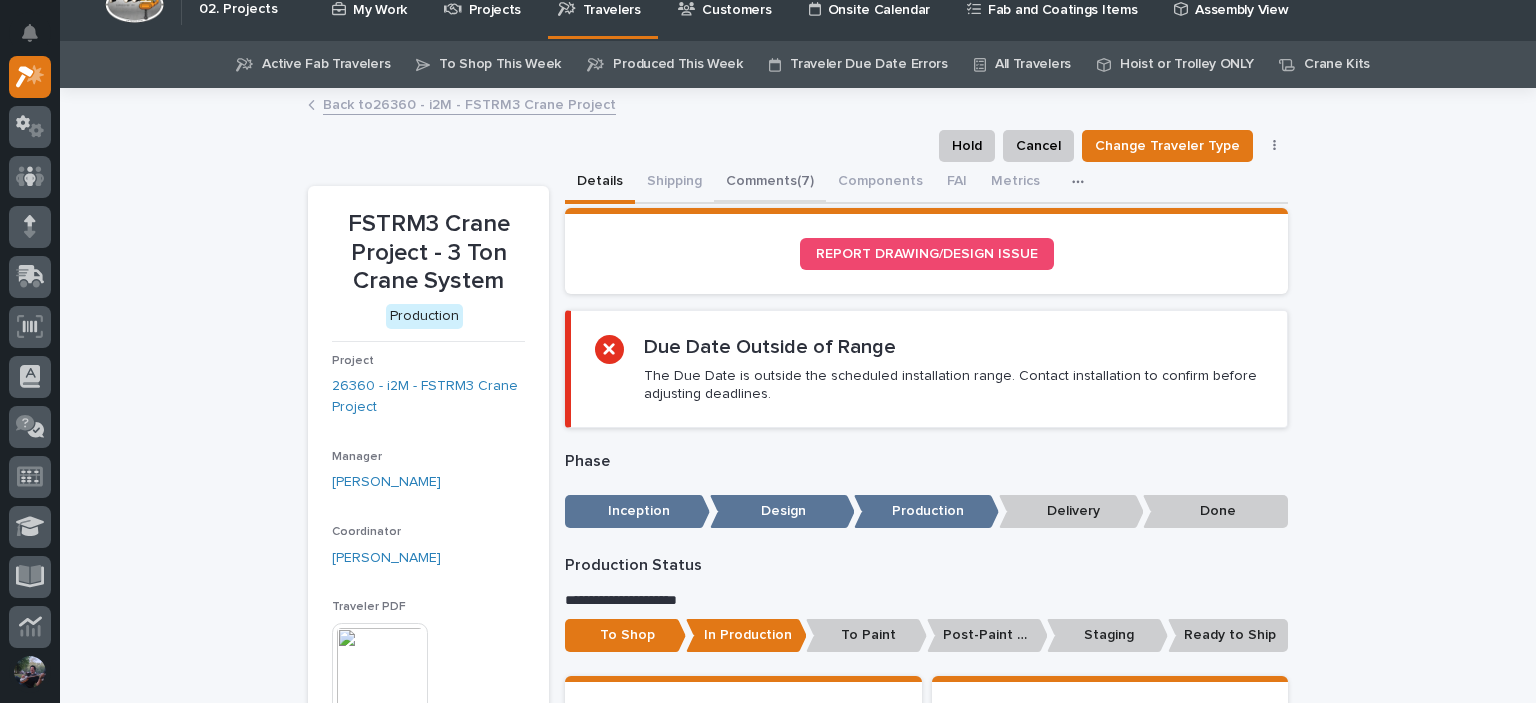 click on "Comments  (7)" at bounding box center (770, 183) 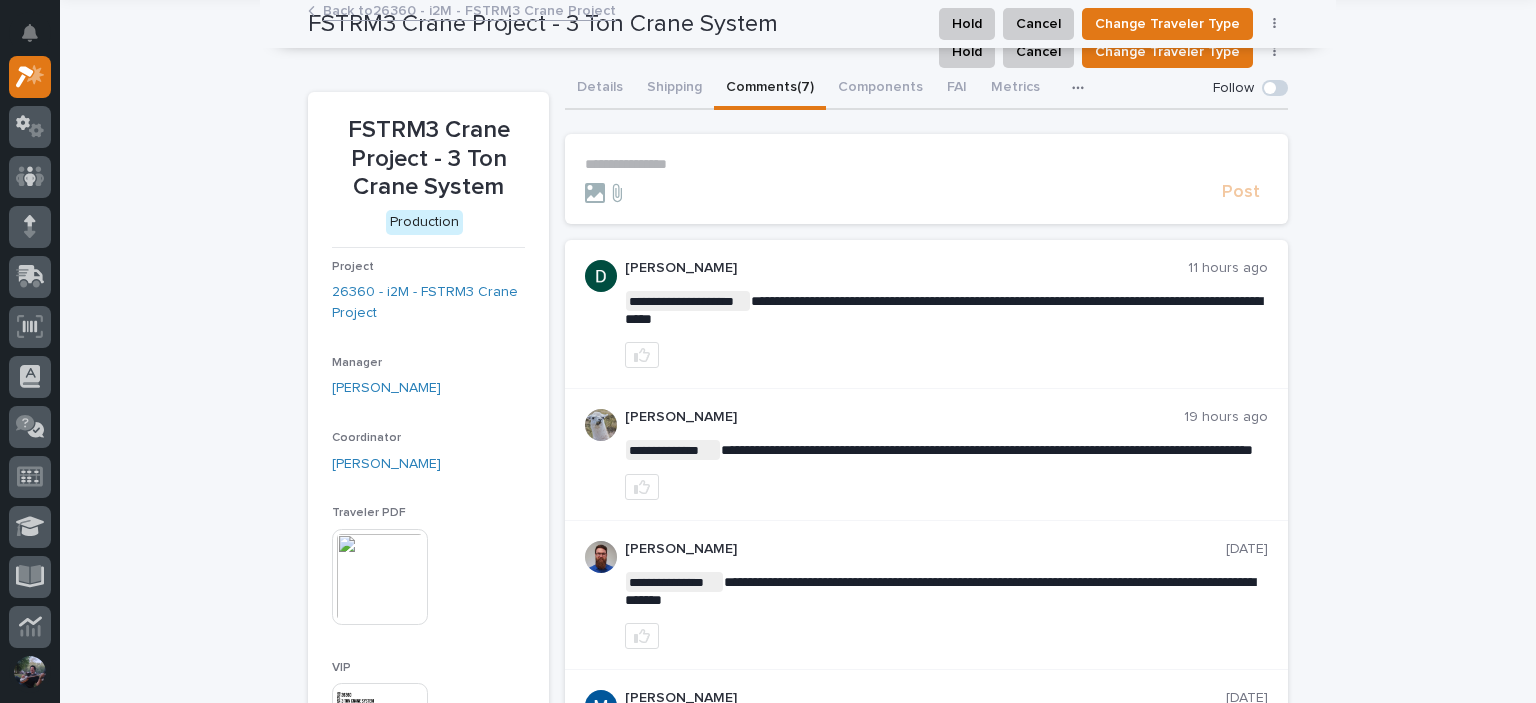 scroll, scrollTop: 0, scrollLeft: 0, axis: both 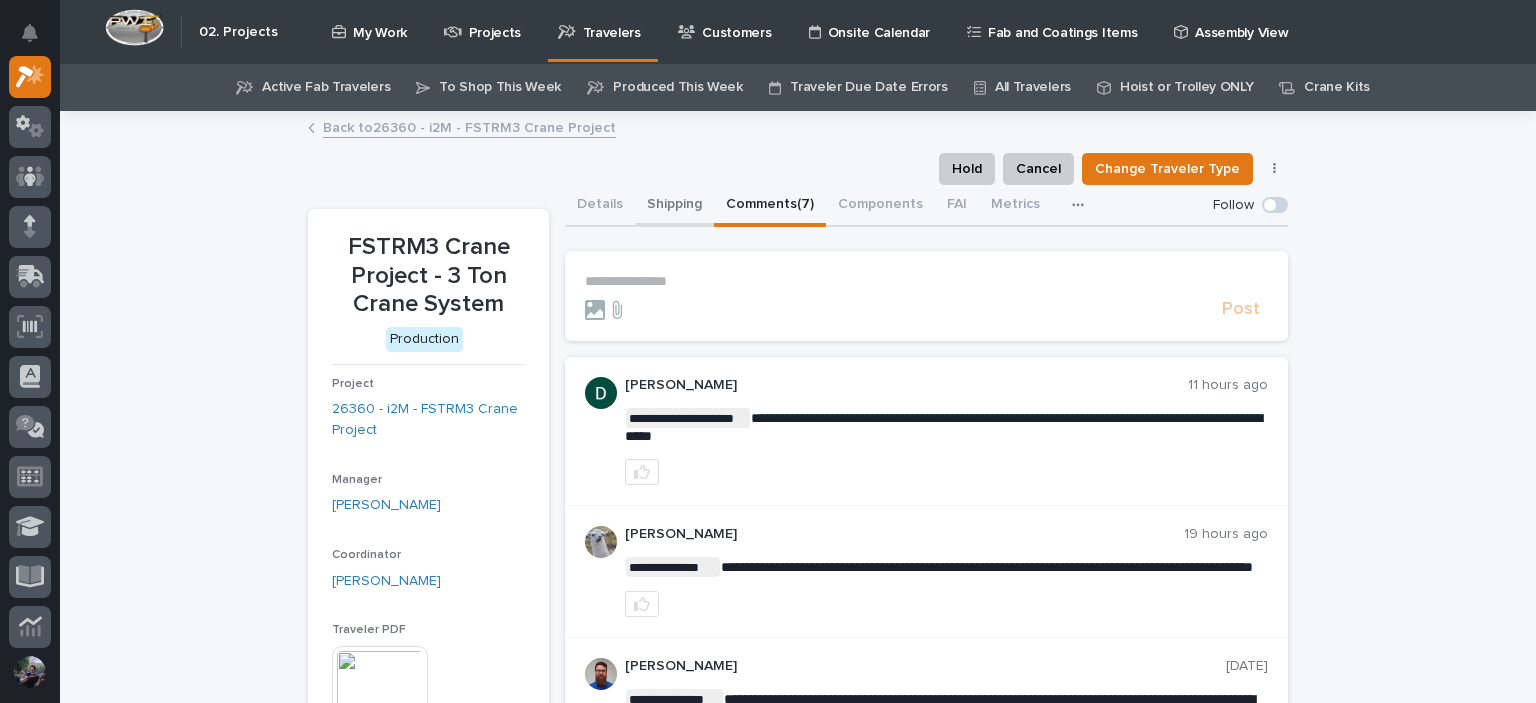 click on "Shipping" at bounding box center (674, 206) 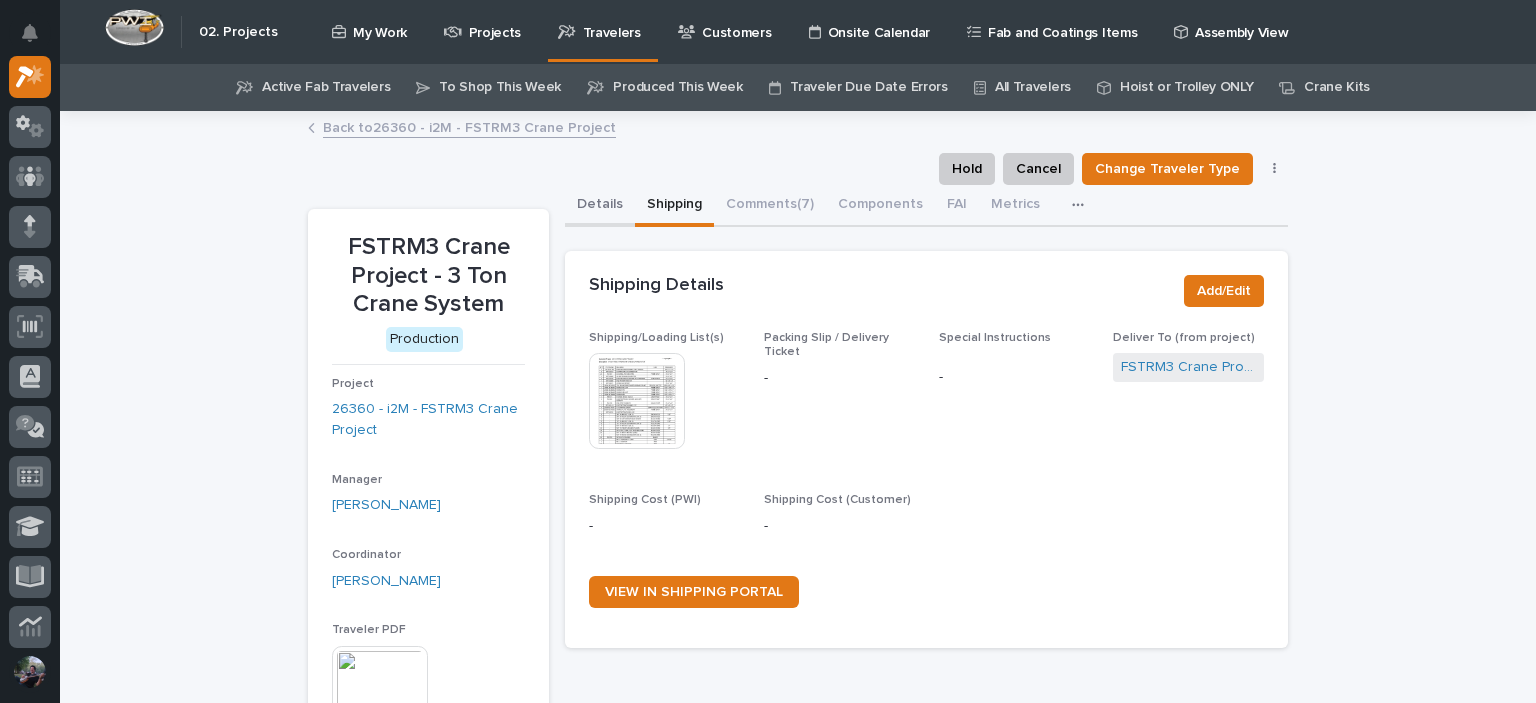 click on "Details" at bounding box center (600, 206) 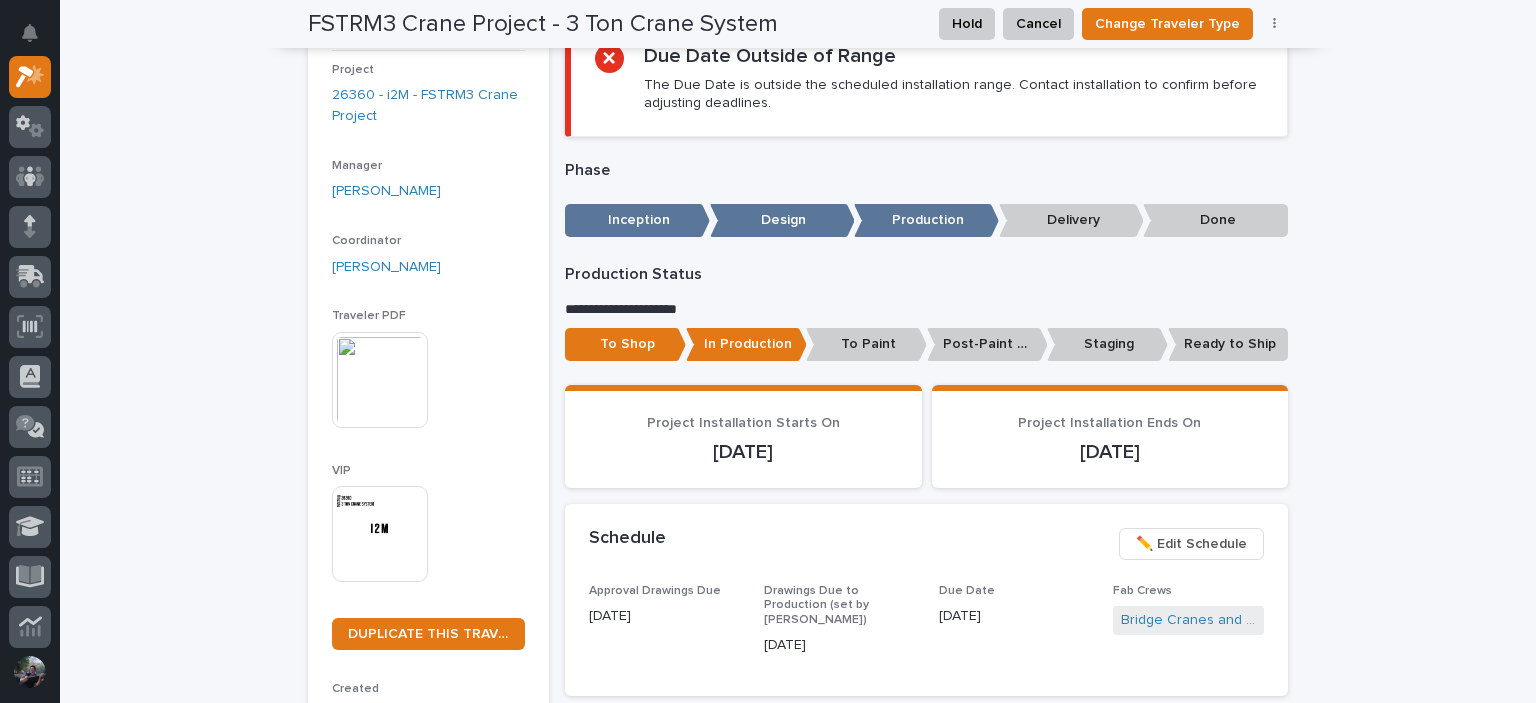 scroll, scrollTop: 466, scrollLeft: 0, axis: vertical 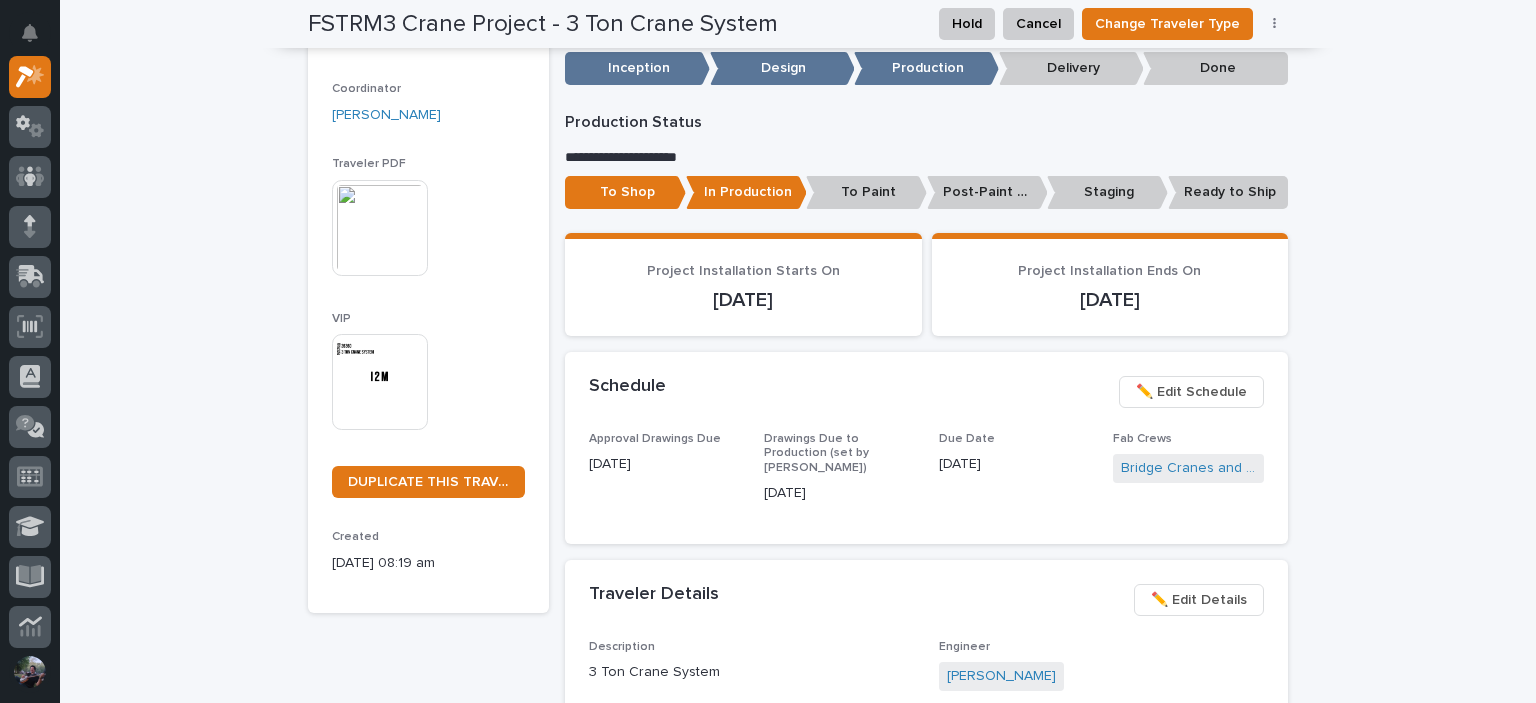 click on "**********" at bounding box center [926, 158] 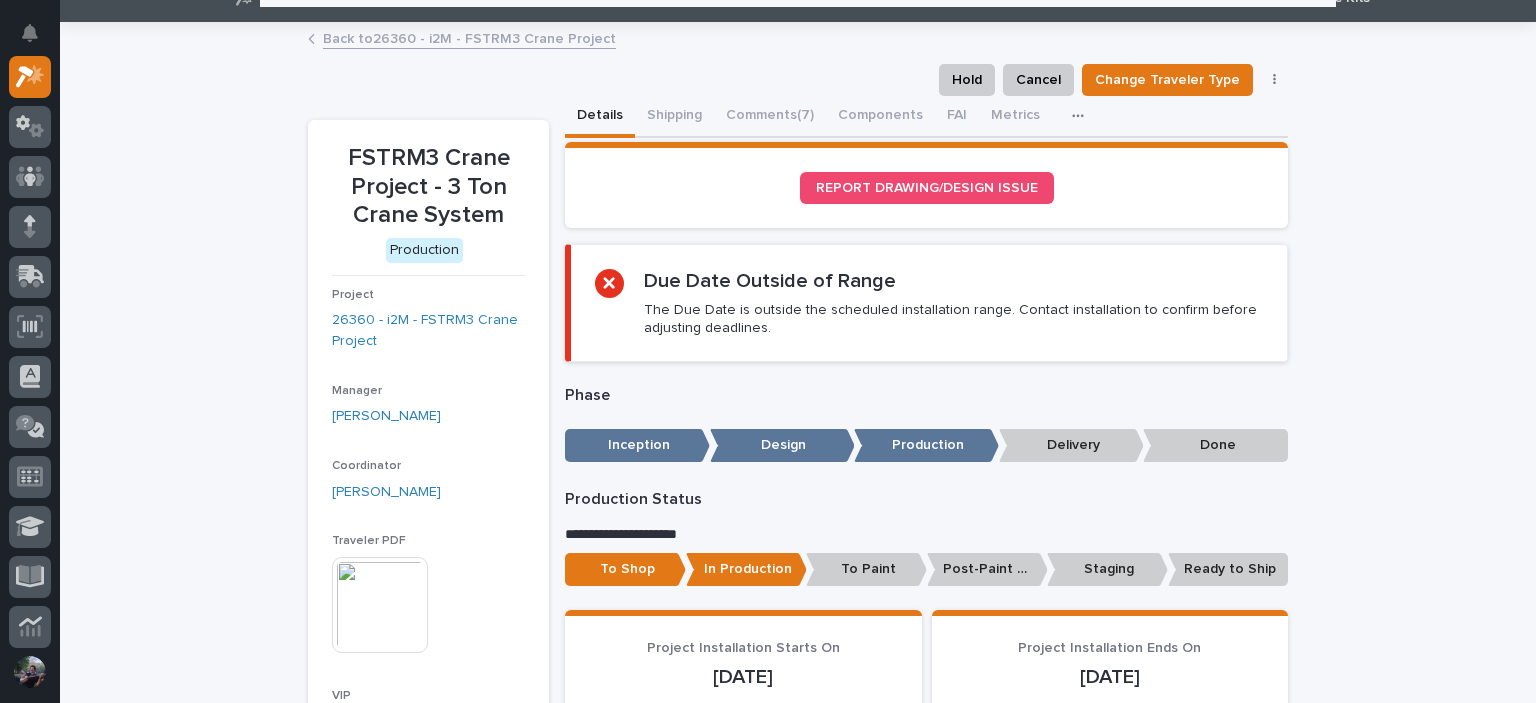 scroll, scrollTop: 0, scrollLeft: 0, axis: both 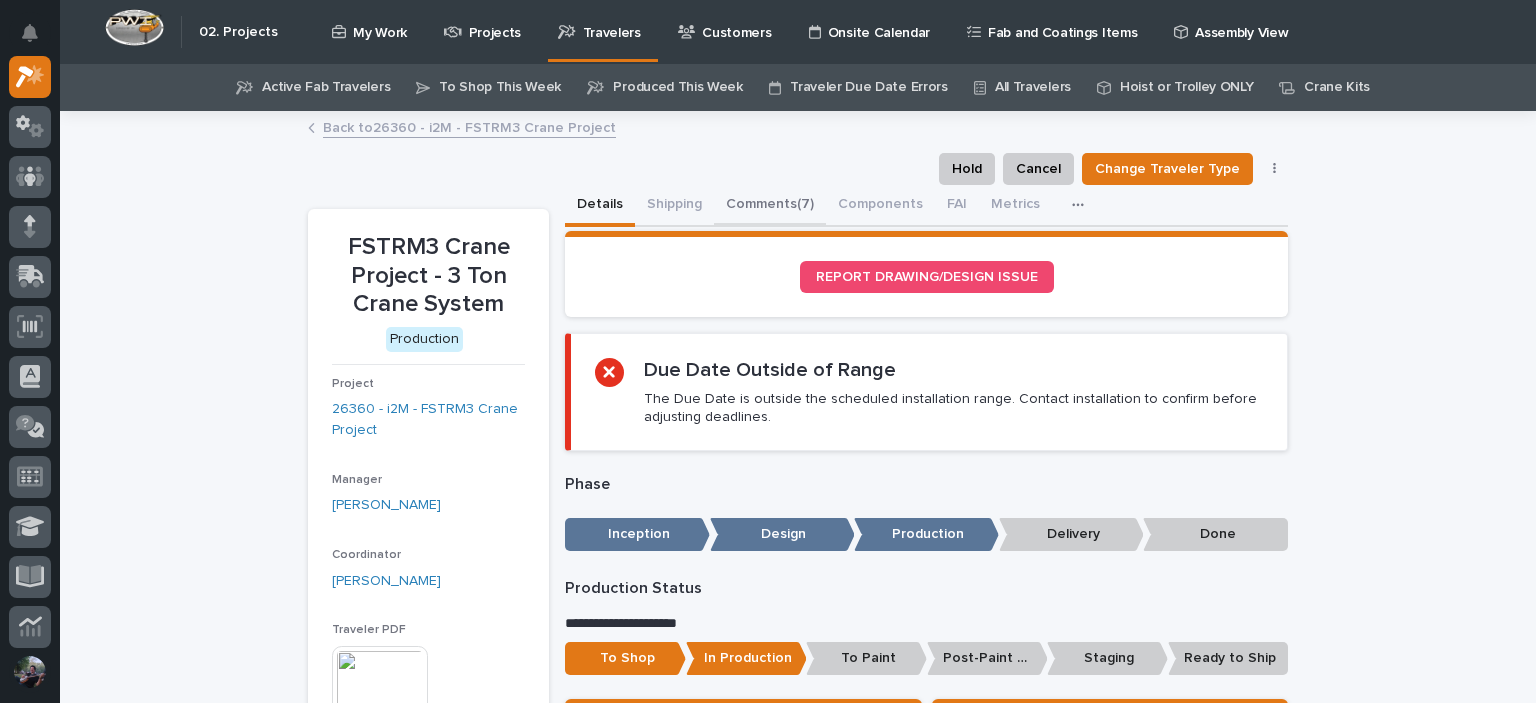 click on "Comments  (7)" at bounding box center (770, 206) 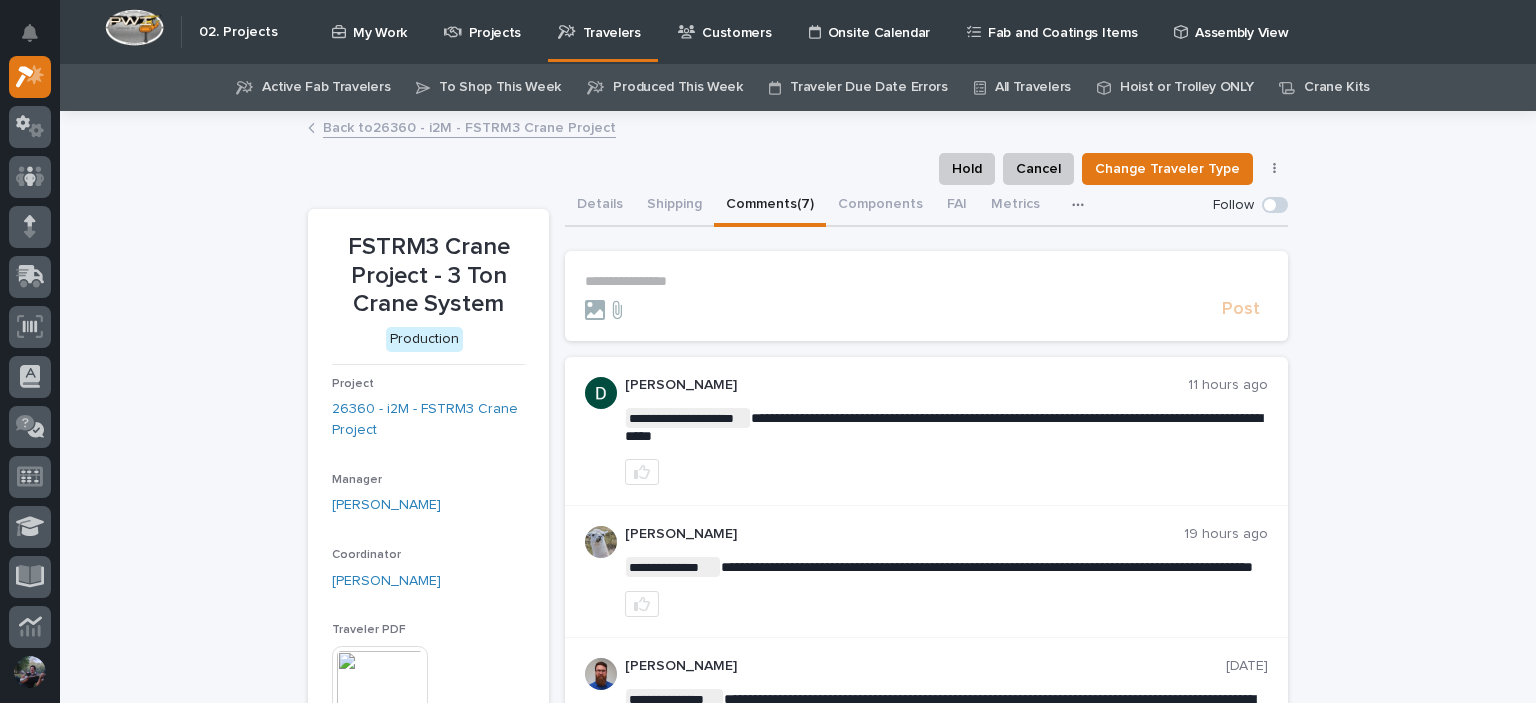 click on "**********" at bounding box center [926, 296] 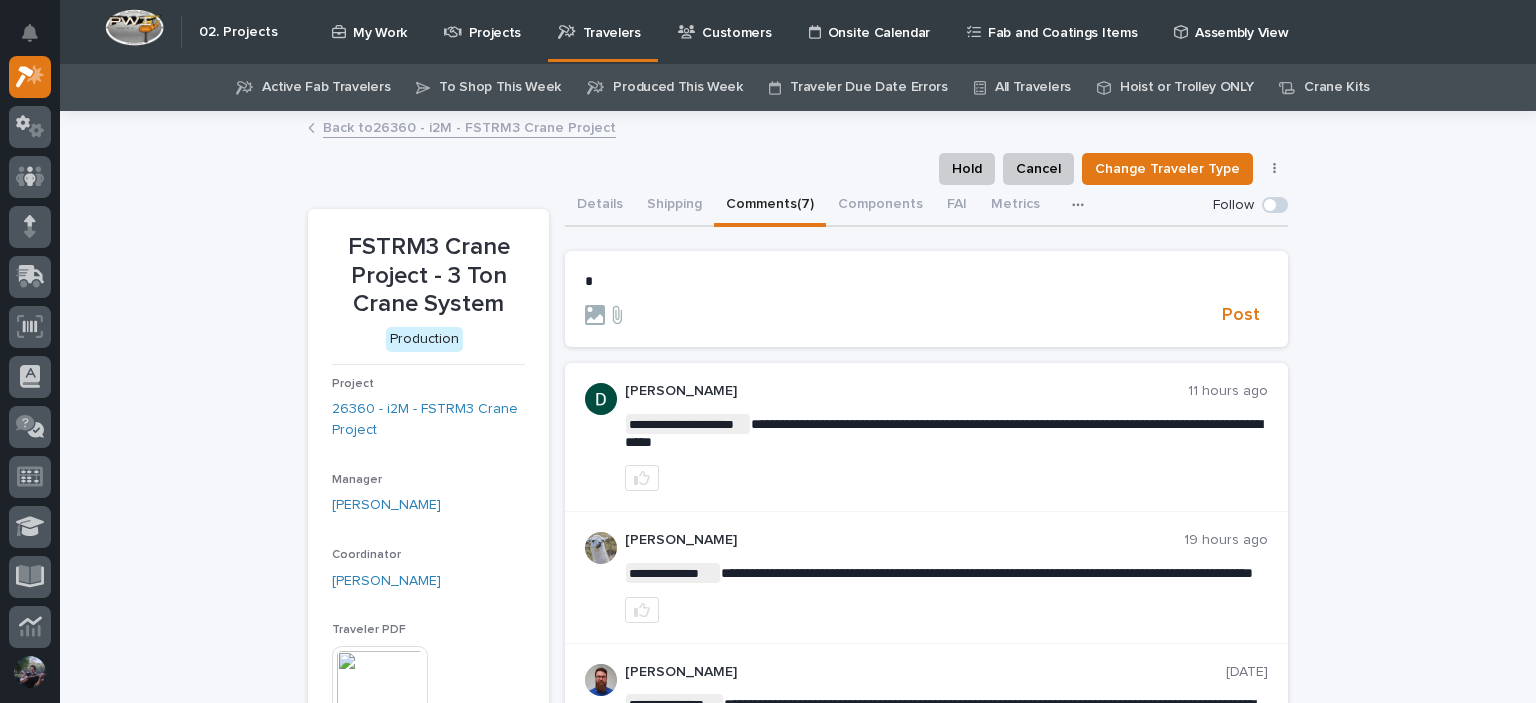type 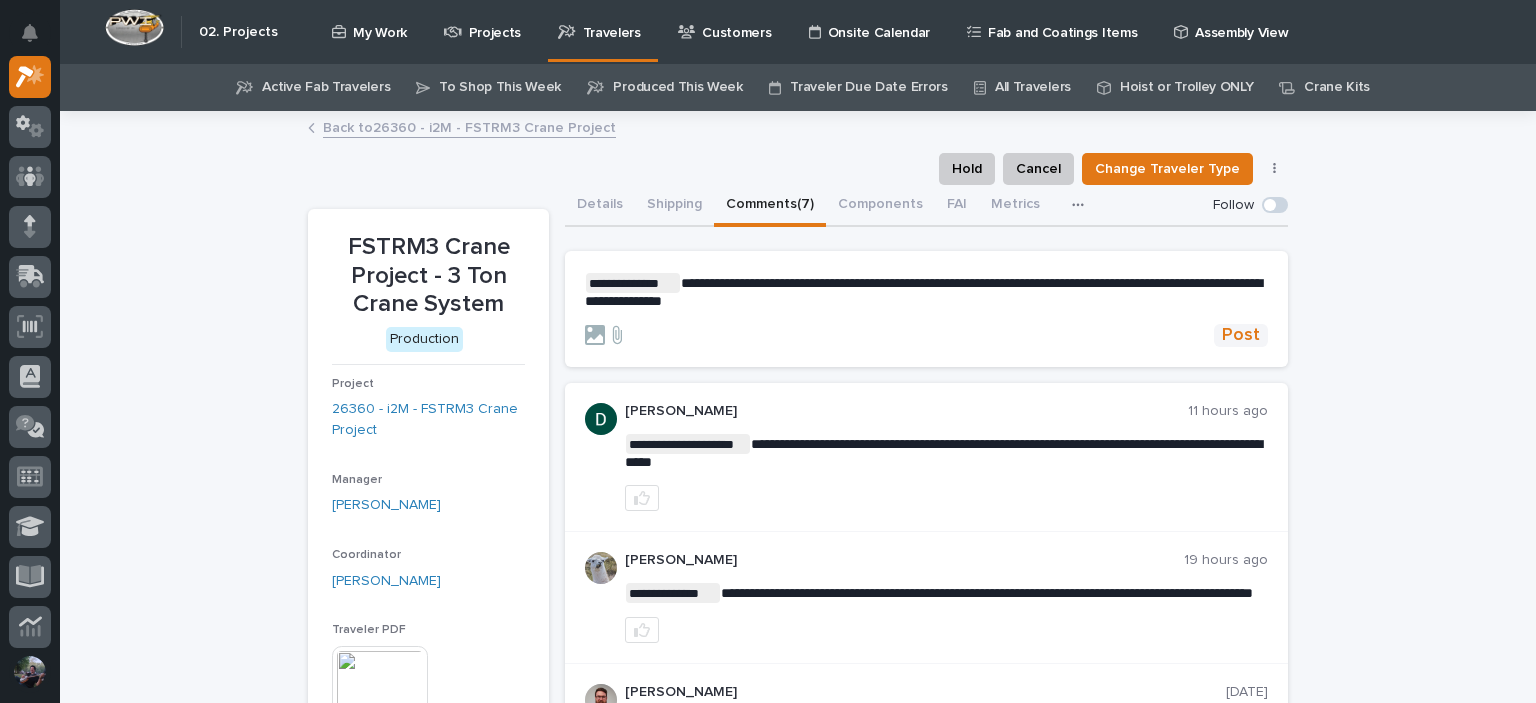 click on "Post" at bounding box center [1241, 335] 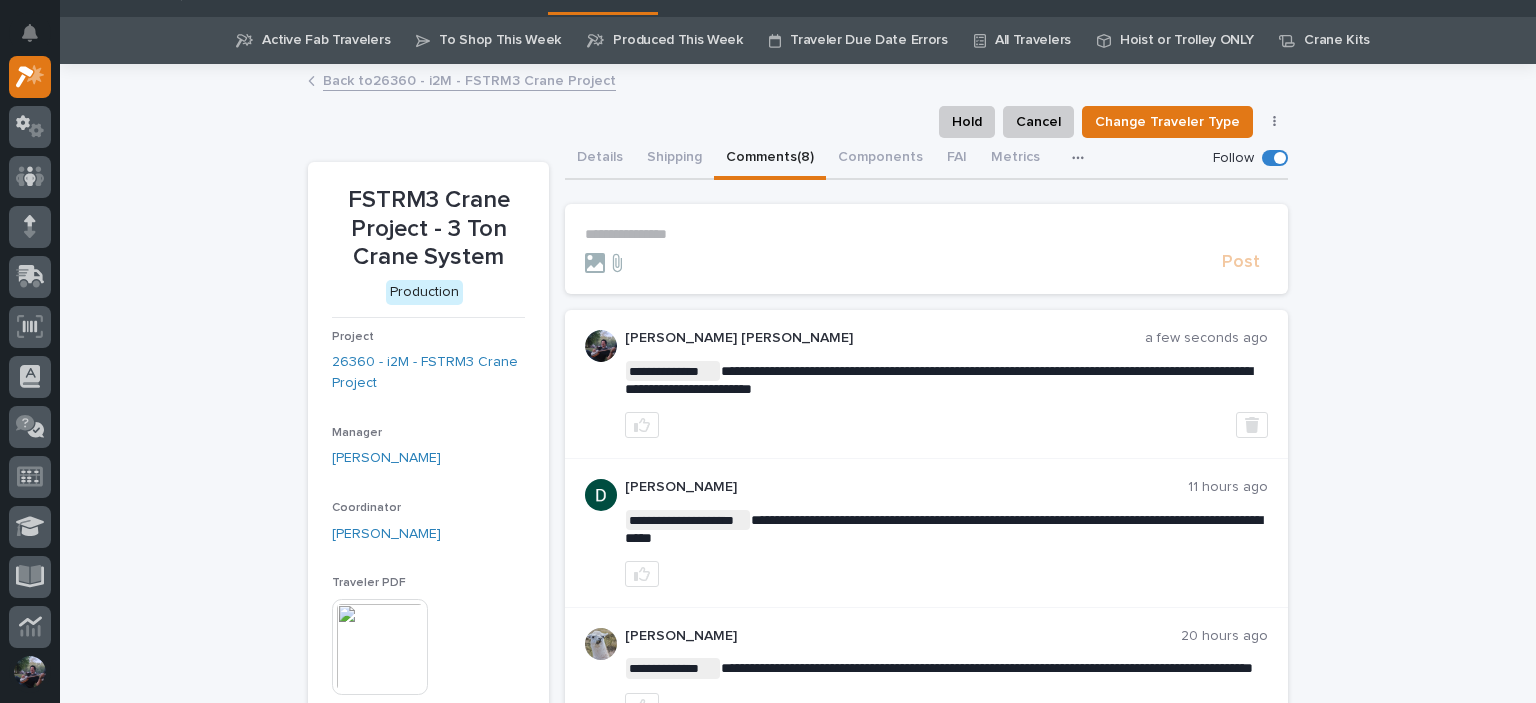 scroll, scrollTop: 66, scrollLeft: 0, axis: vertical 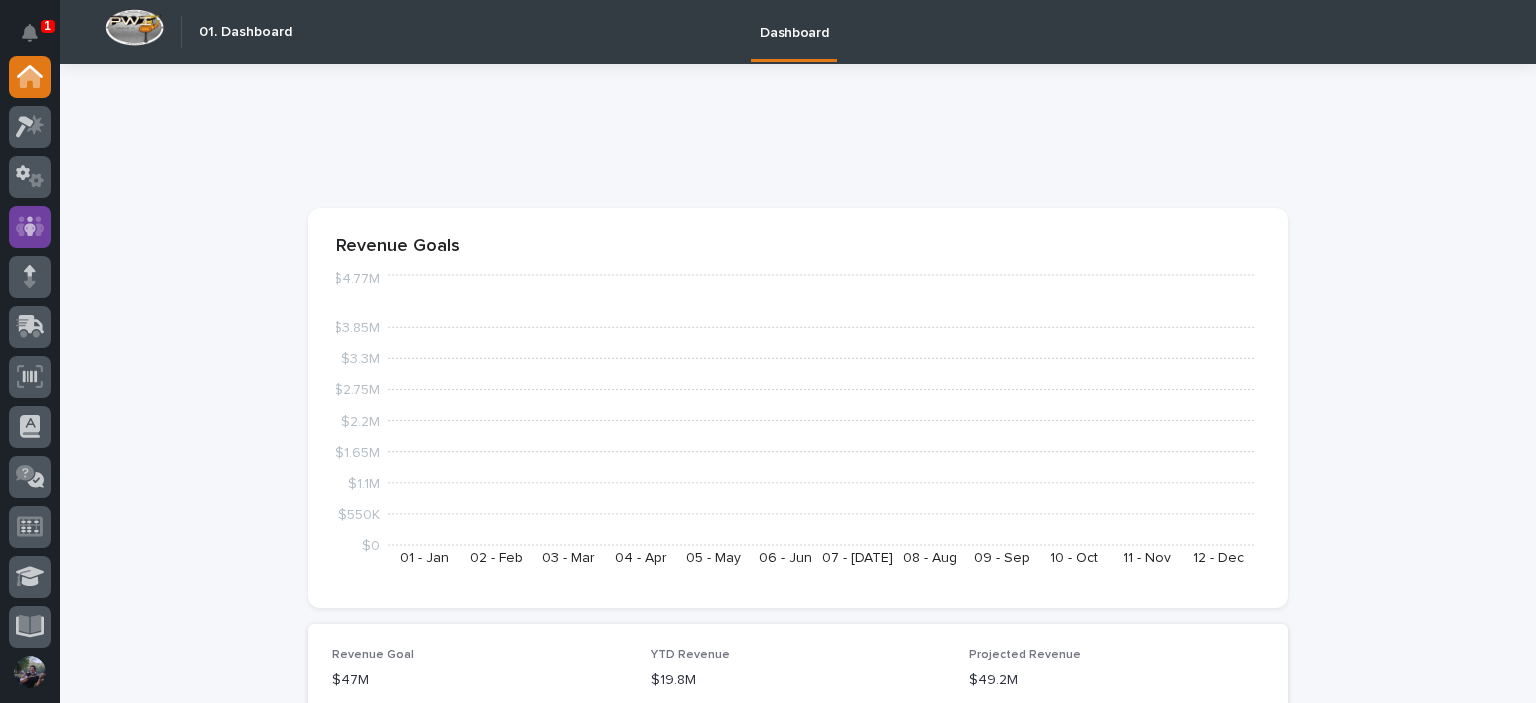 click at bounding box center (30, 227) 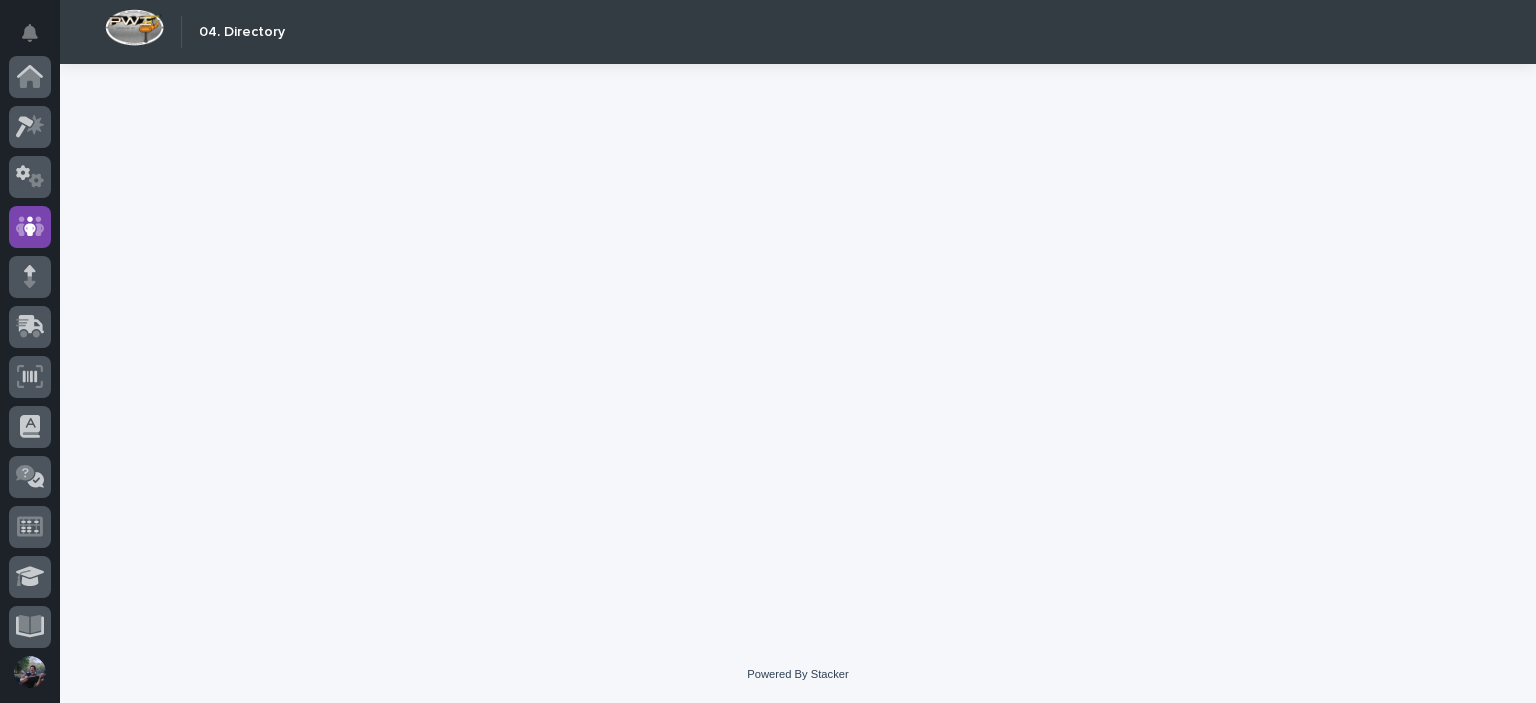 scroll, scrollTop: 150, scrollLeft: 0, axis: vertical 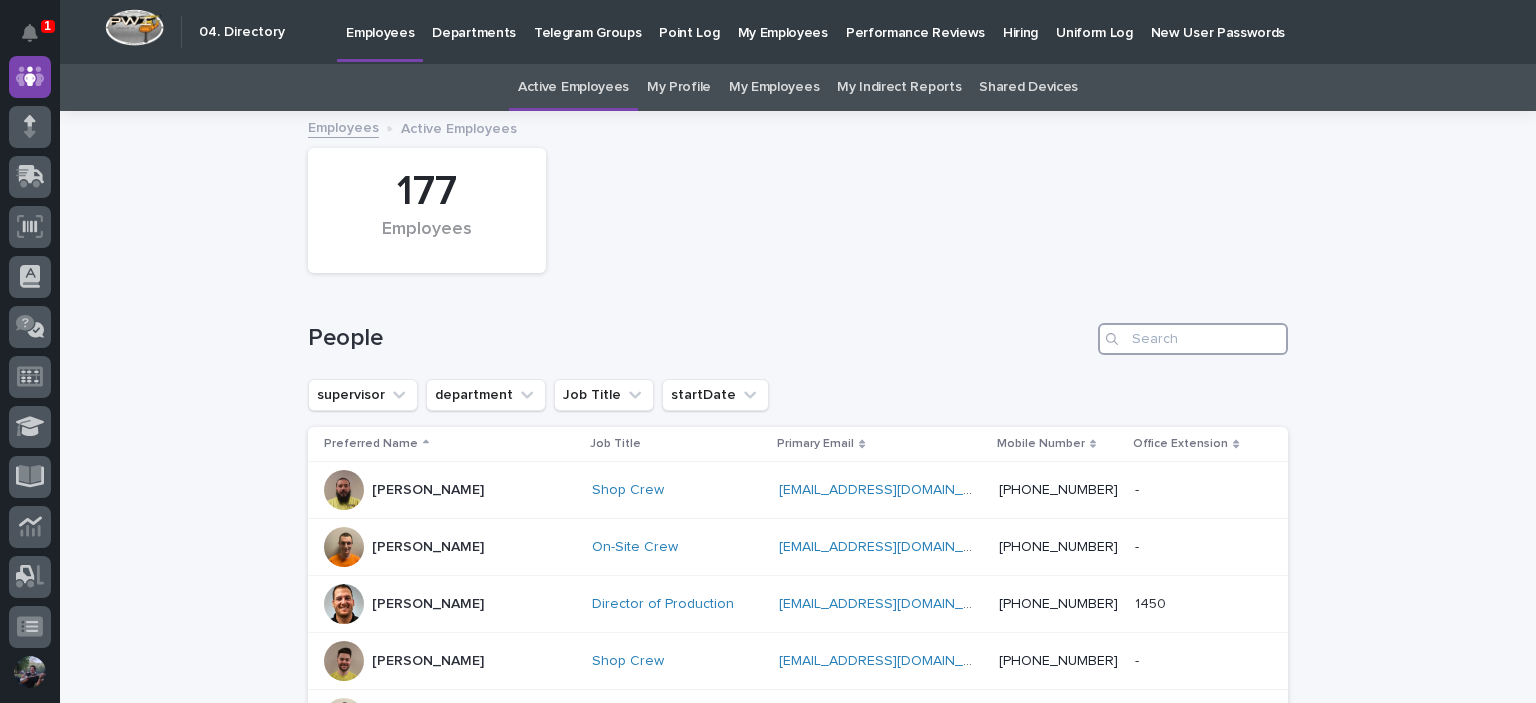 click at bounding box center [1193, 339] 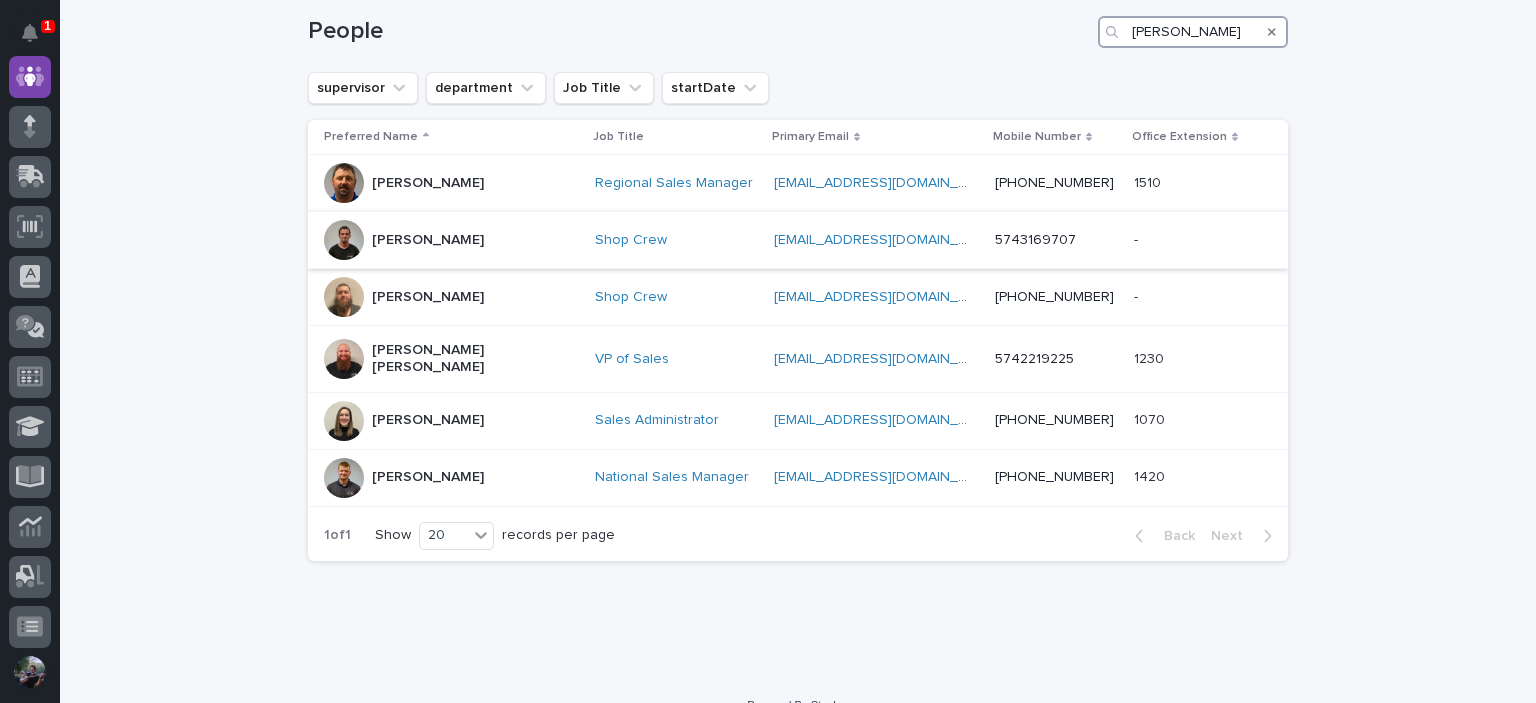 scroll, scrollTop: 326, scrollLeft: 0, axis: vertical 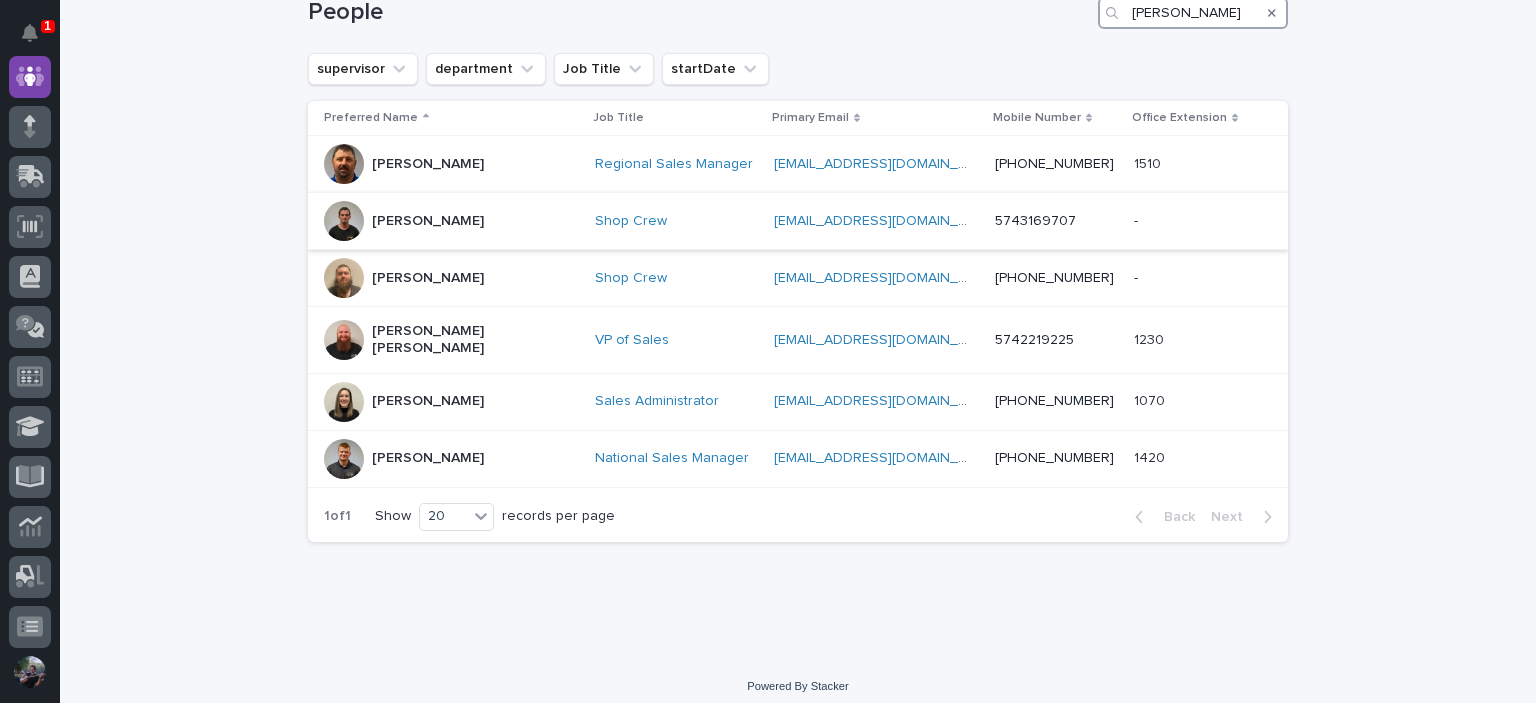 type on "david" 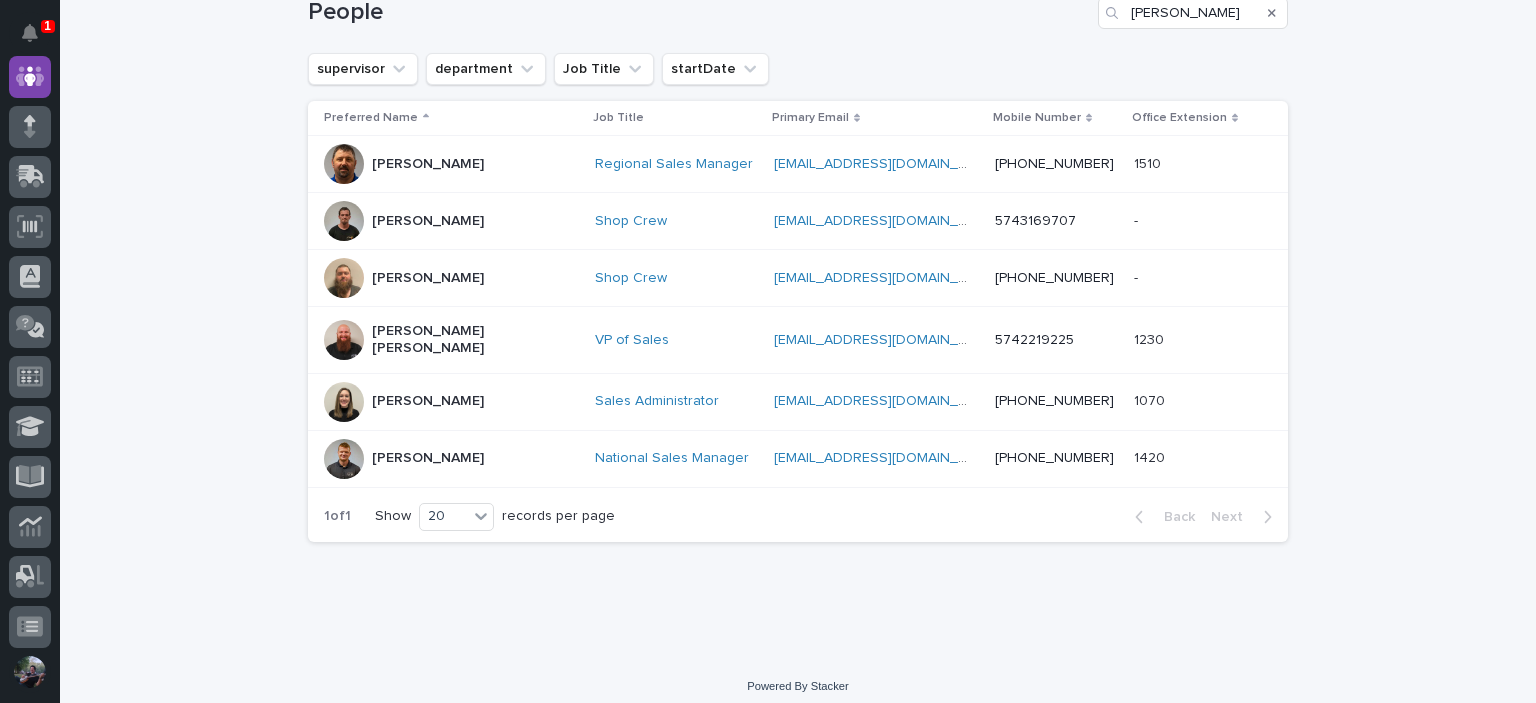 click at bounding box center (344, 221) 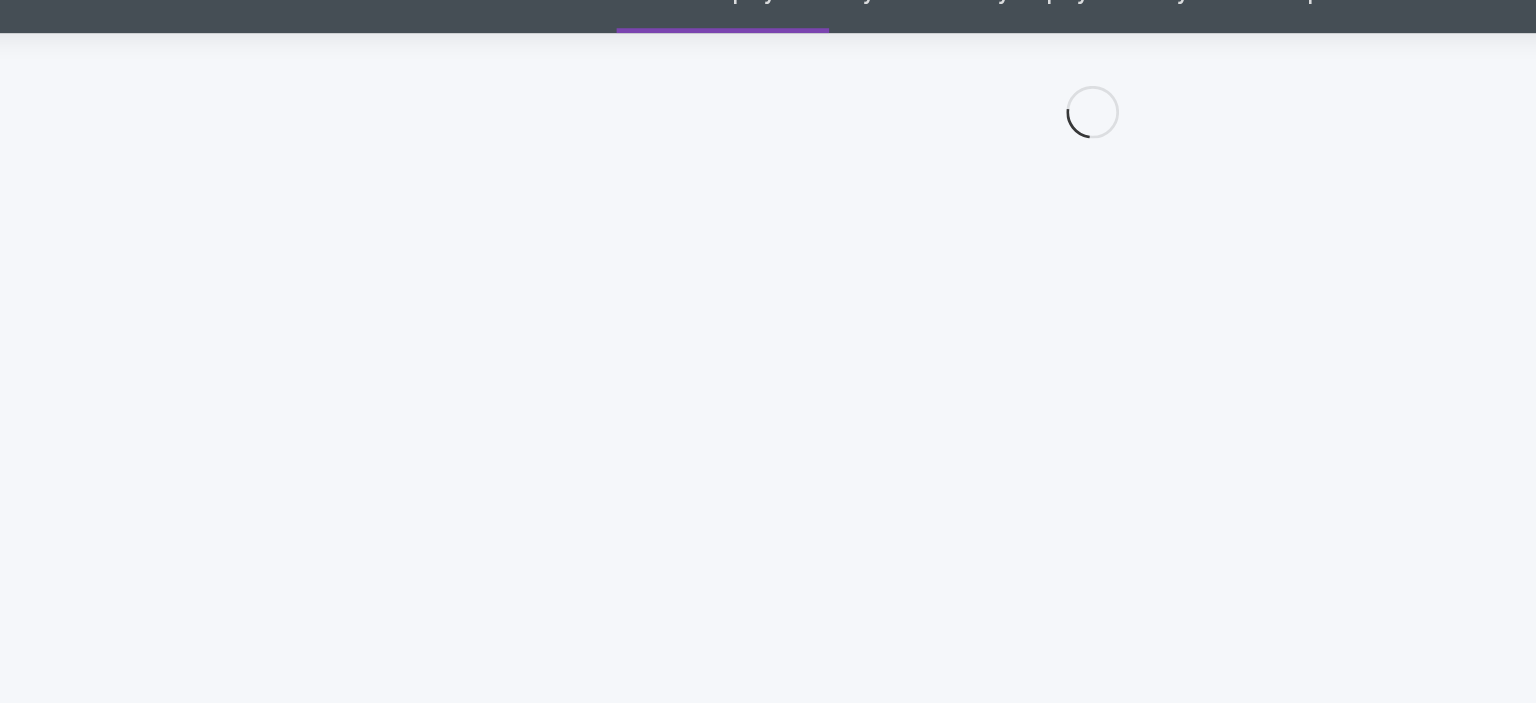 scroll, scrollTop: 150, scrollLeft: 0, axis: vertical 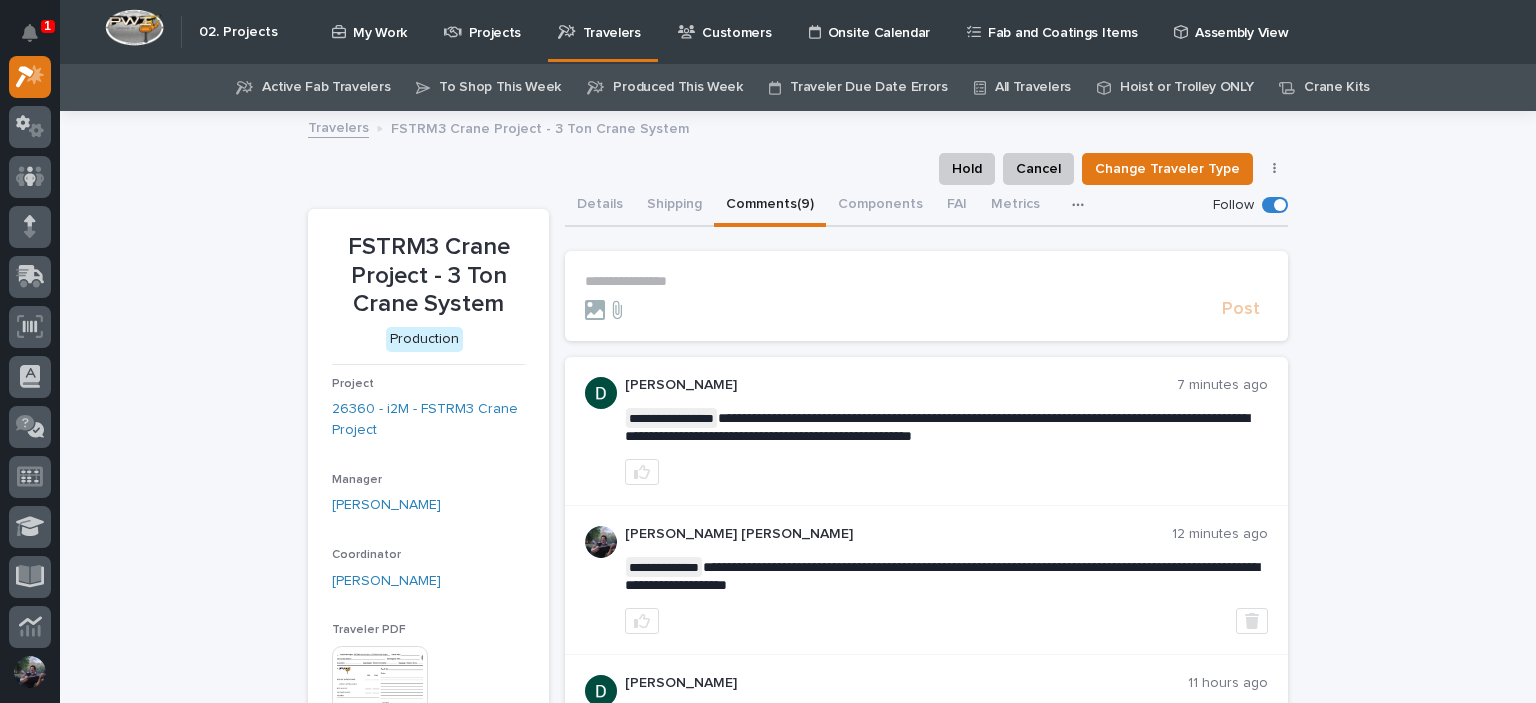 click on "**********" at bounding box center (926, 281) 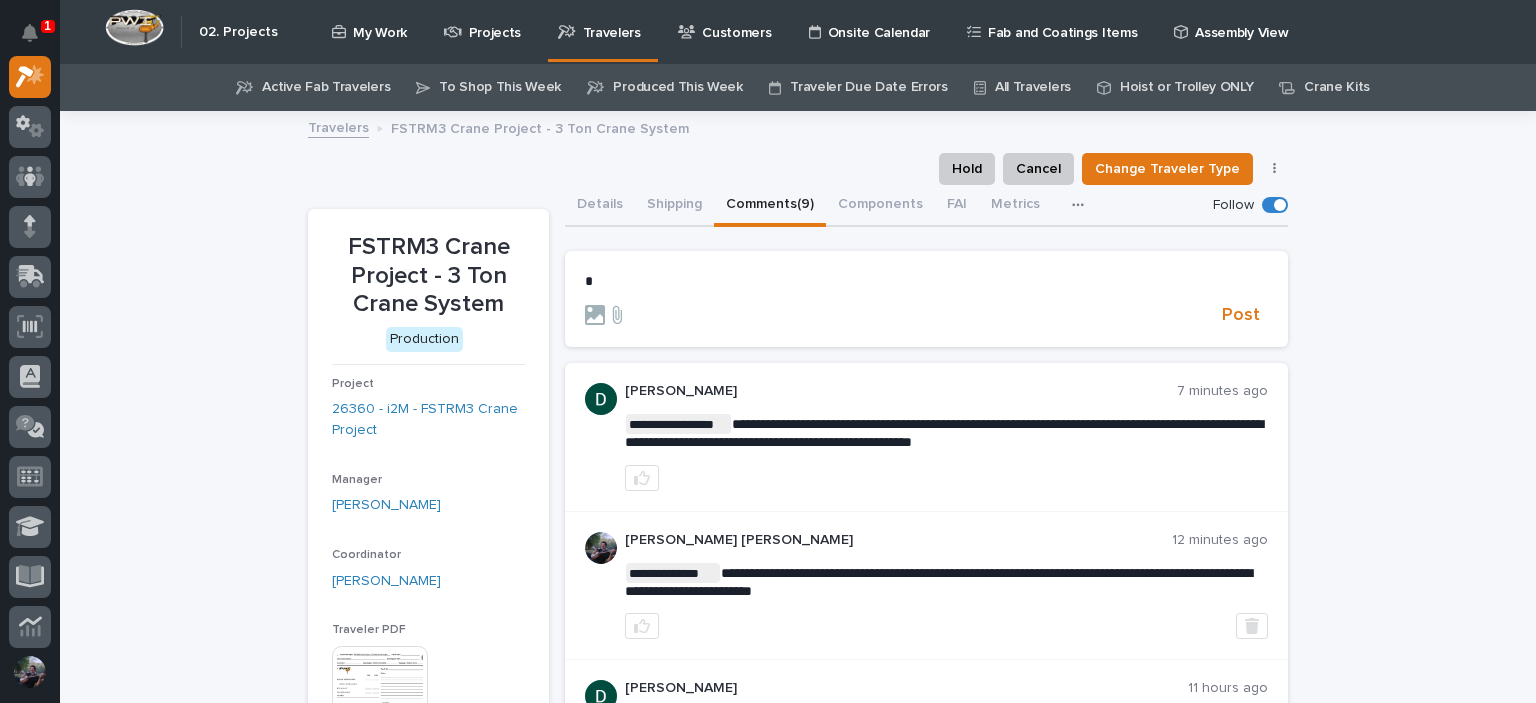 type 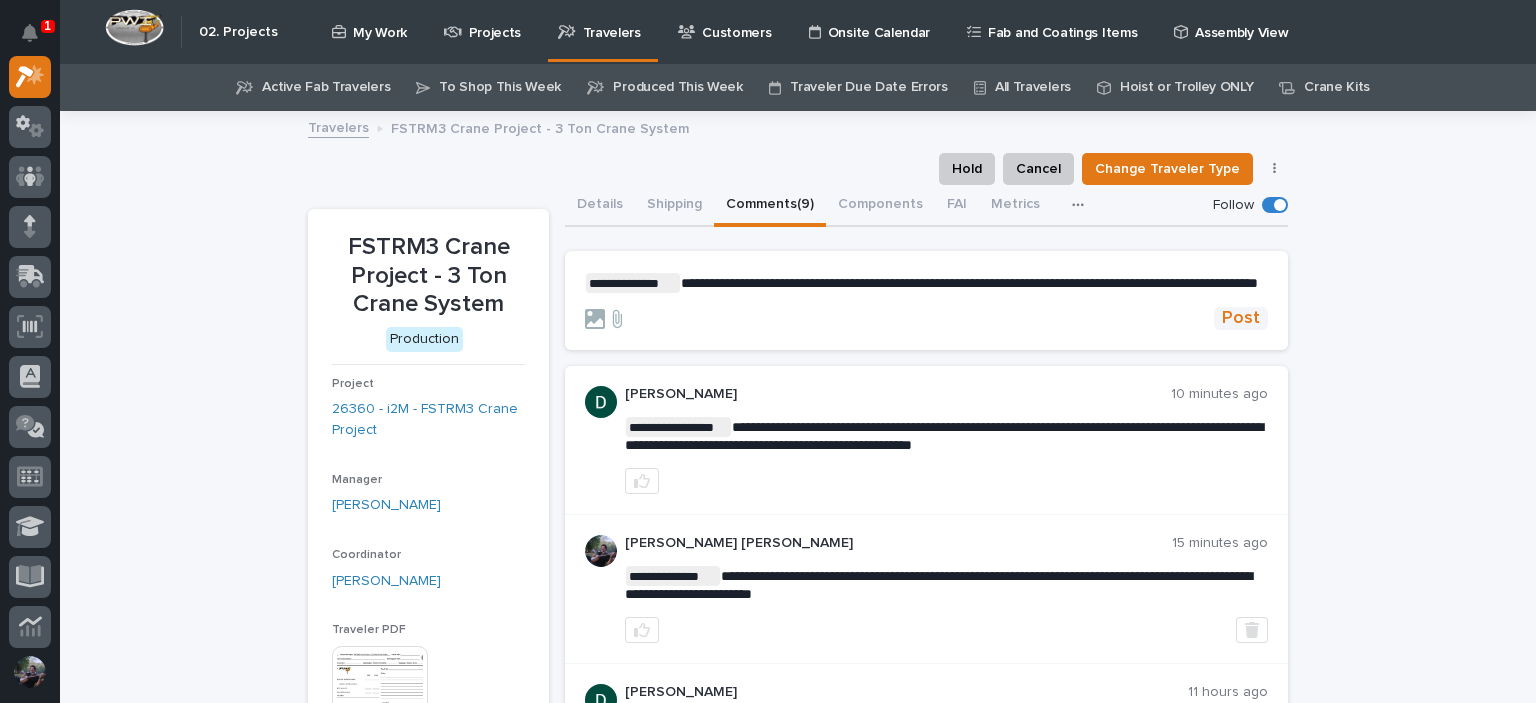 click on "Post" at bounding box center (1241, 318) 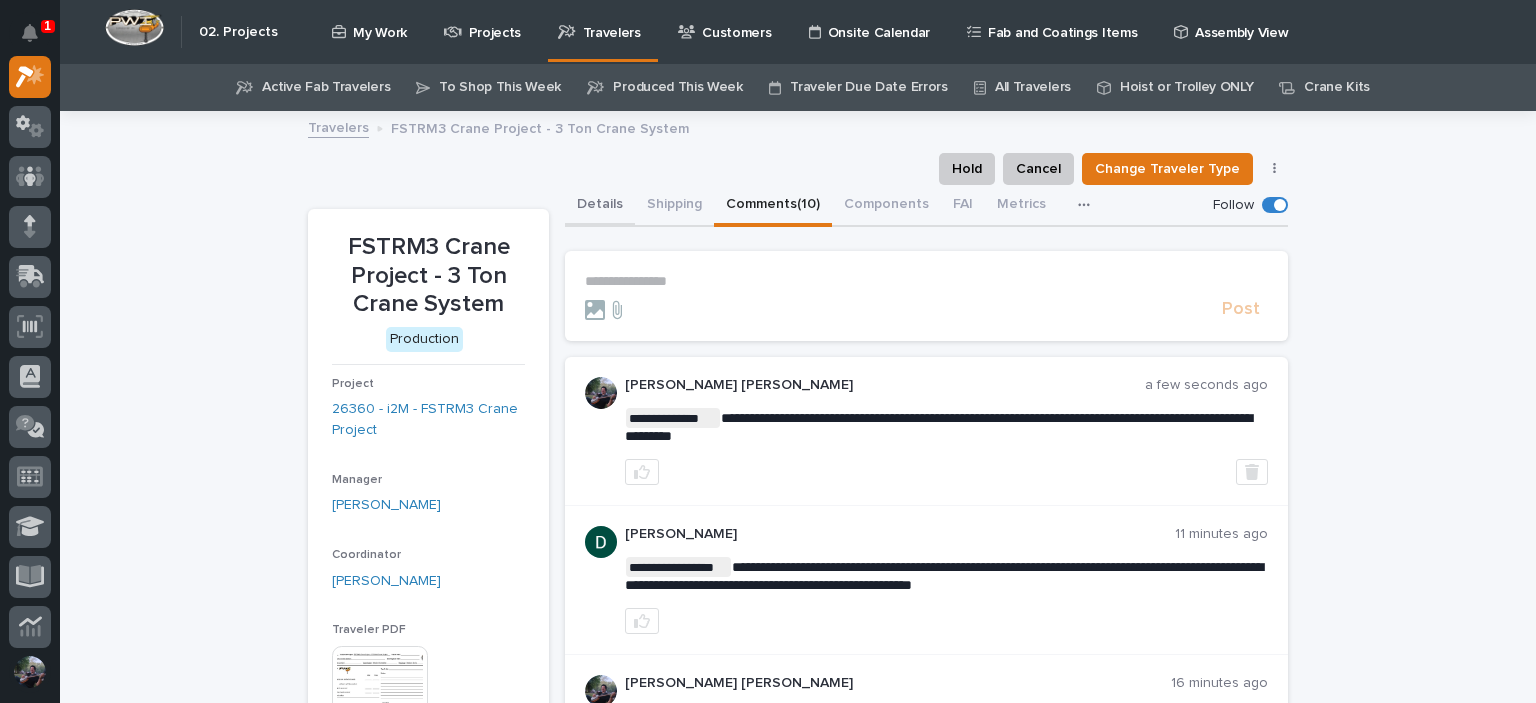 click on "Details" at bounding box center (600, 206) 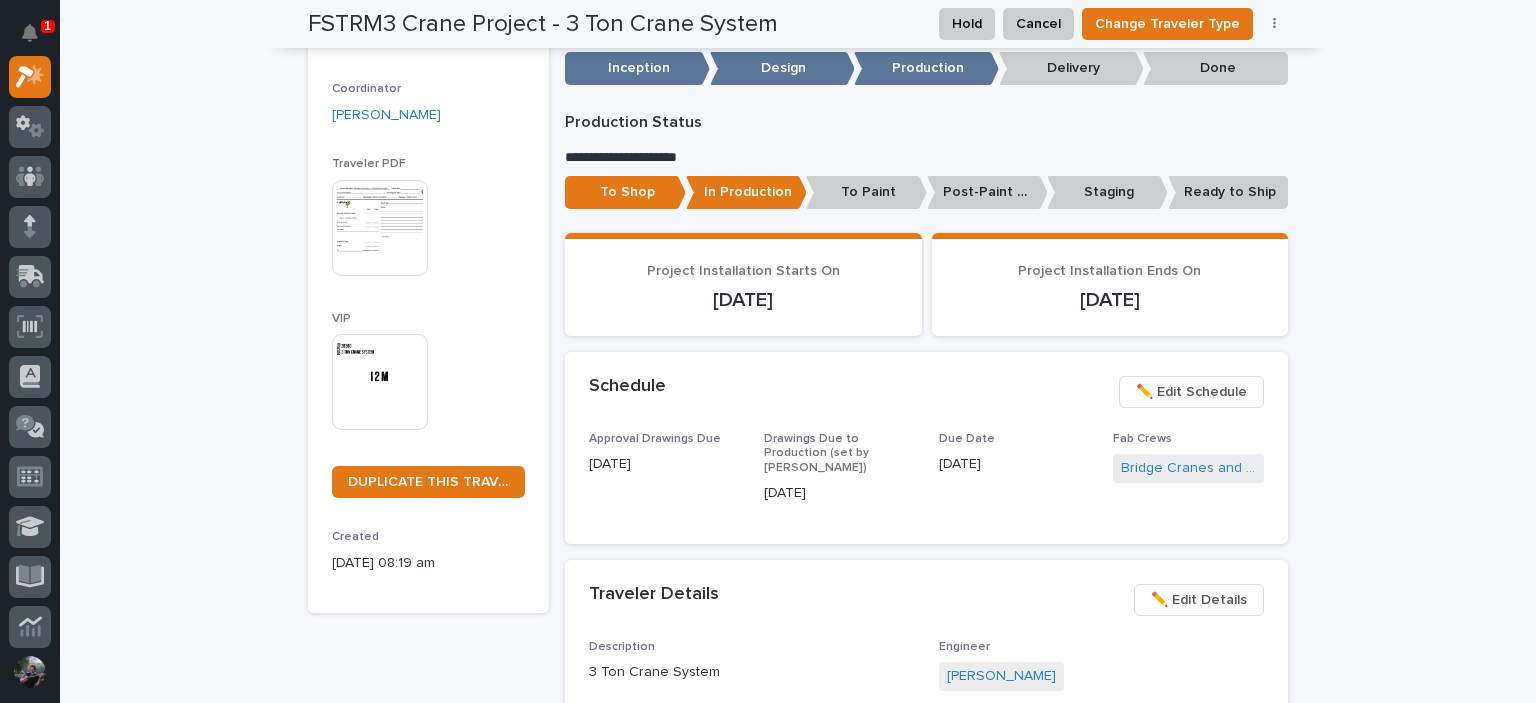 scroll, scrollTop: 0, scrollLeft: 0, axis: both 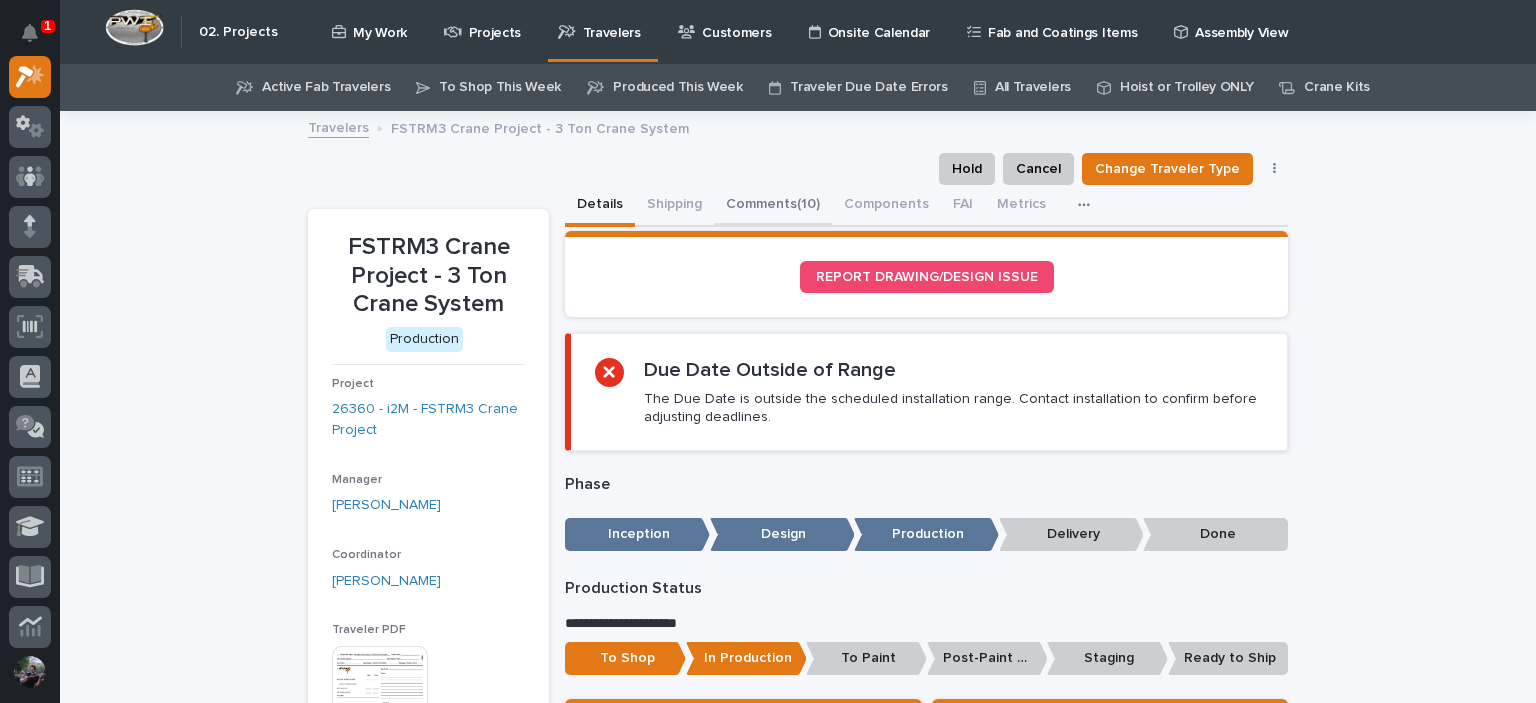 click on "Comments  (10)" at bounding box center [773, 206] 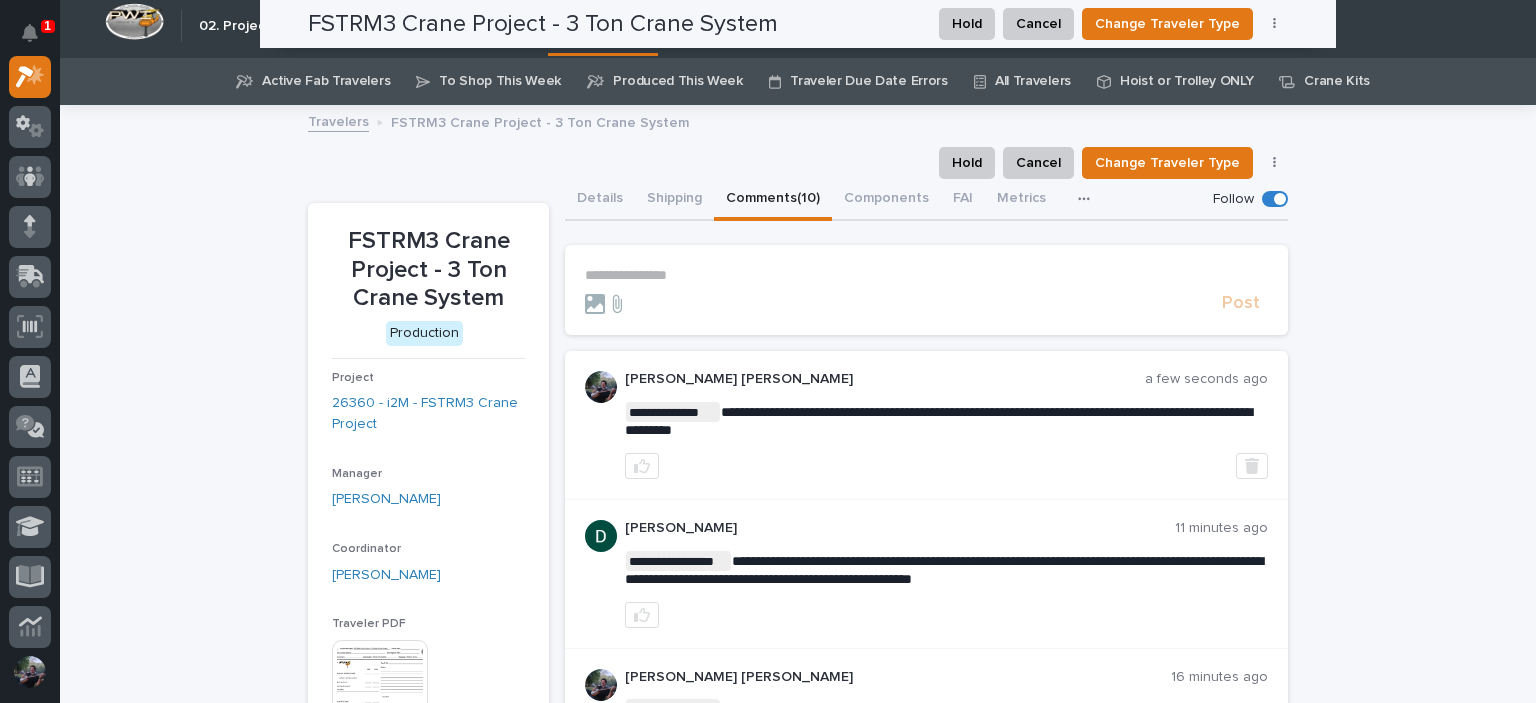 scroll, scrollTop: 0, scrollLeft: 0, axis: both 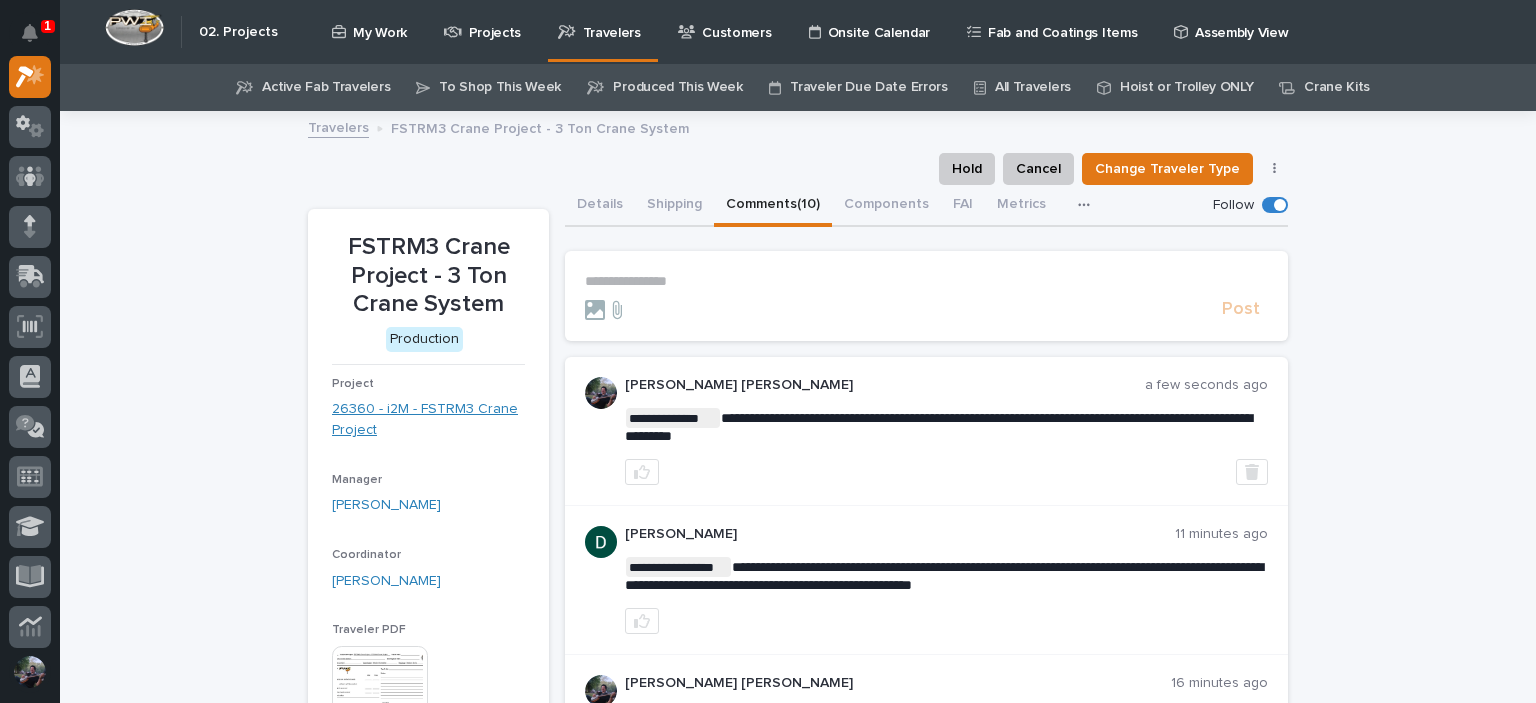 click on "26360 - i2M - FSTRM3 Crane Project" at bounding box center (428, 420) 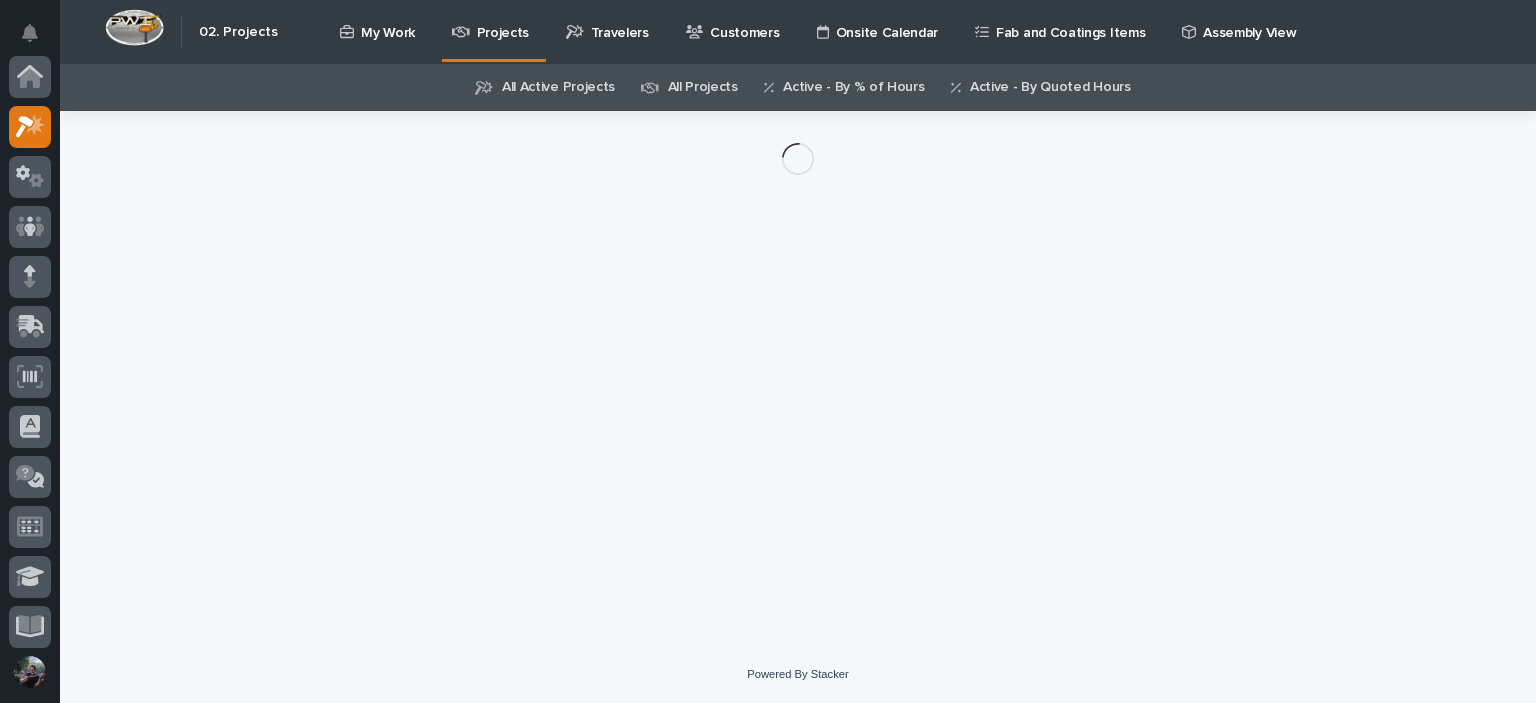 scroll, scrollTop: 50, scrollLeft: 0, axis: vertical 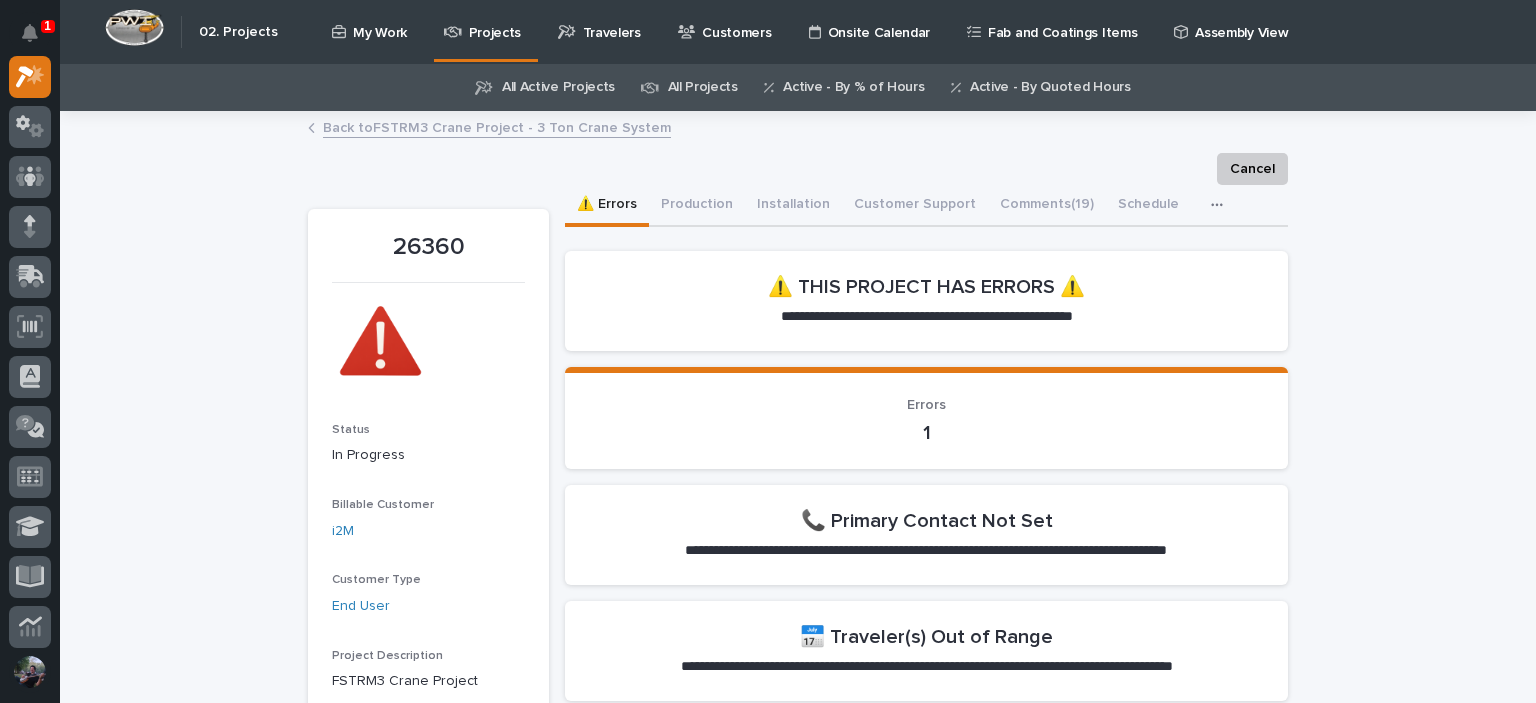 click on "Back to  FSTRM3 Crane Project - 3 Ton Crane System" at bounding box center (497, 126) 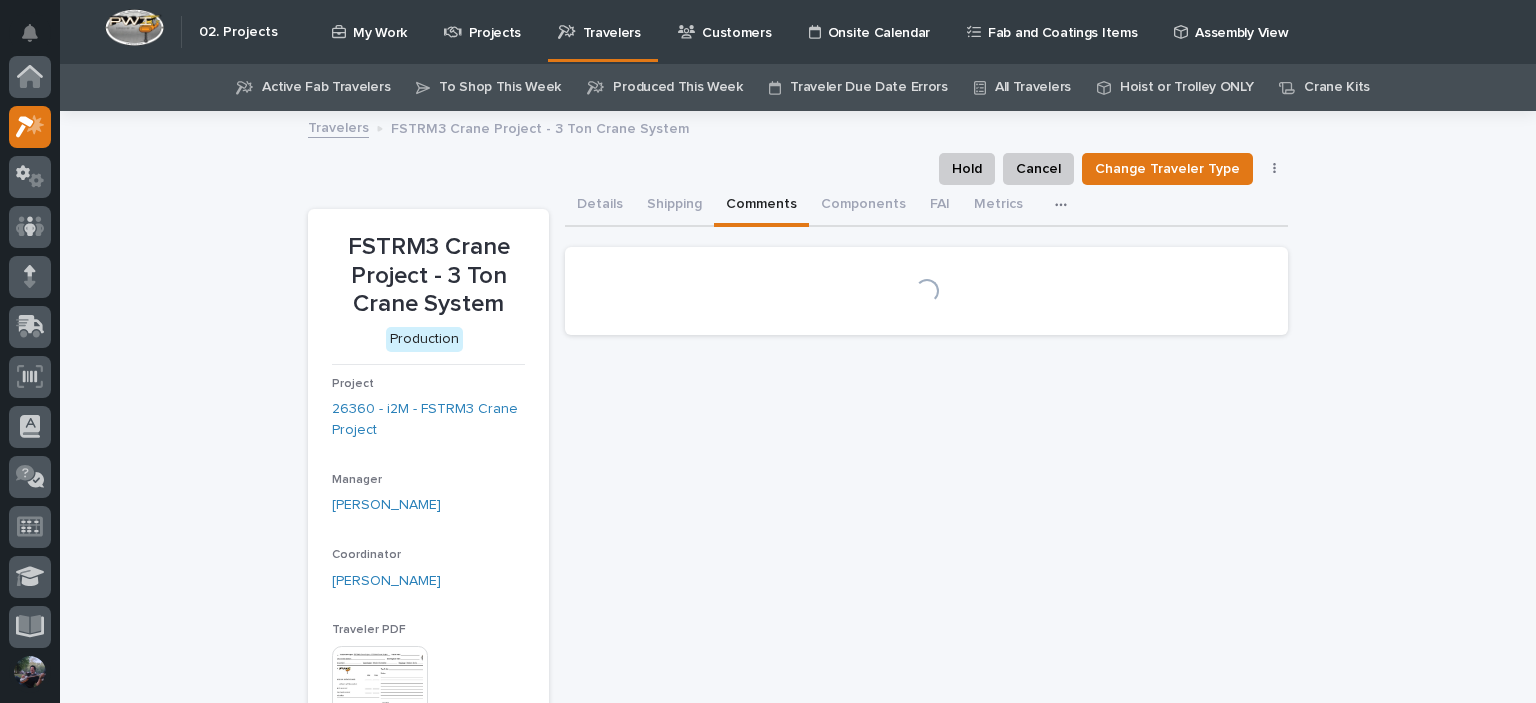 scroll, scrollTop: 50, scrollLeft: 0, axis: vertical 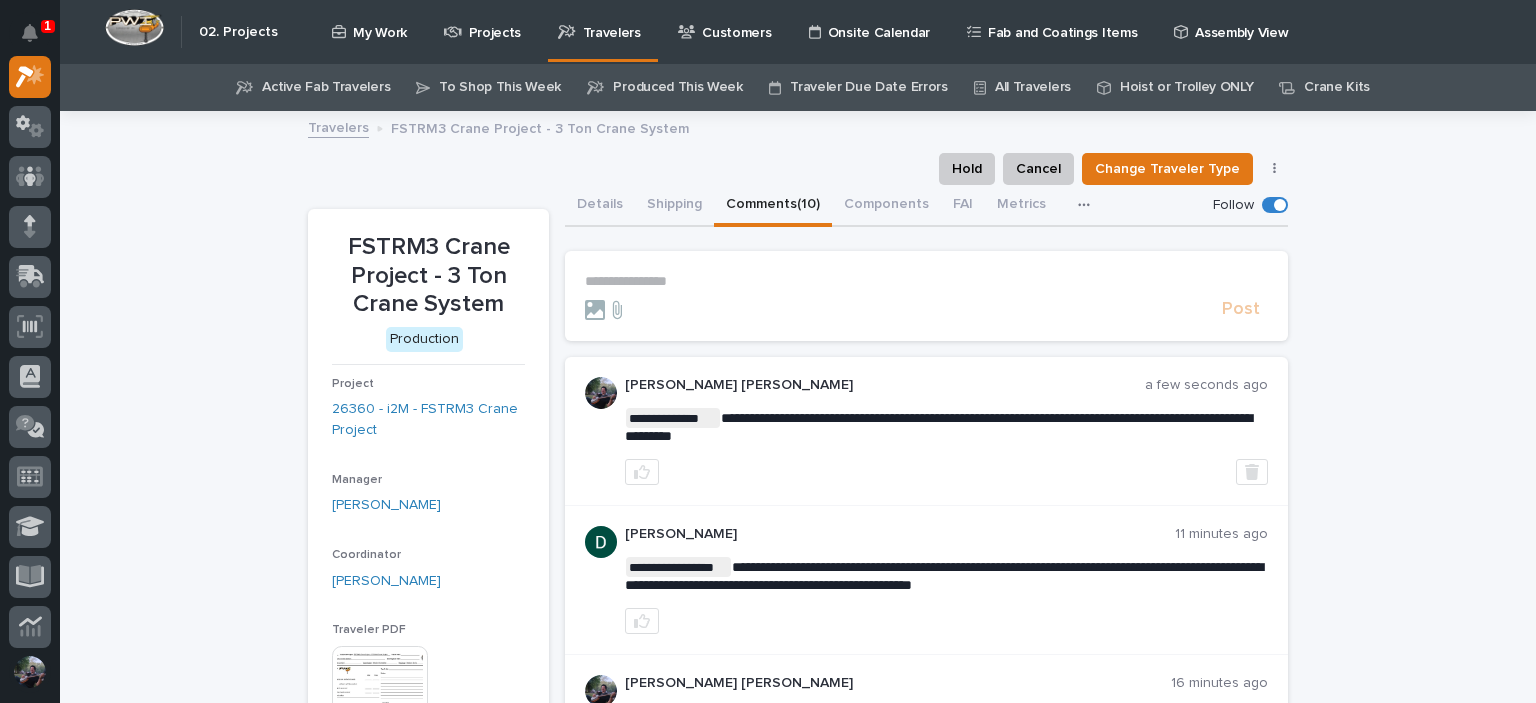 drag, startPoint x: 26, startPoint y: 17, endPoint x: 60, endPoint y: 0, distance: 38.013157 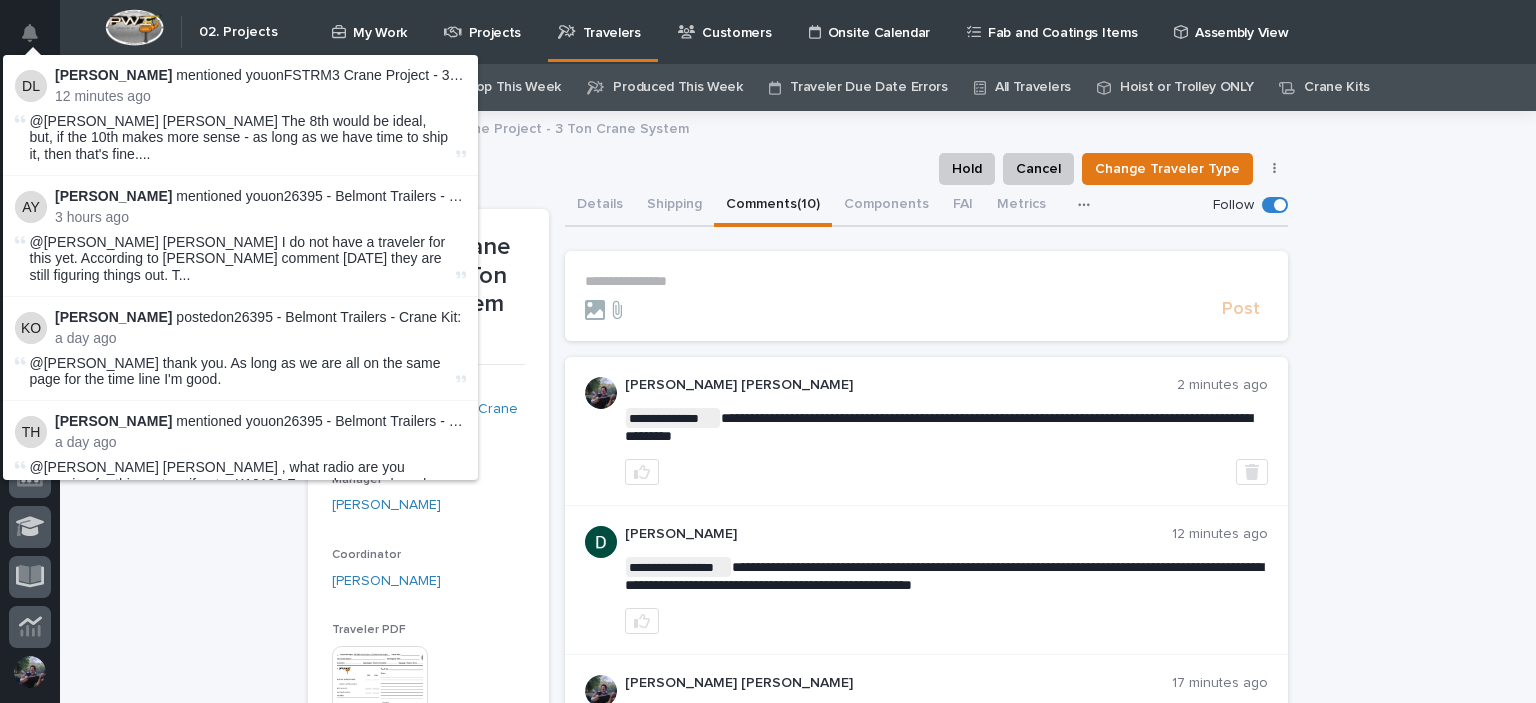 click on "Hold Cancel Change Traveler Type Regenerate PDF Generate VIP" at bounding box center [798, 169] 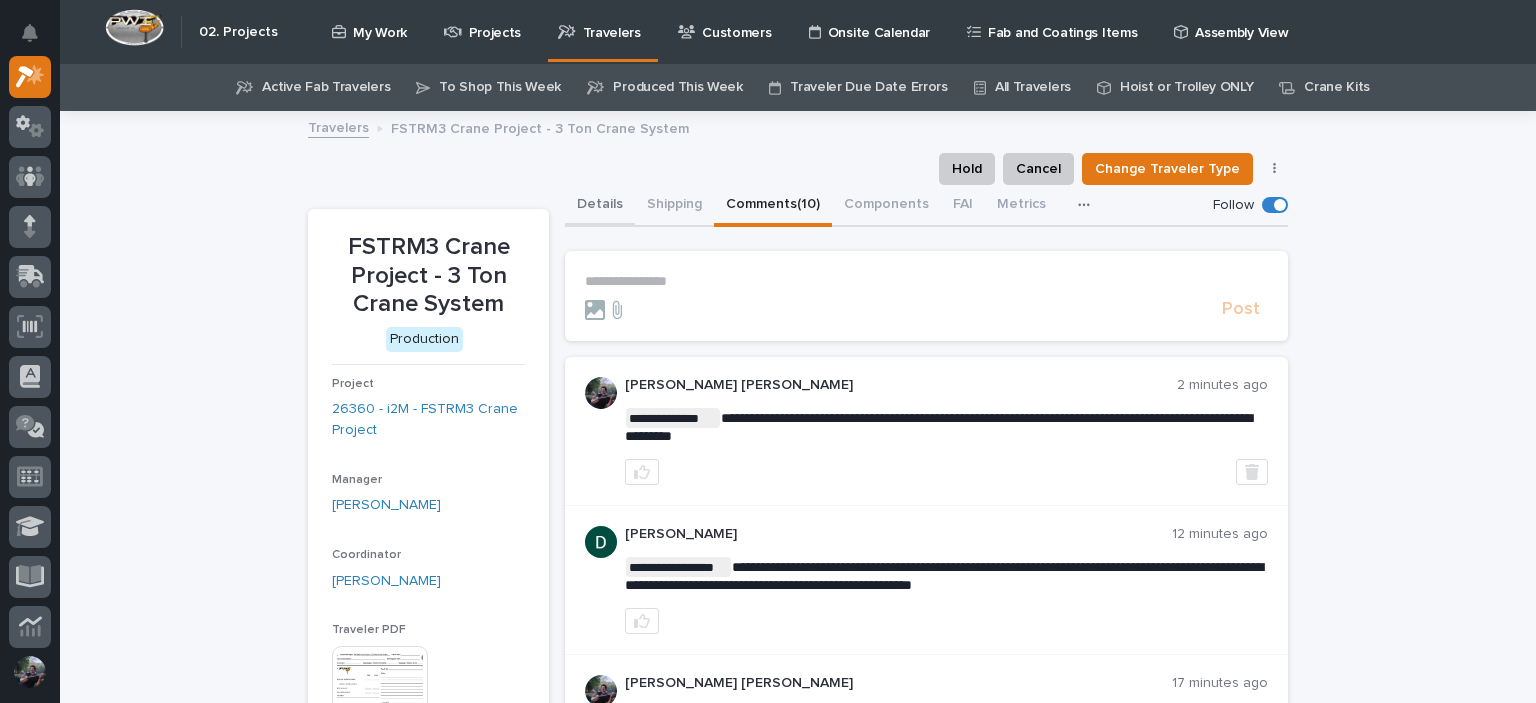 click on "Details" at bounding box center [600, 206] 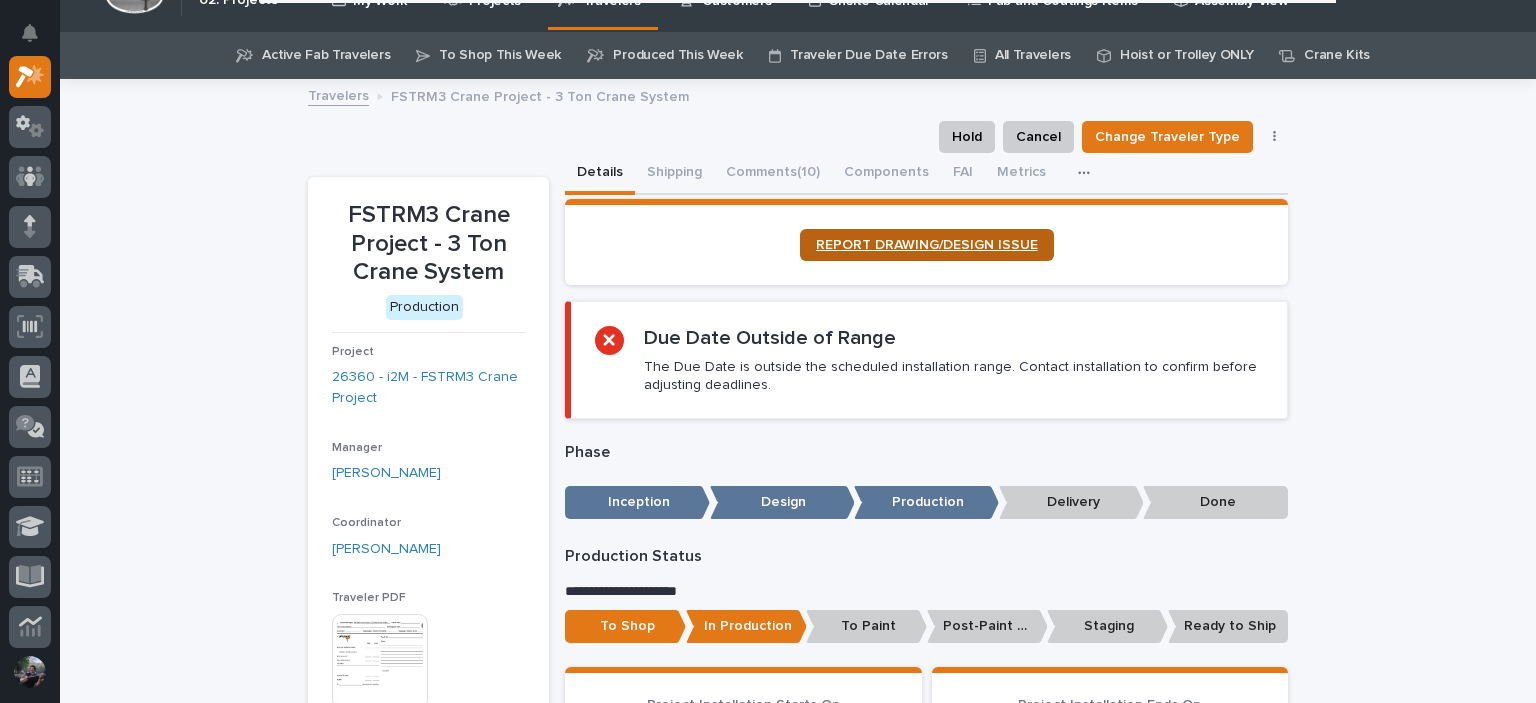 scroll, scrollTop: 0, scrollLeft: 0, axis: both 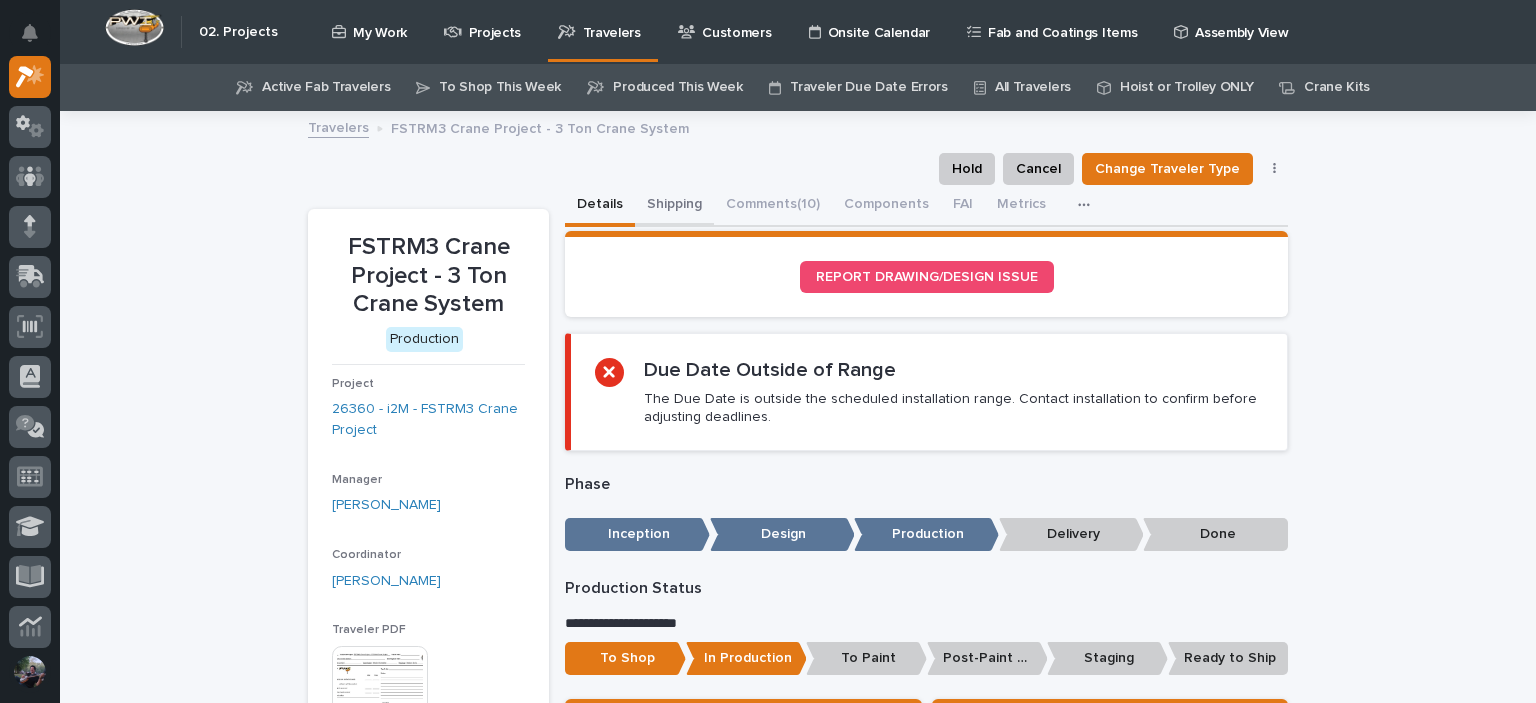 click on "Shipping" at bounding box center (674, 206) 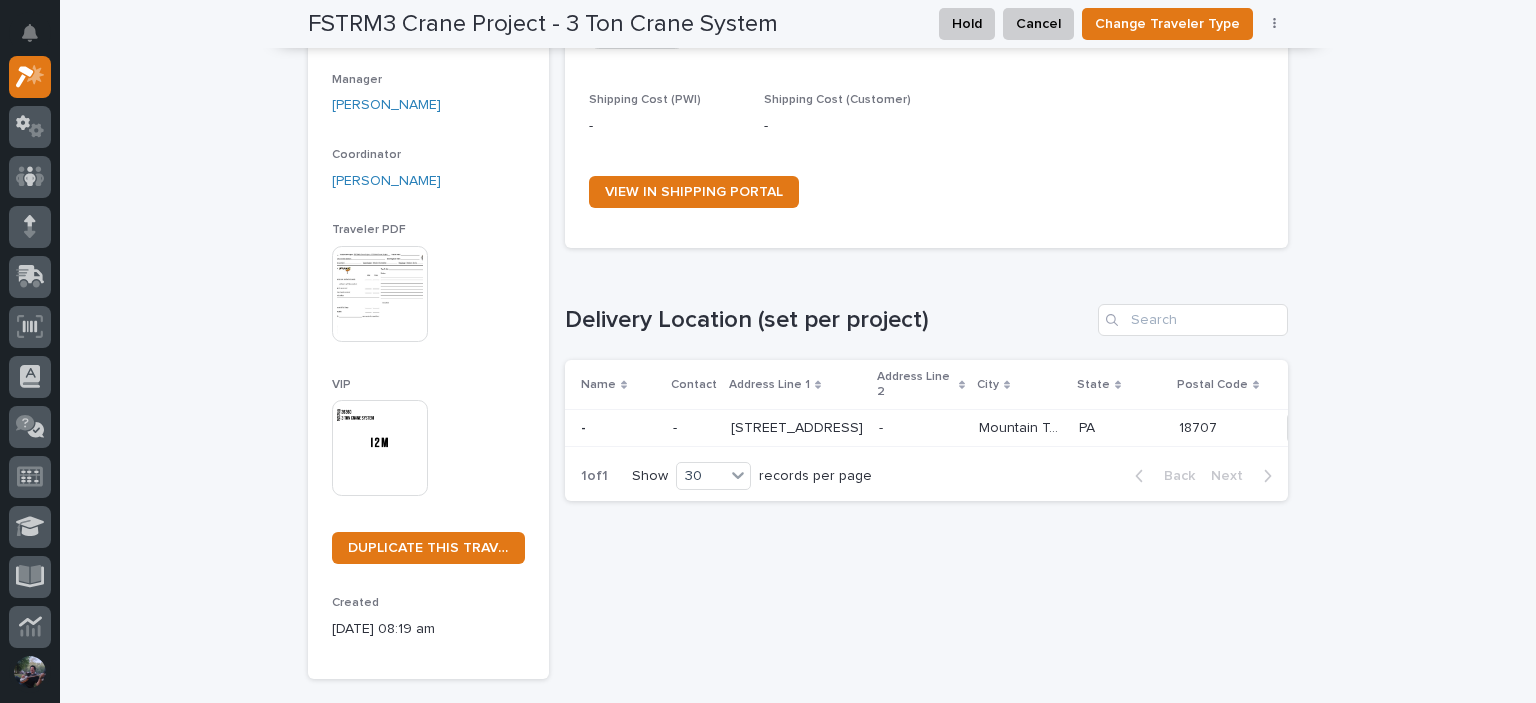 scroll, scrollTop: 200, scrollLeft: 0, axis: vertical 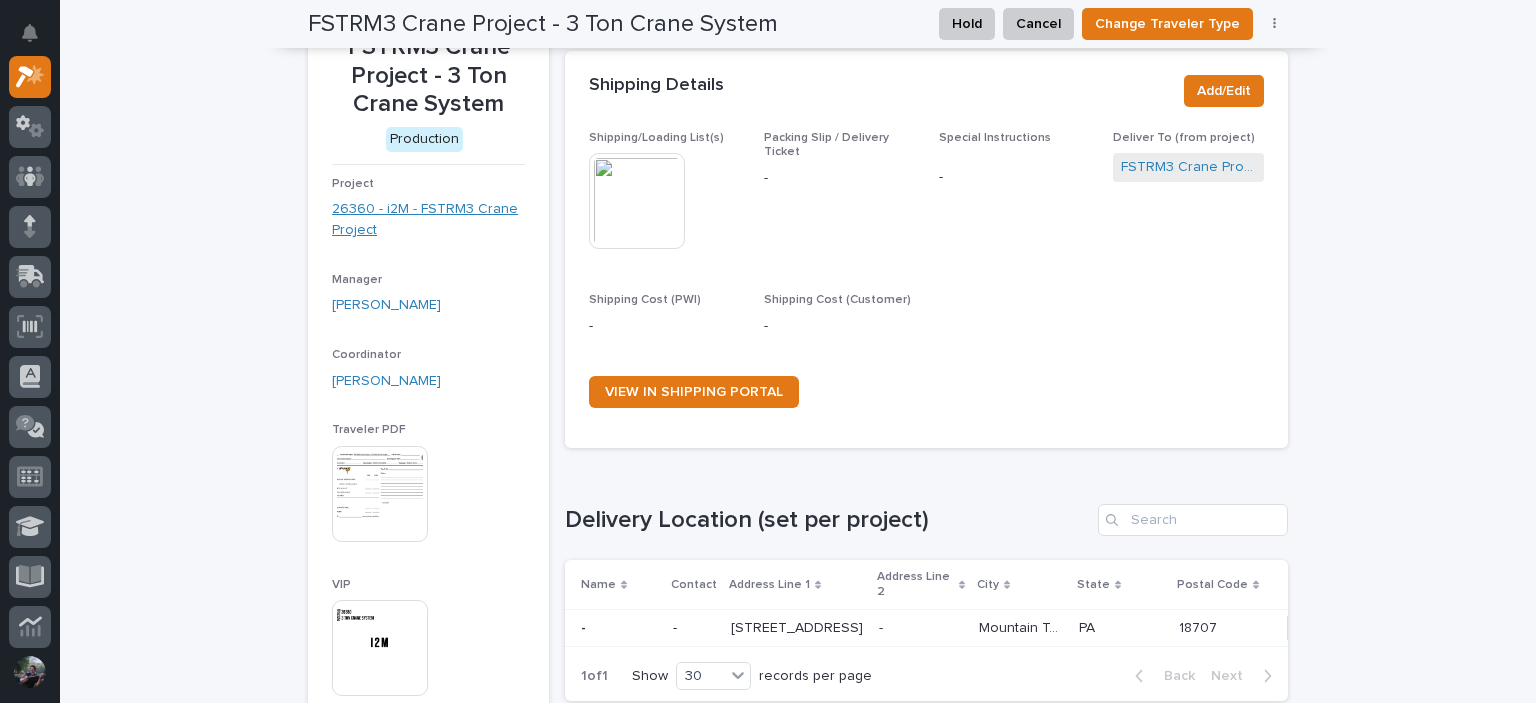 click on "26360 - i2M - FSTRM3 Crane Project" at bounding box center (428, 220) 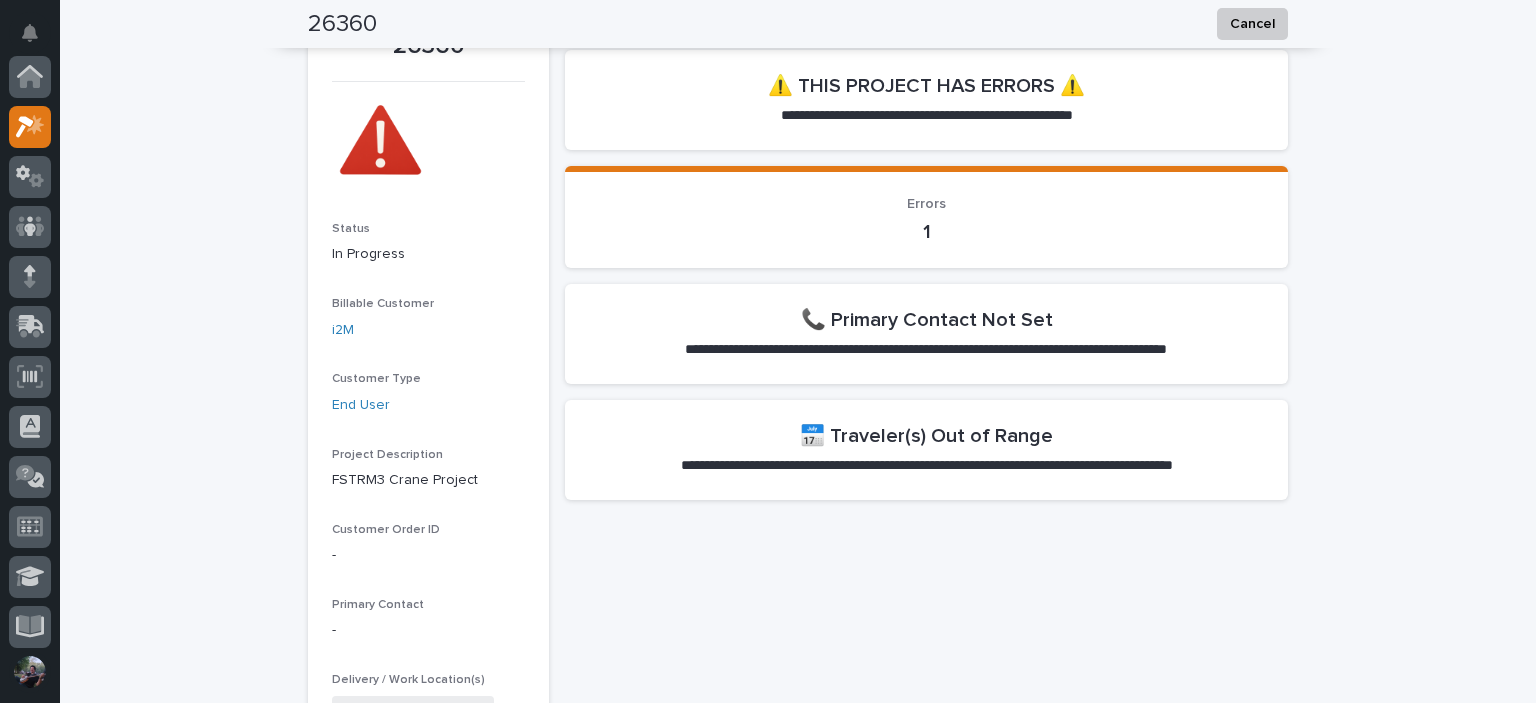 scroll, scrollTop: 148, scrollLeft: 0, axis: vertical 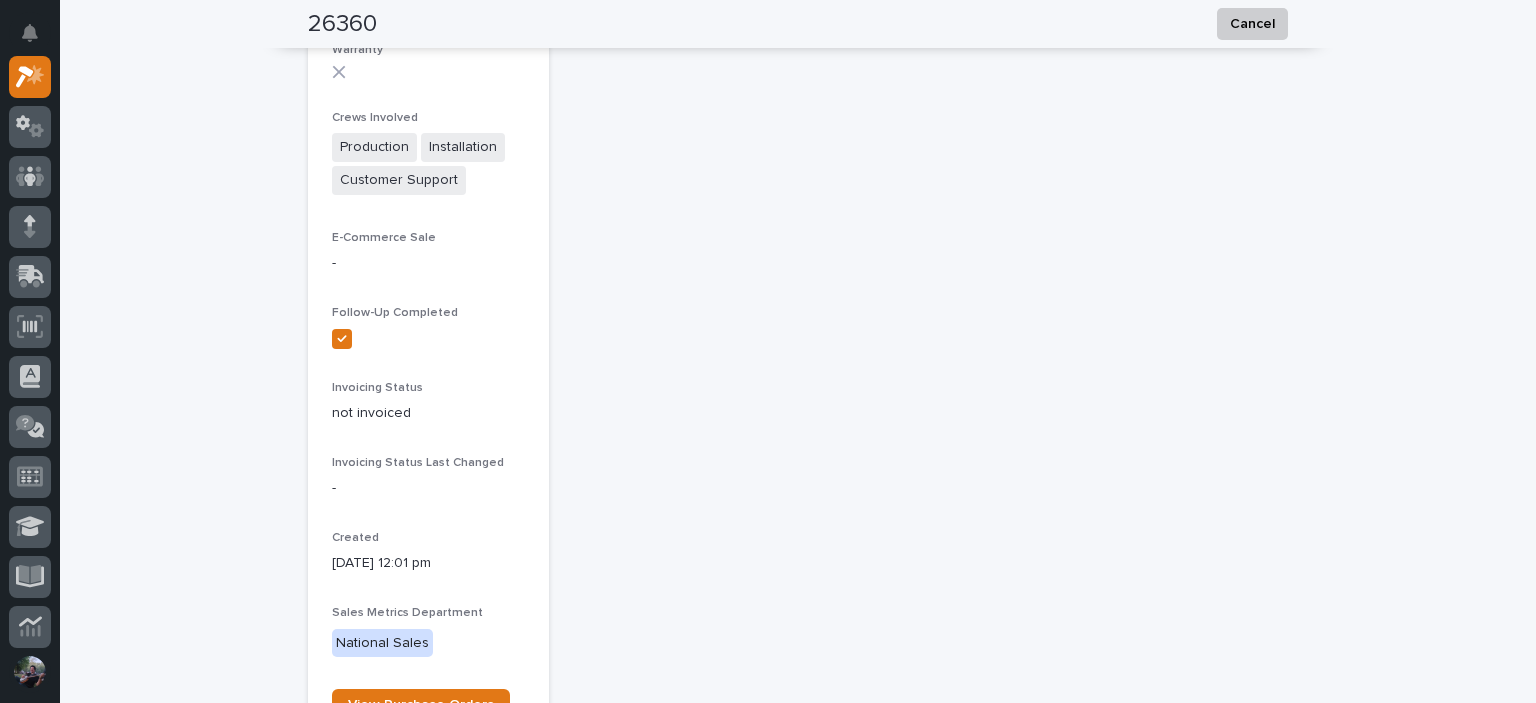 click 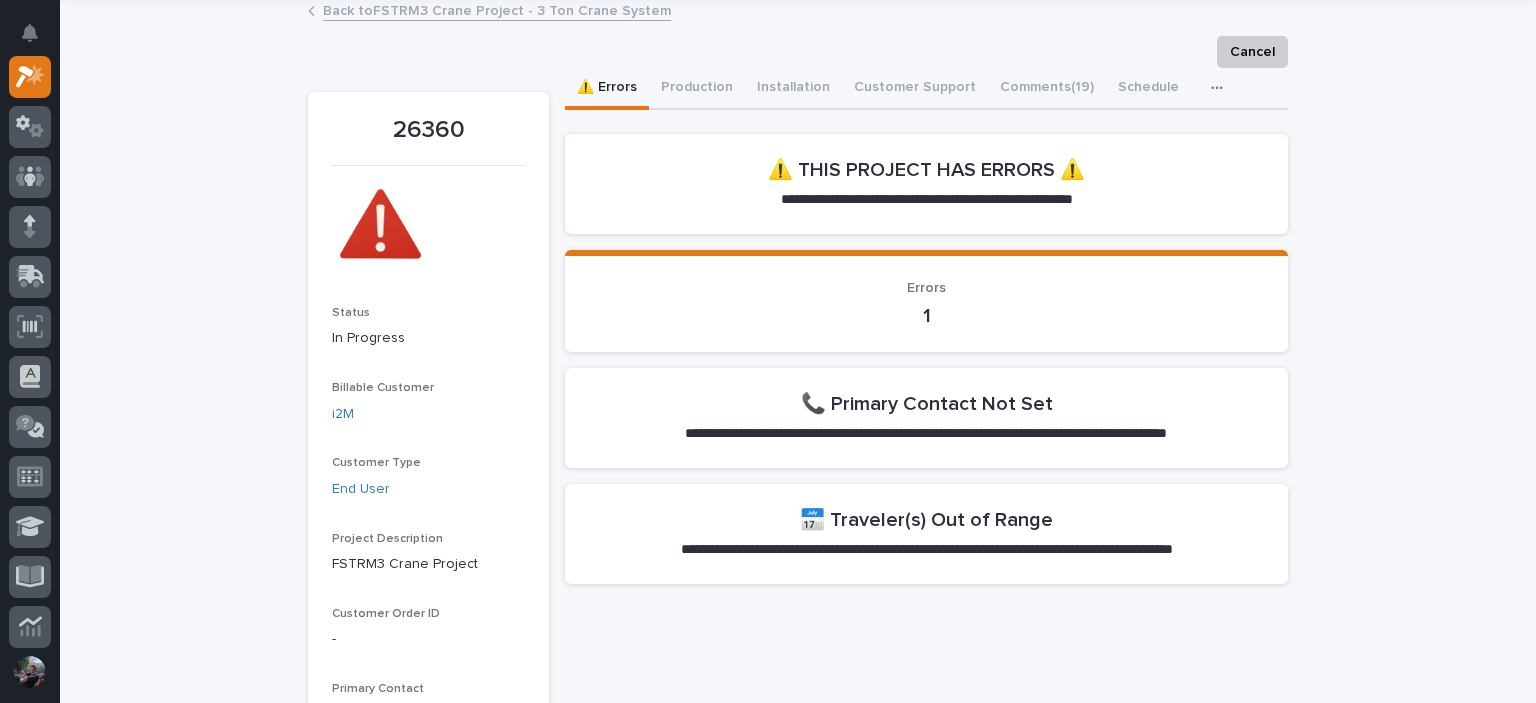 scroll, scrollTop: 400, scrollLeft: 0, axis: vertical 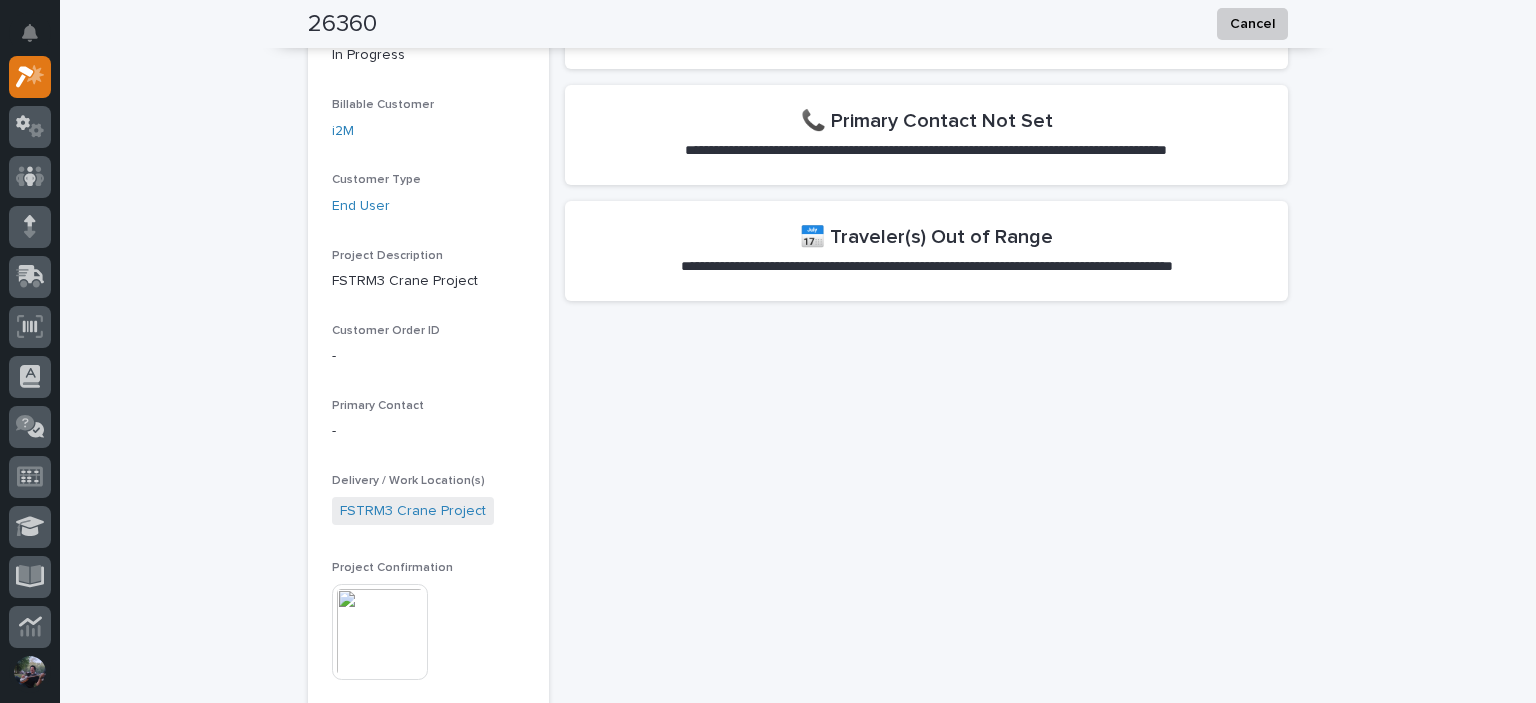 click on "**********" at bounding box center (926, 1065) 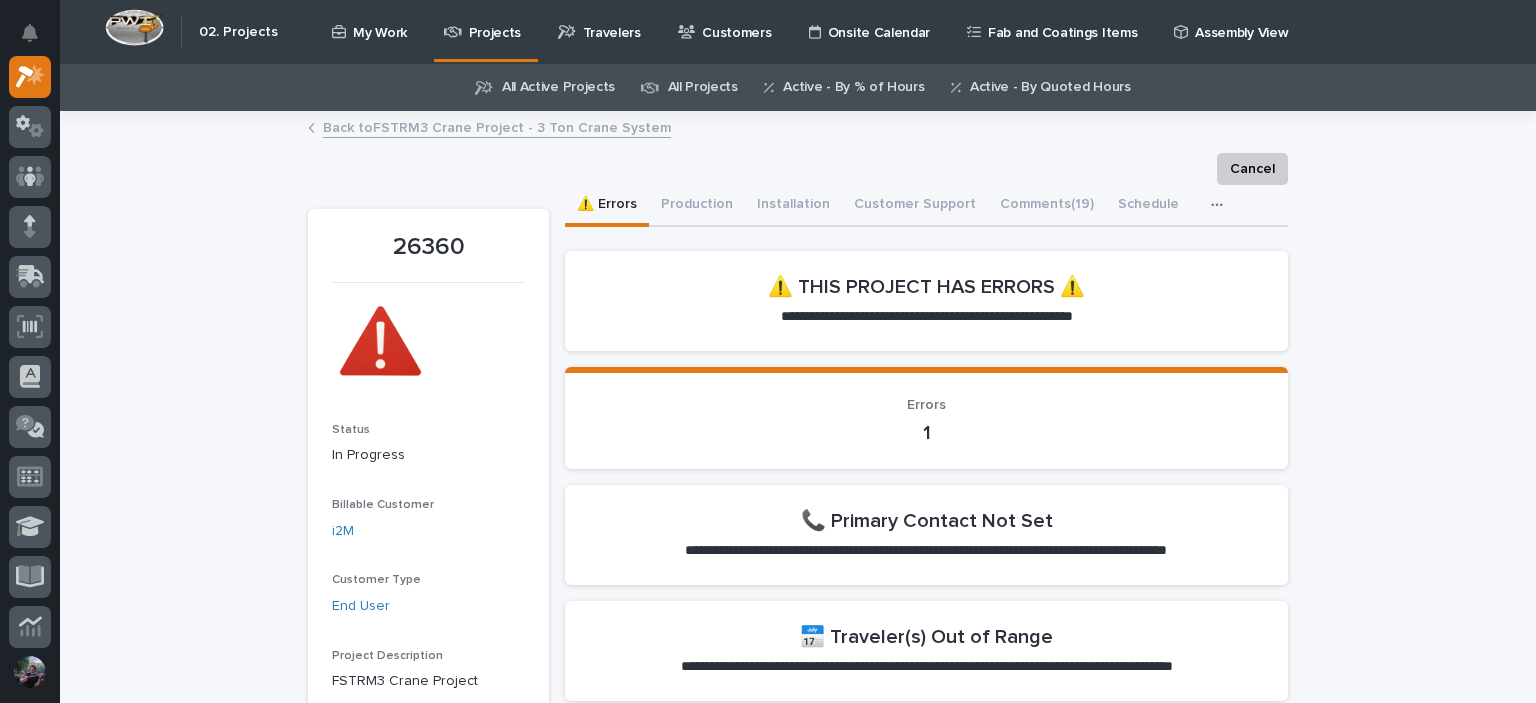 click on "Back to  FSTRM3 Crane Project - 3 Ton Crane System" at bounding box center [497, 126] 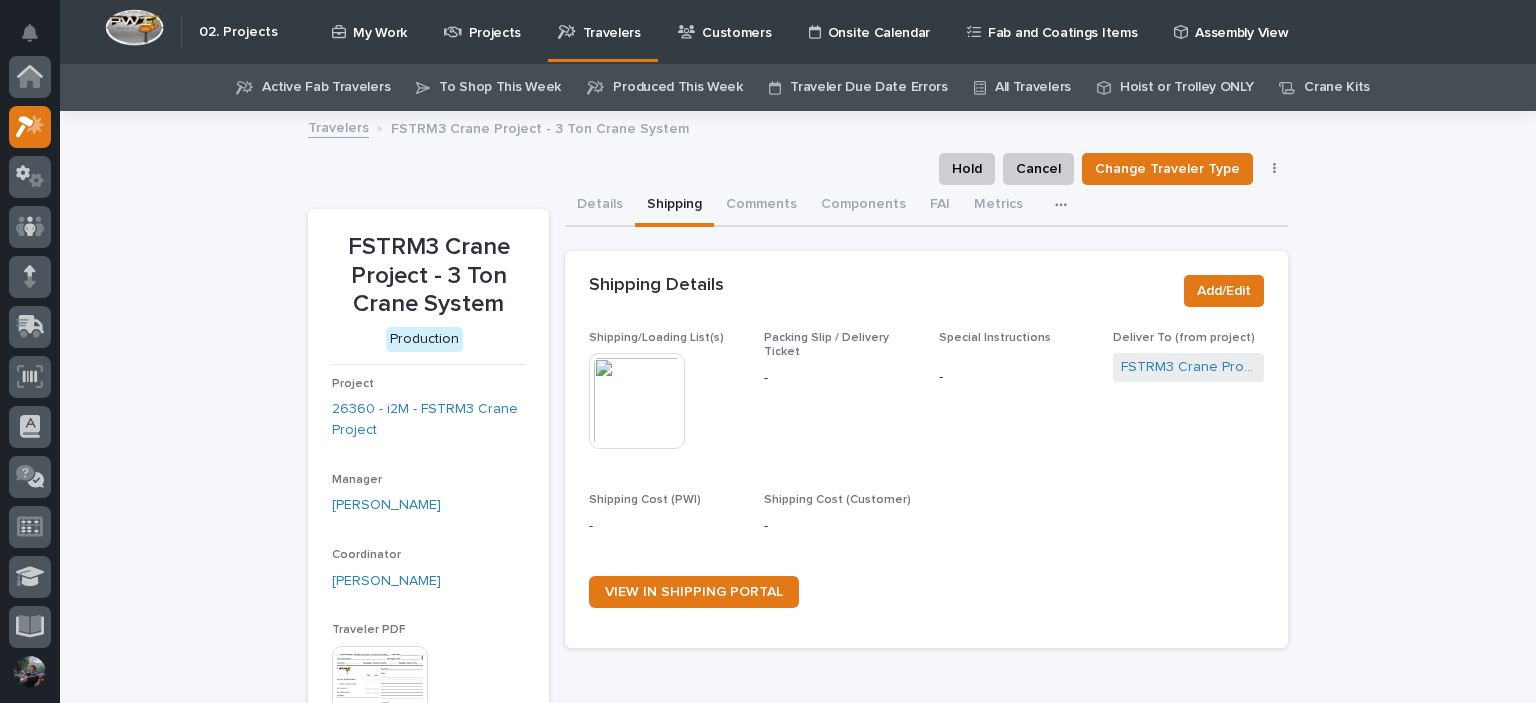 scroll, scrollTop: 50, scrollLeft: 0, axis: vertical 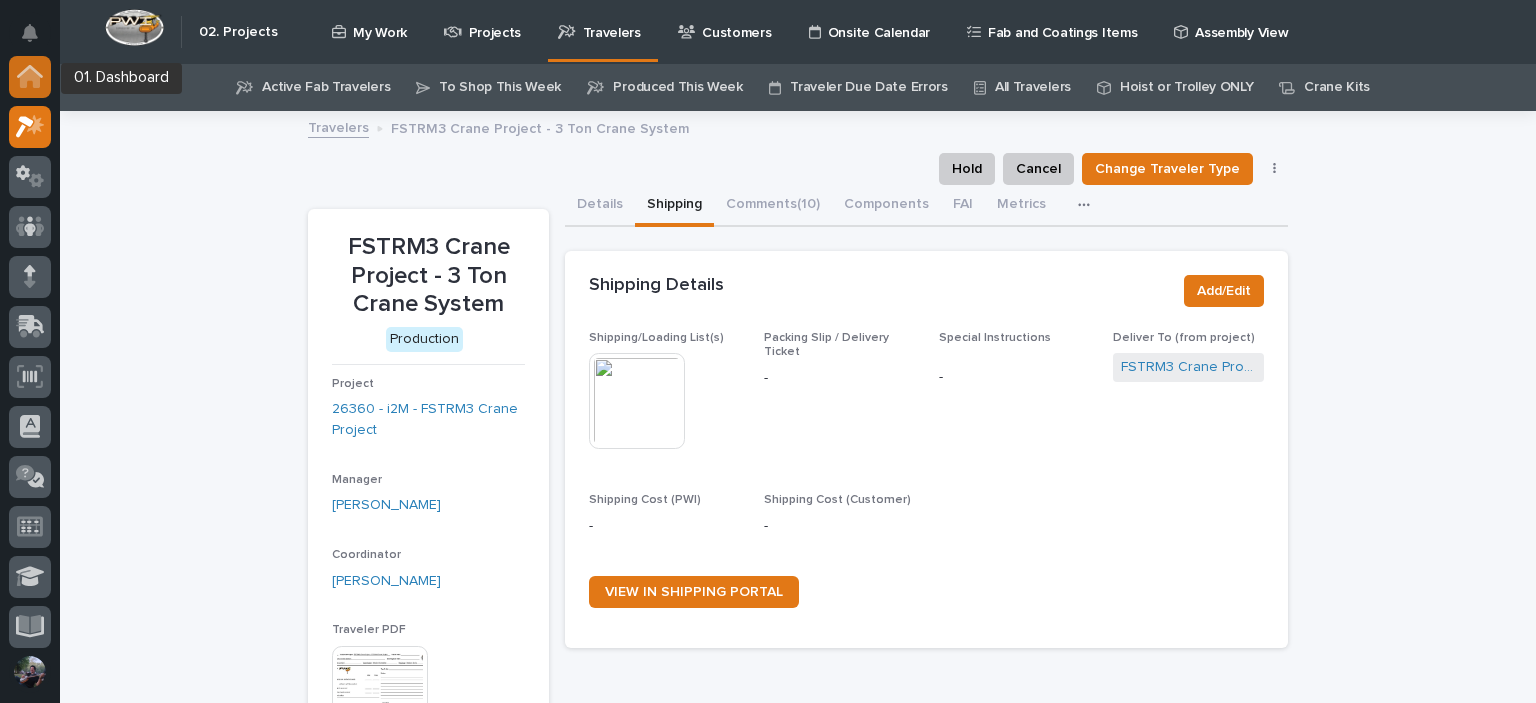 click 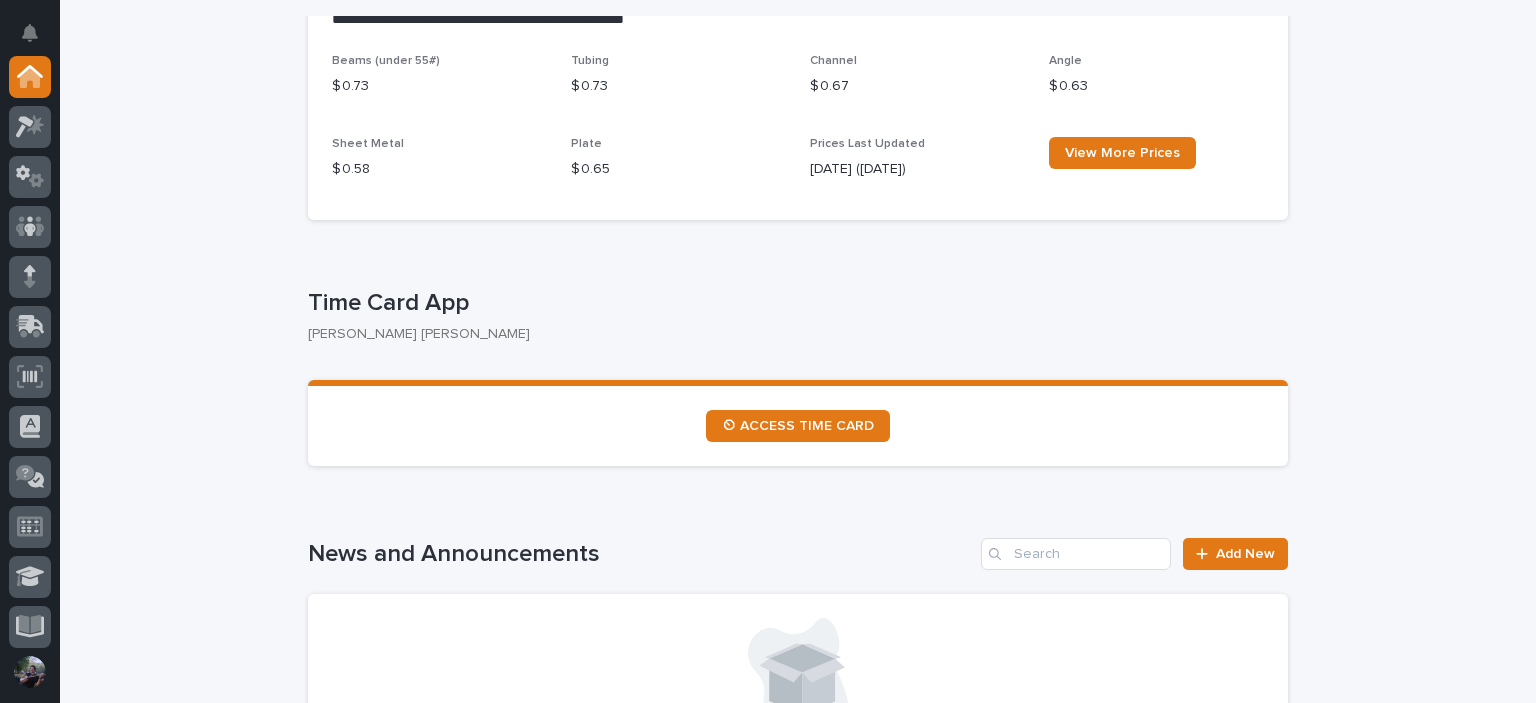 scroll, scrollTop: 733, scrollLeft: 0, axis: vertical 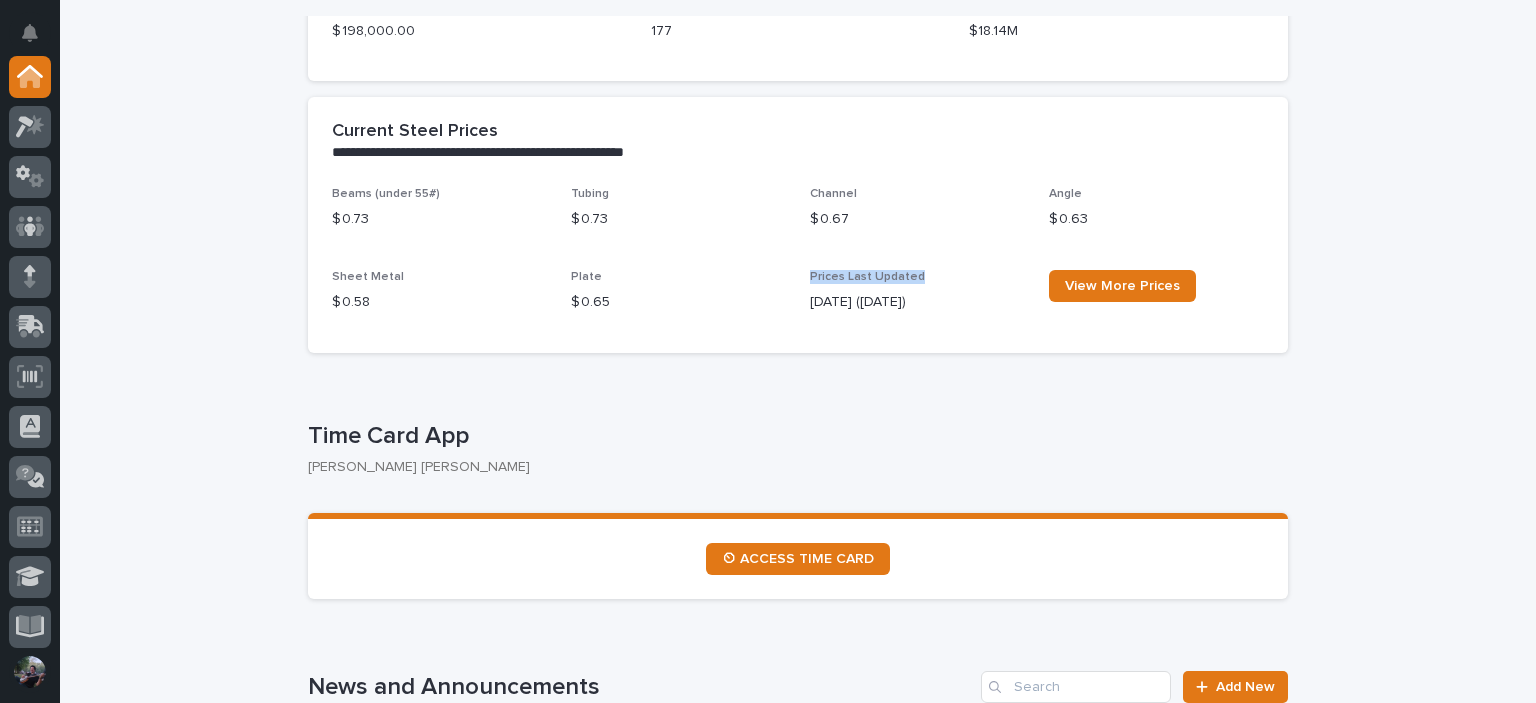 drag, startPoint x: 908, startPoint y: 275, endPoint x: 796, endPoint y: 279, distance: 112.0714 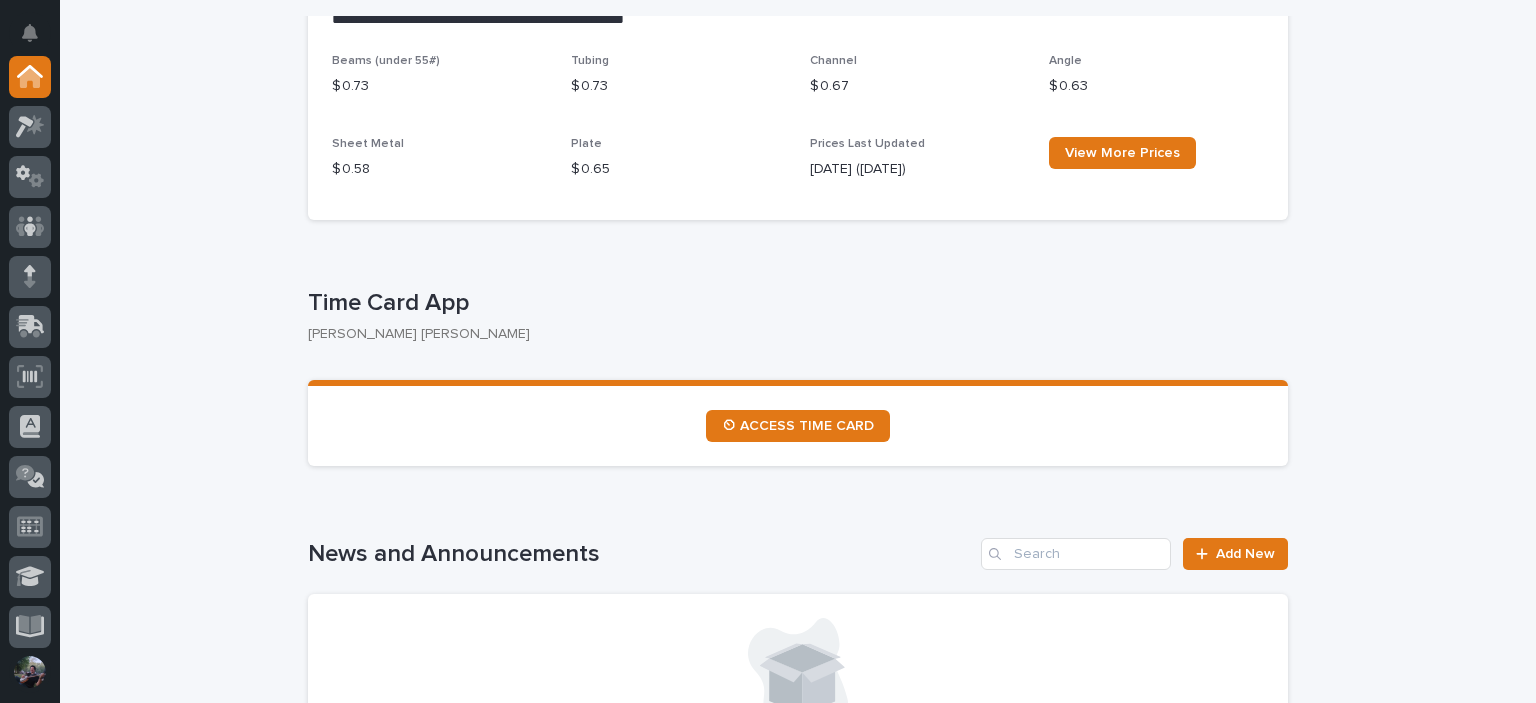 click on "Time Card App" at bounding box center (794, 303) 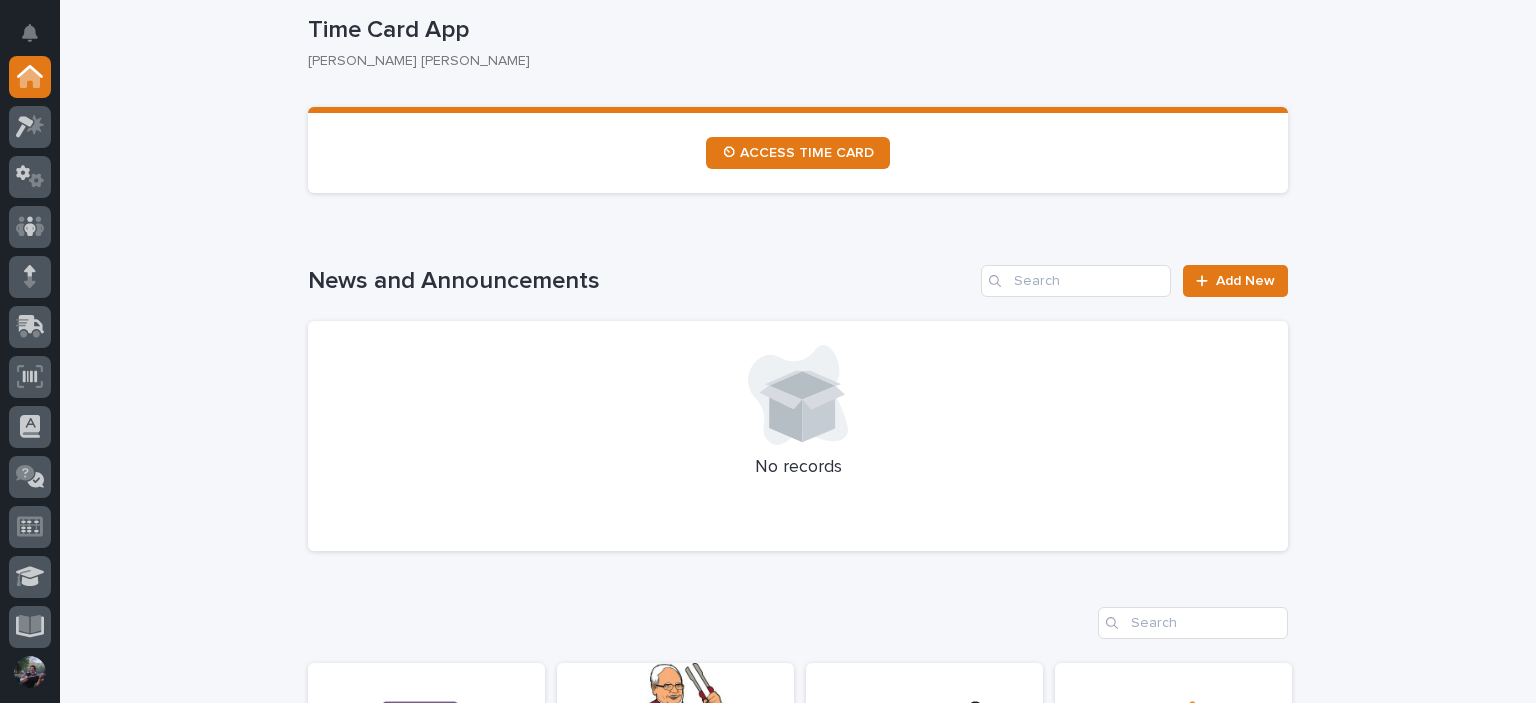 scroll, scrollTop: 1200, scrollLeft: 0, axis: vertical 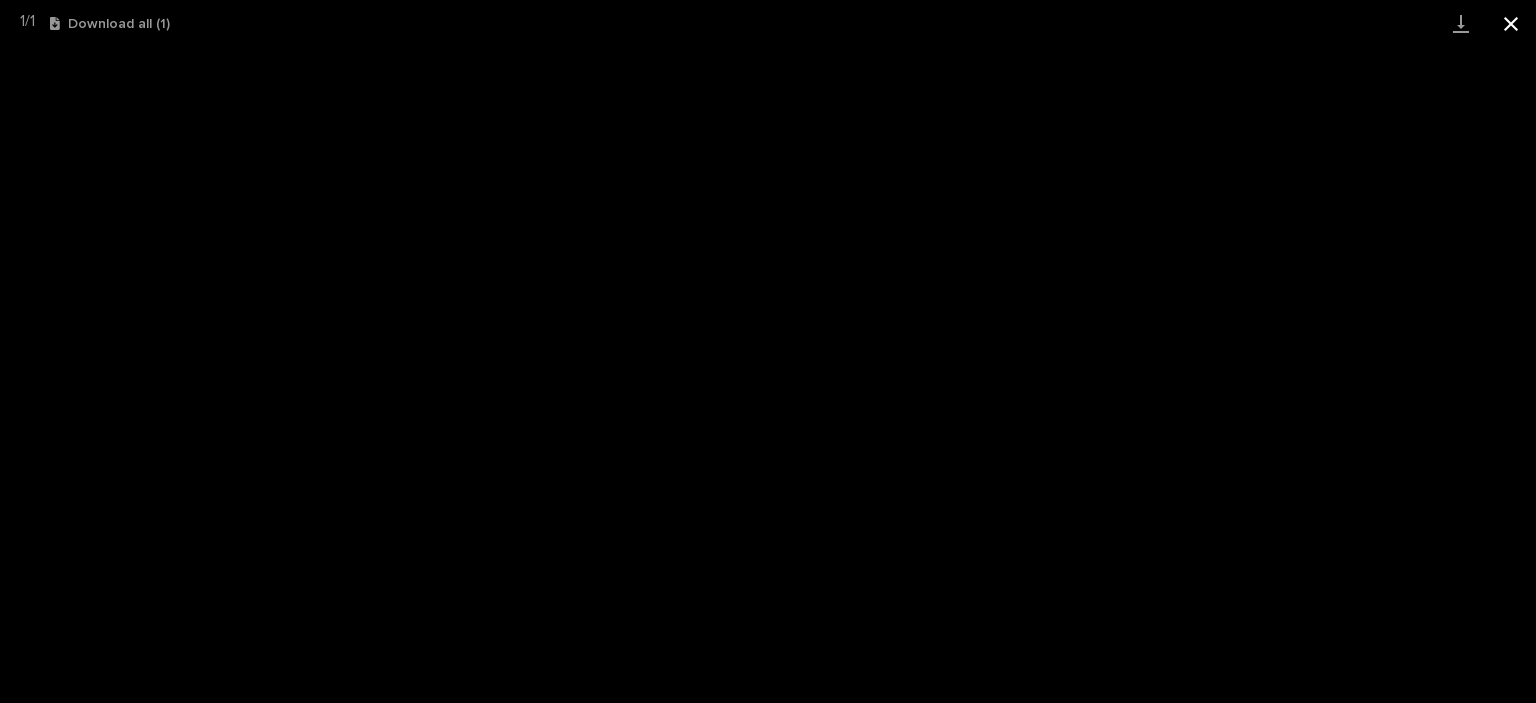 click at bounding box center (1511, 23) 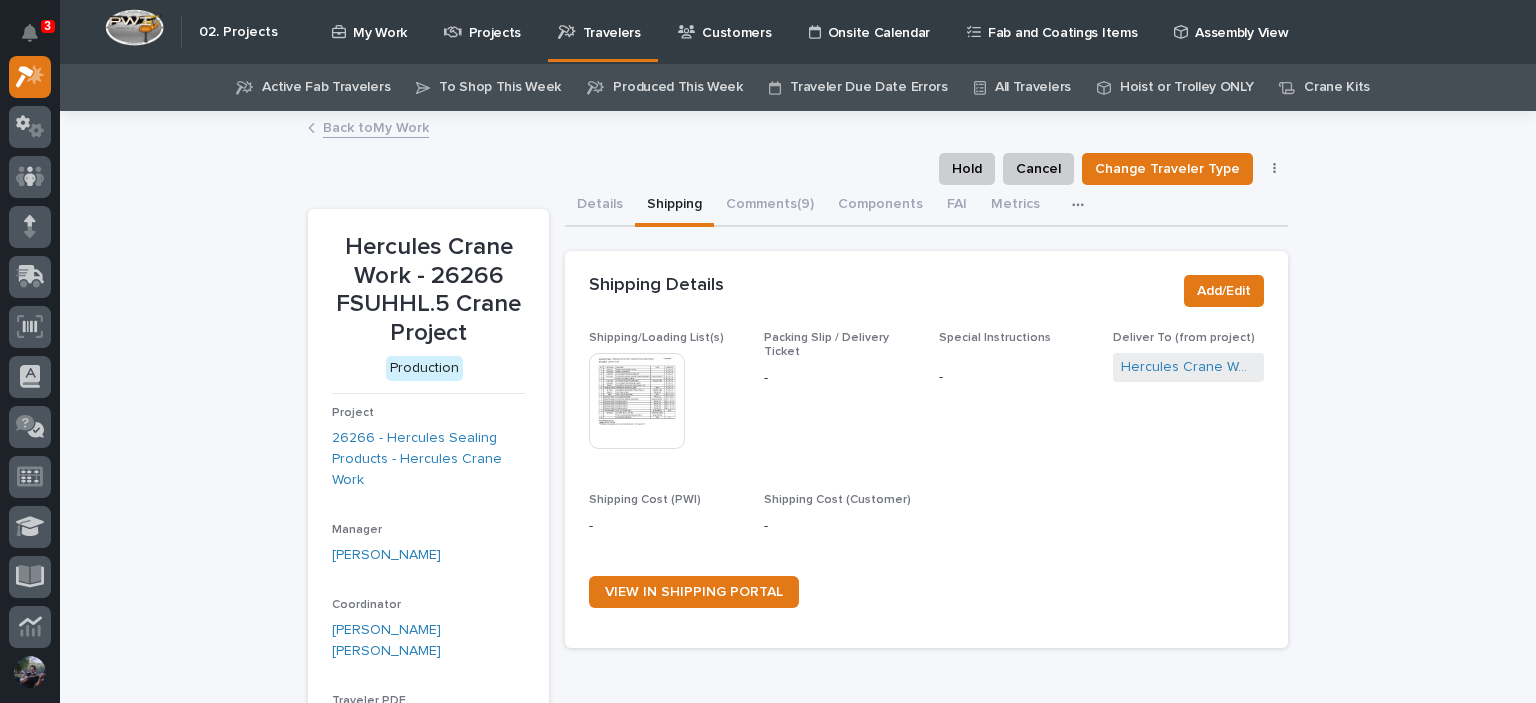 click on "Back to  My Work" at bounding box center [376, 126] 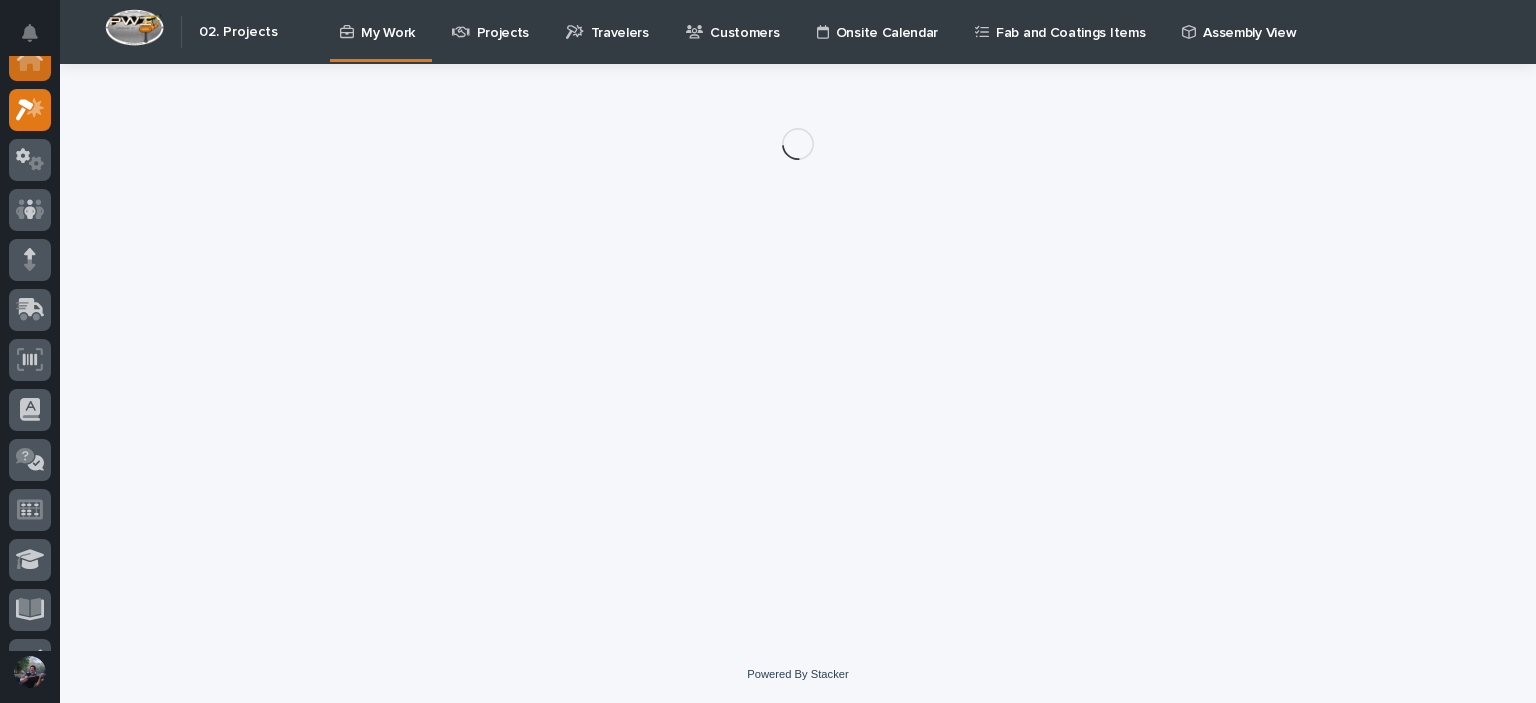 scroll, scrollTop: 0, scrollLeft: 0, axis: both 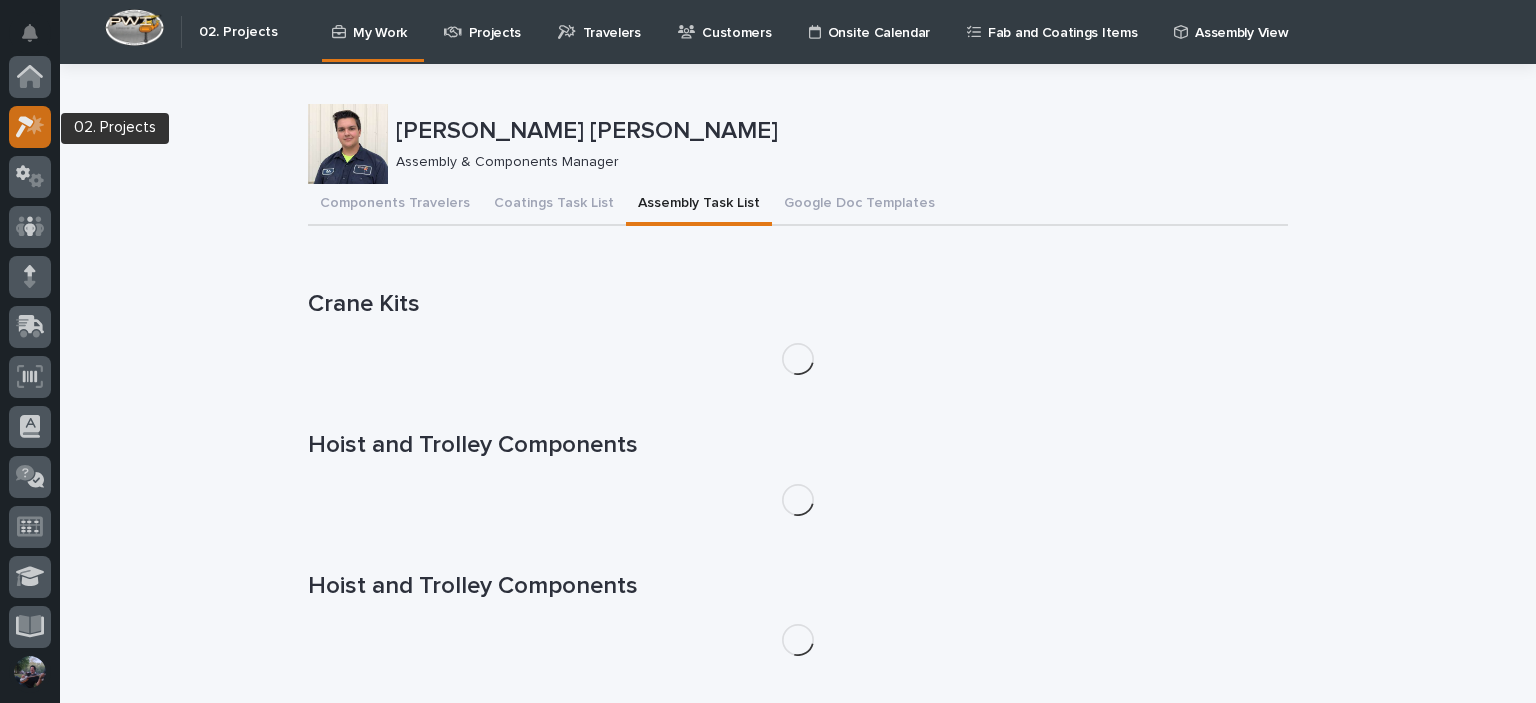 click 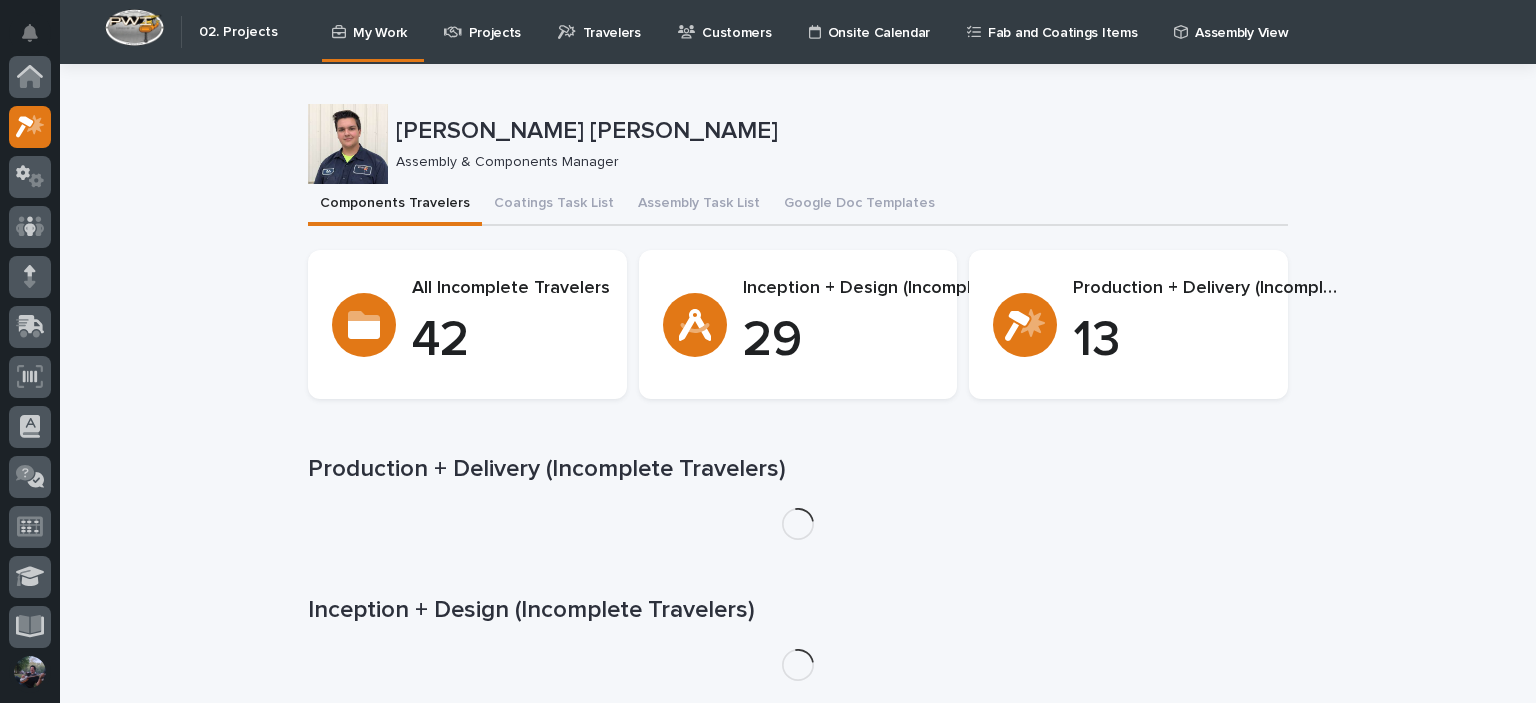 scroll, scrollTop: 50, scrollLeft: 0, axis: vertical 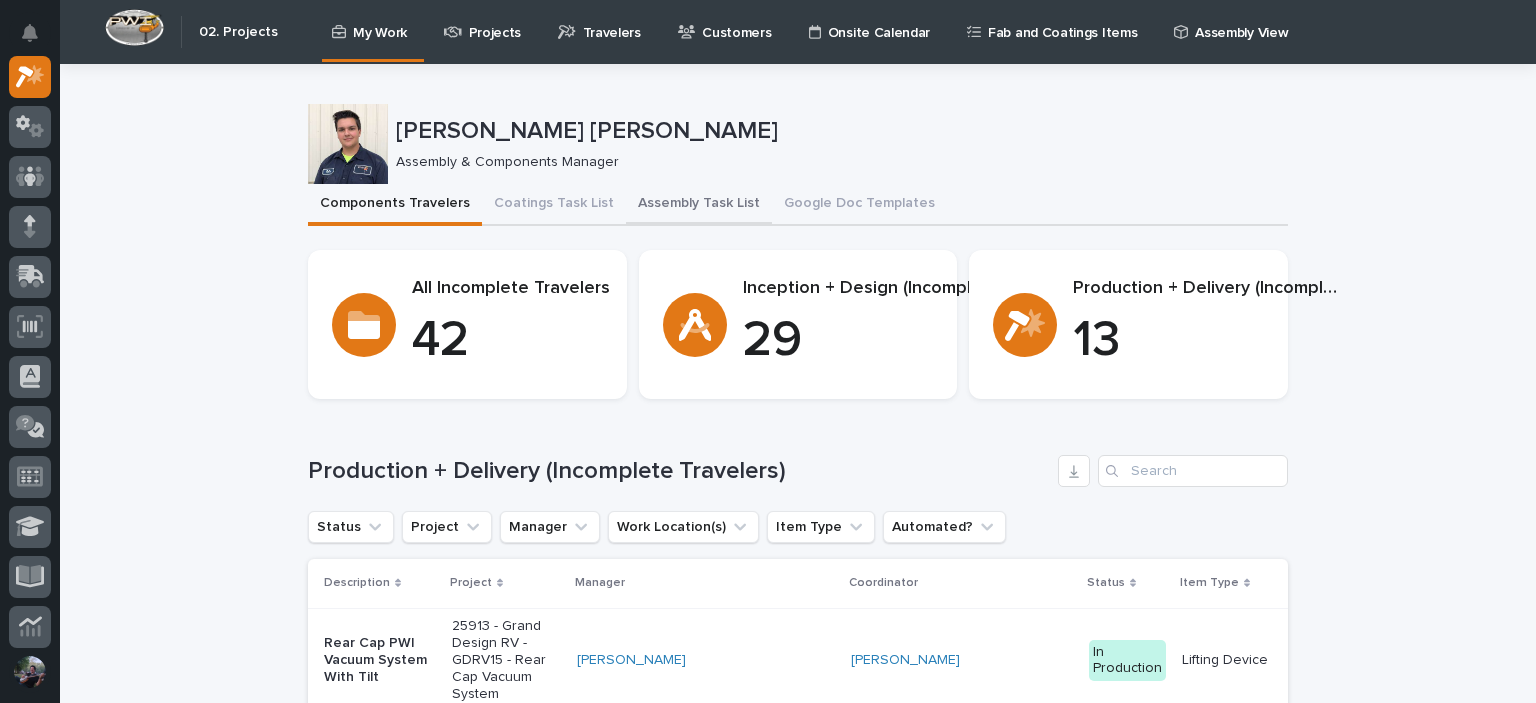 click on "Assembly Task List" at bounding box center [699, 205] 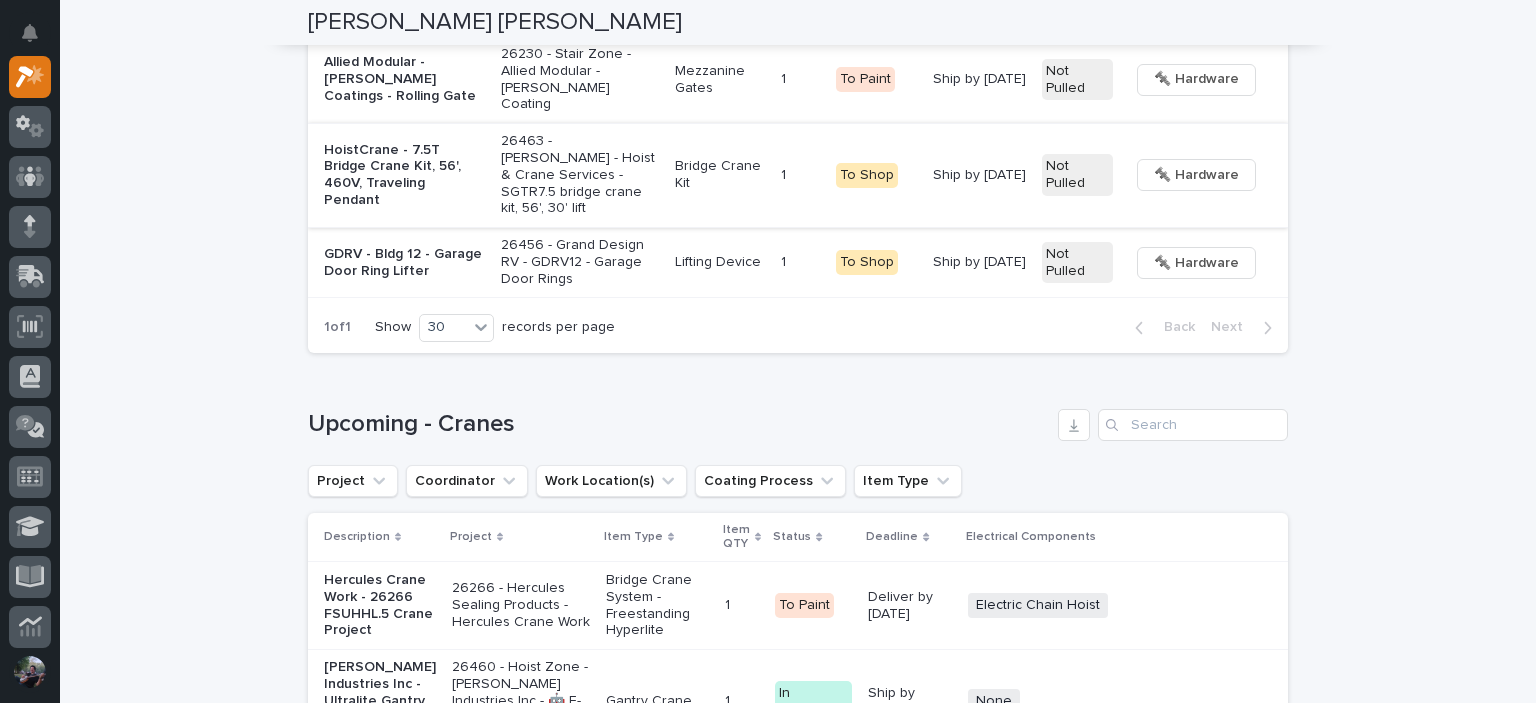 scroll, scrollTop: 3000, scrollLeft: 0, axis: vertical 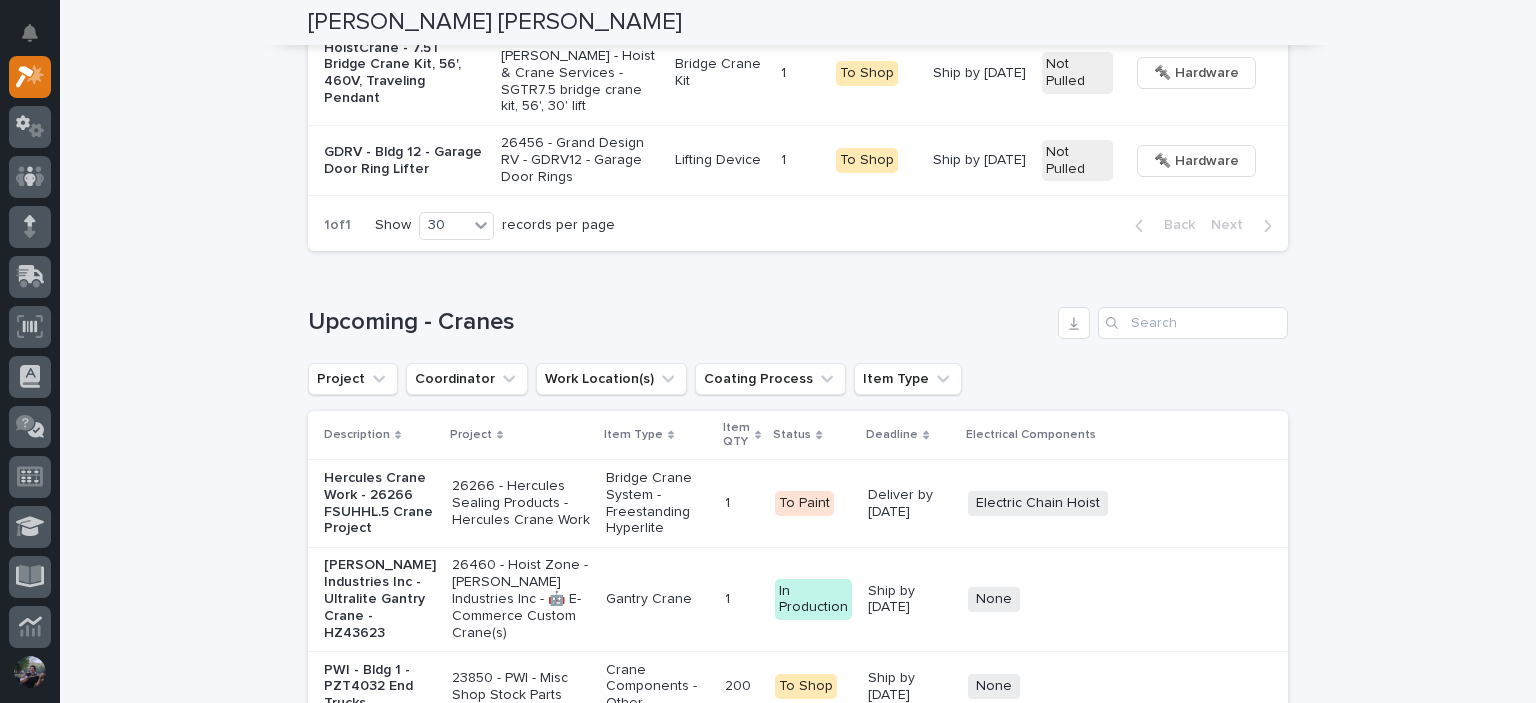 click on "Loading... Saving… Loading... Saving… Kyle Dean Miller Kyle Dean Miller Assembly & Components Manager Sorry, there was an error saving your record. Please try again. Please fill out the required fields below. Components Travelers Coatings Task List Assembly Task List Google Doc Templates Can't display tree at index  25 Can't display tree at index  11 Loading... Saving… Loading... Saving… Loading... Saving… Crane Kits Project Coordinator Work Location(s) Coating Process Description Project Item Type Item QTY Coating Process Deadline Electrical Components Hardware Status Belmont - Crane Kit 26395 - Belmont Trailers - Crane Kit Bridge Crane Kit 1 1   In-House Paint/Powder   Ship by 7/9/25 Electric Chain Hoist Motorized End Trucks Radio Control + 1 Not Pulled 🚧 Staging → 📦 Ready to Ship → 🔩 Hardware HoistCrane - 3T Wire Rope Crane Kit, STT-130-100-72 End Truck Set 26418 - Starke - Hoist & Crane Services - 3T Crane Kit, WR, Type B, 460V Bridge Crane Kit 1 1   In-House Paint/Powder   + 2 1" at bounding box center (798, 333) 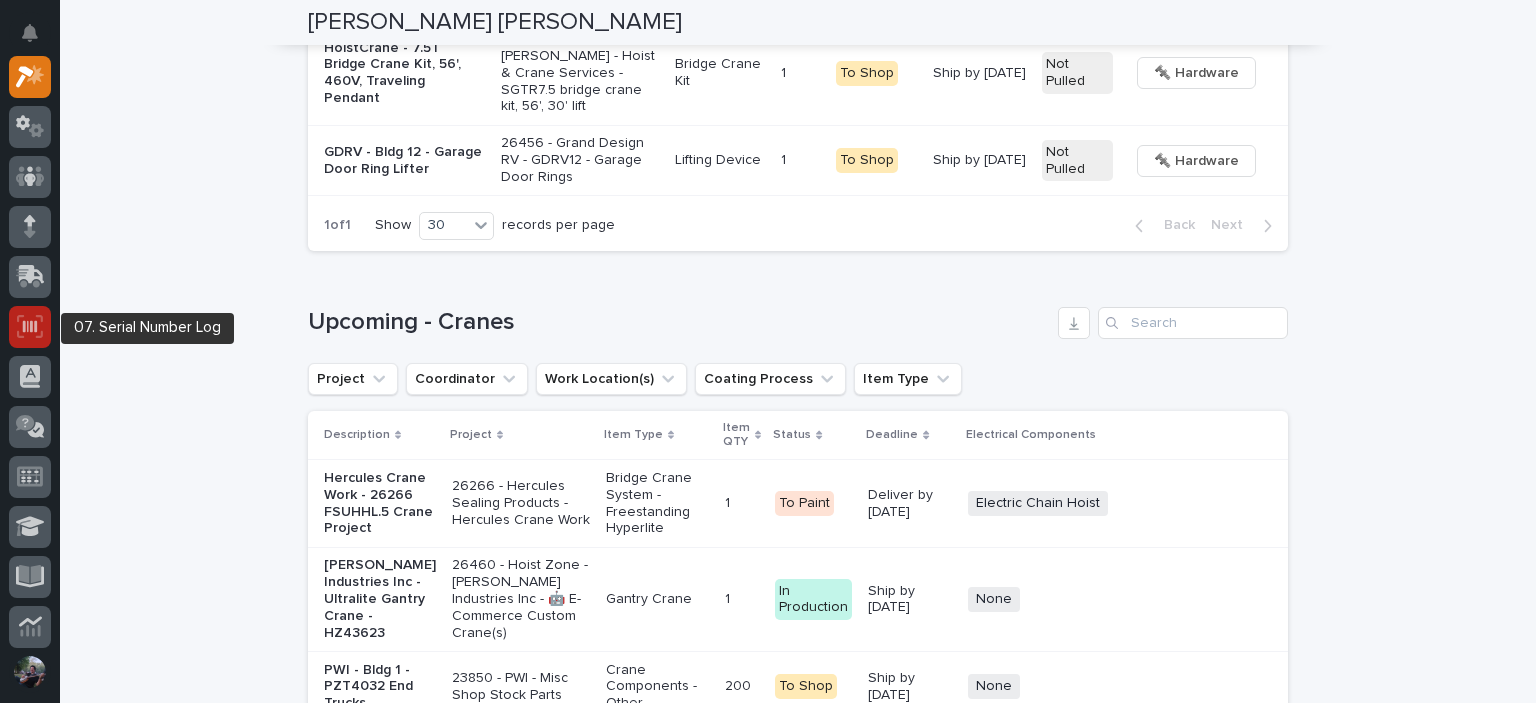 click 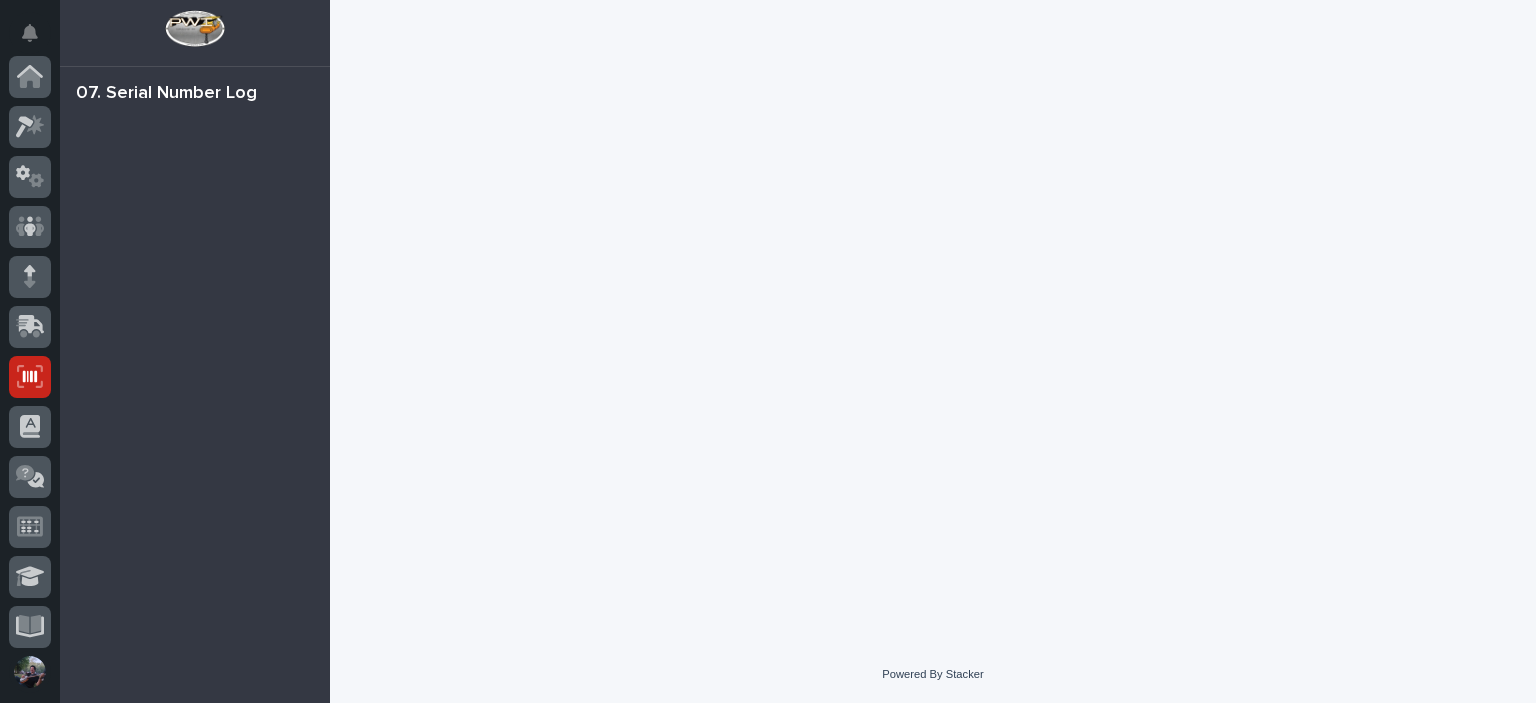 scroll, scrollTop: 0, scrollLeft: 0, axis: both 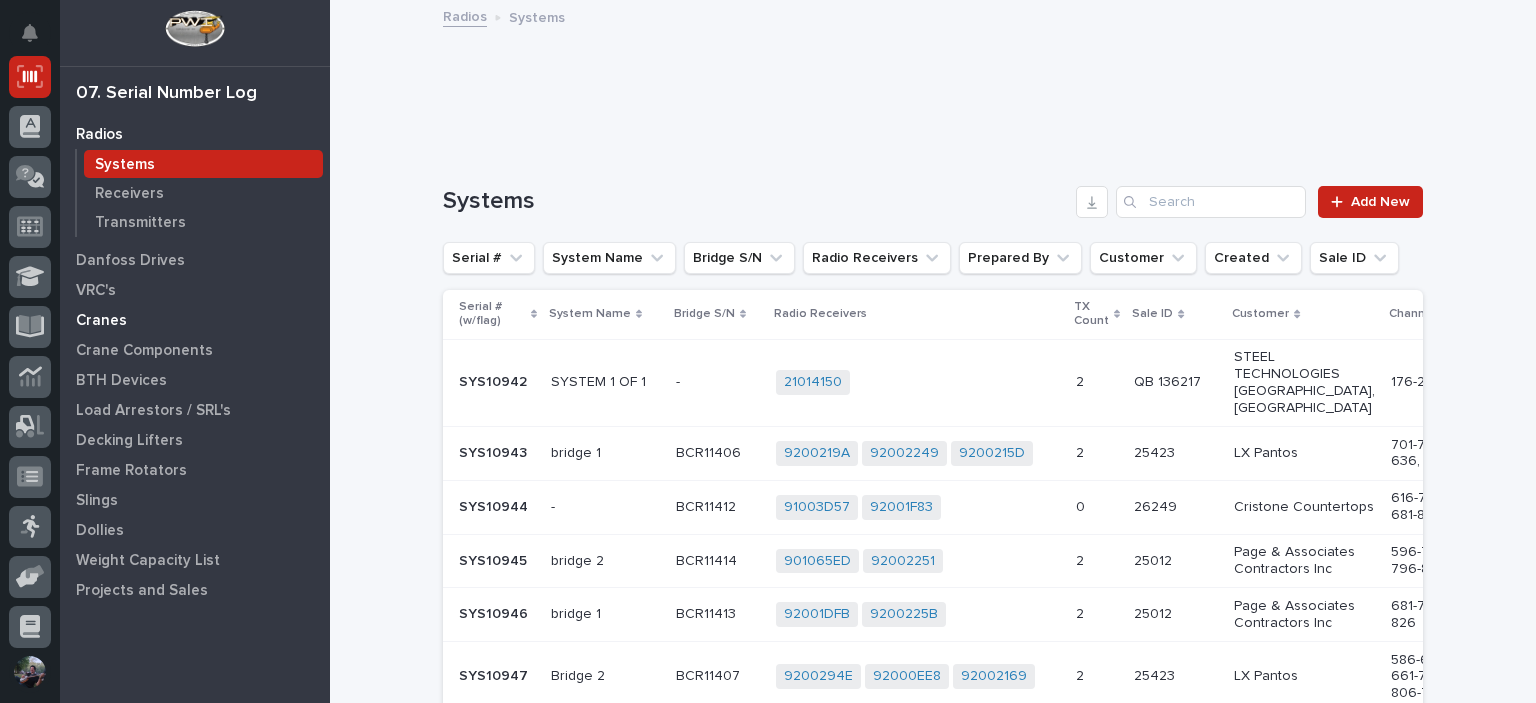 click on "Cranes" at bounding box center [195, 320] 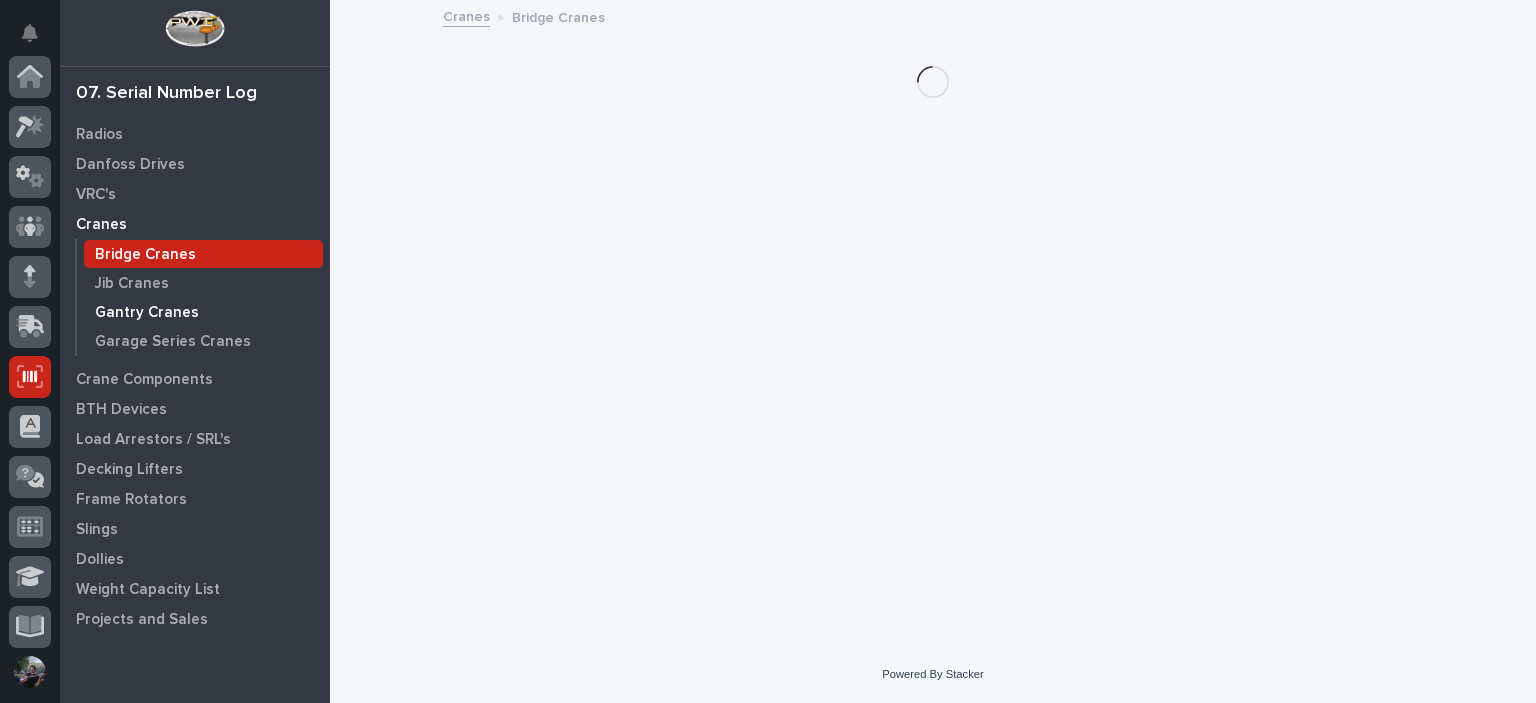 scroll, scrollTop: 300, scrollLeft: 0, axis: vertical 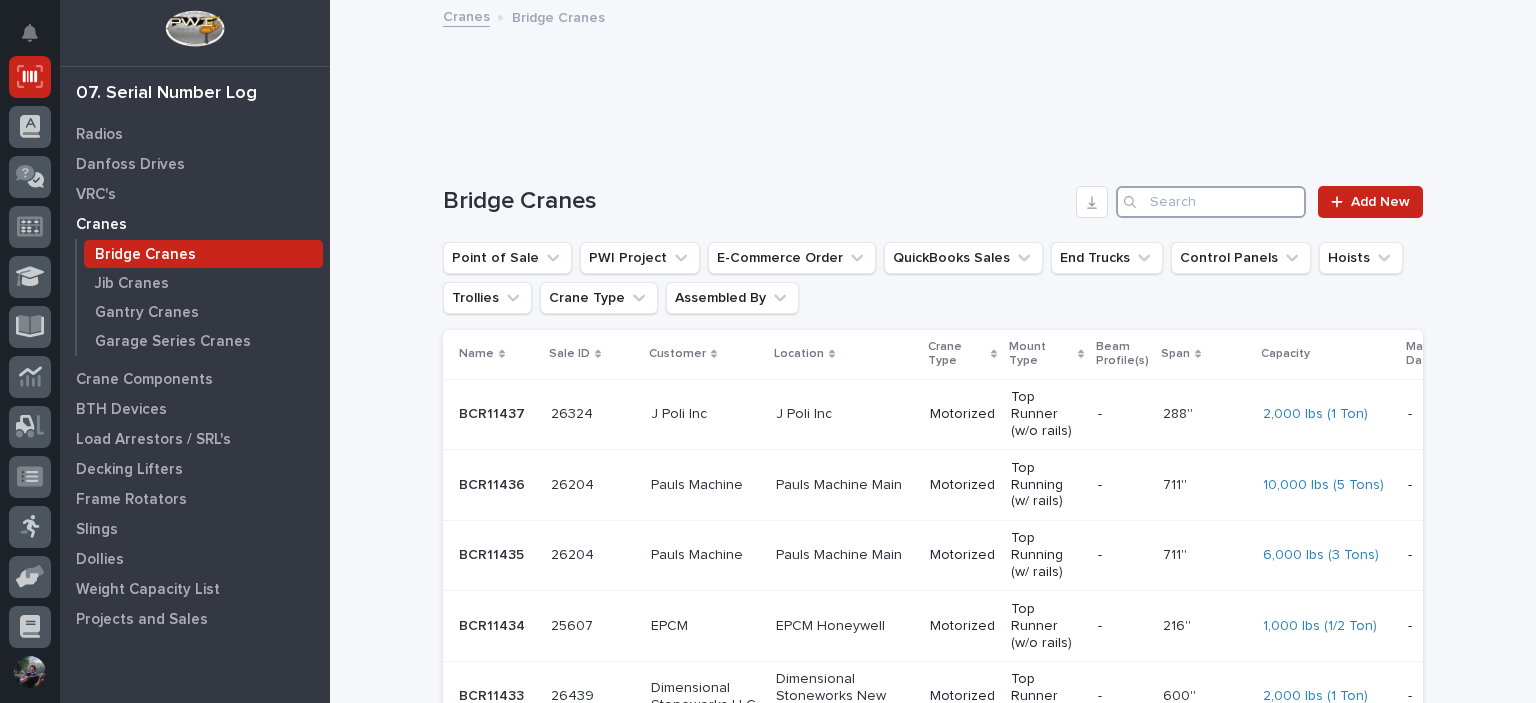 click at bounding box center [1211, 202] 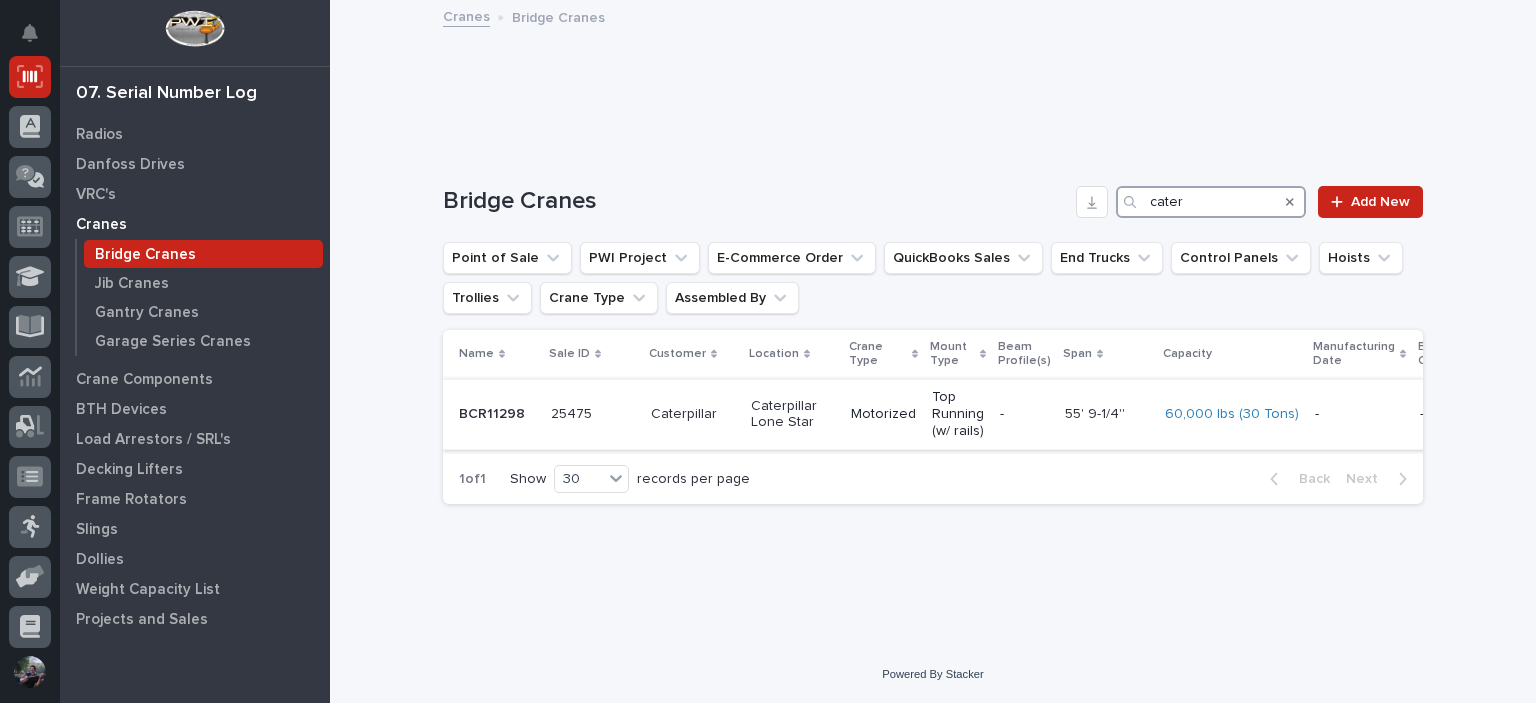 type on "cater" 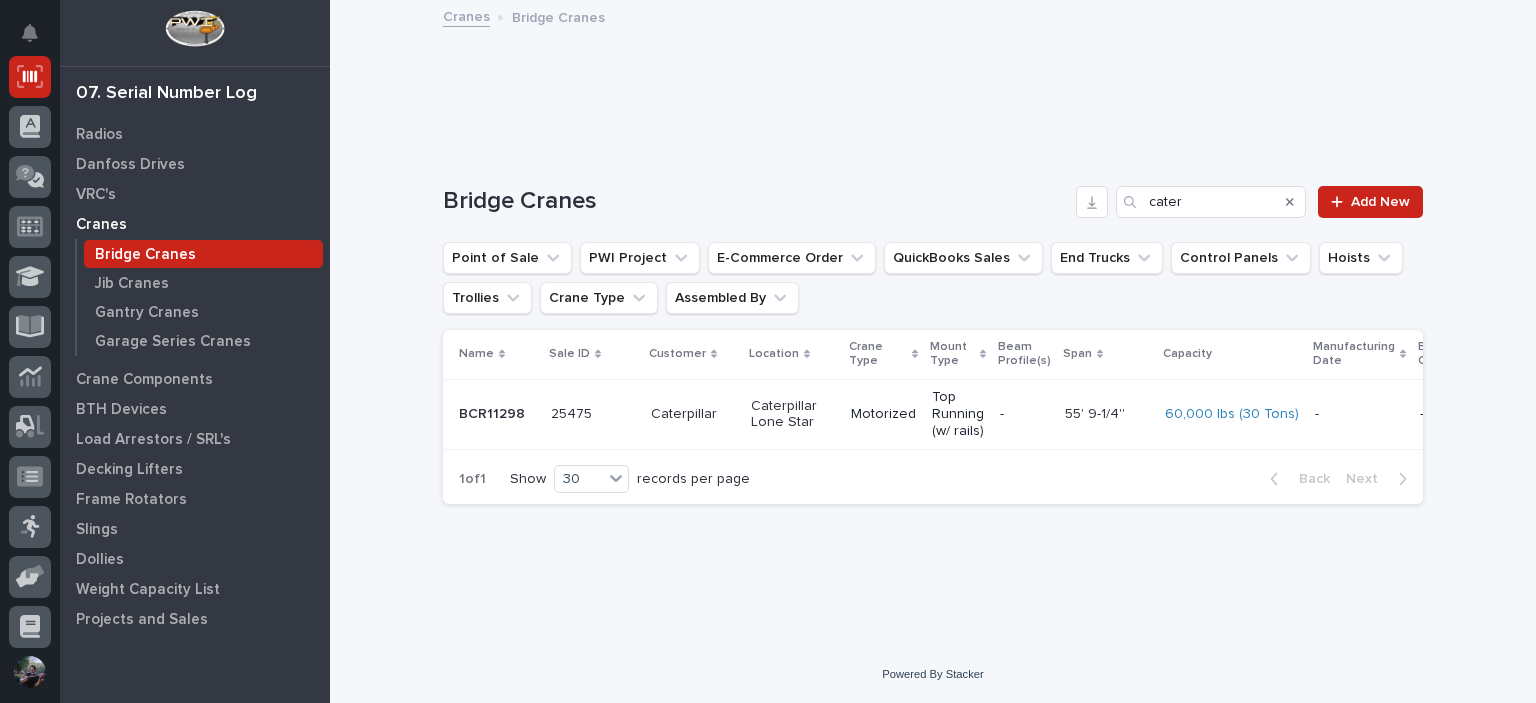 click on "Caterpillar Lone Star" at bounding box center (793, 415) 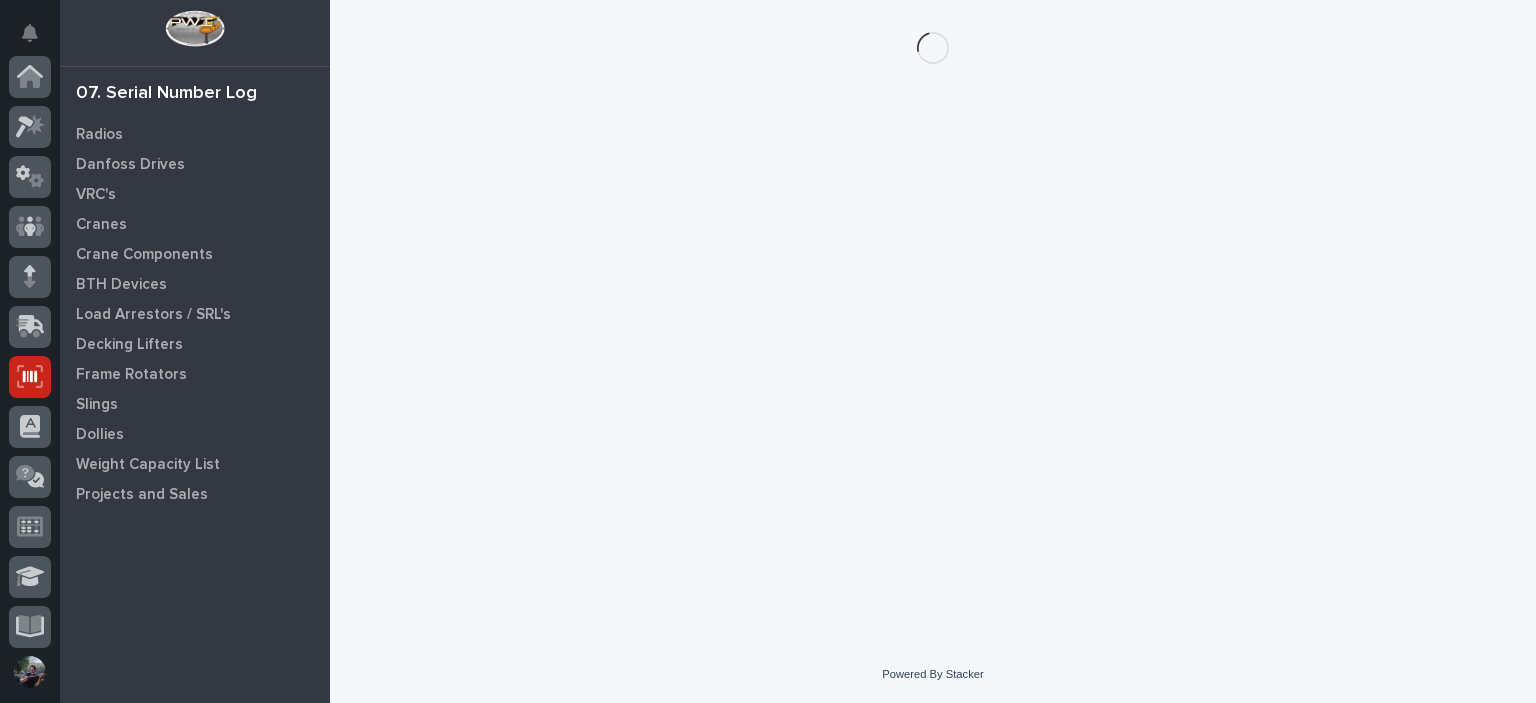 scroll, scrollTop: 300, scrollLeft: 0, axis: vertical 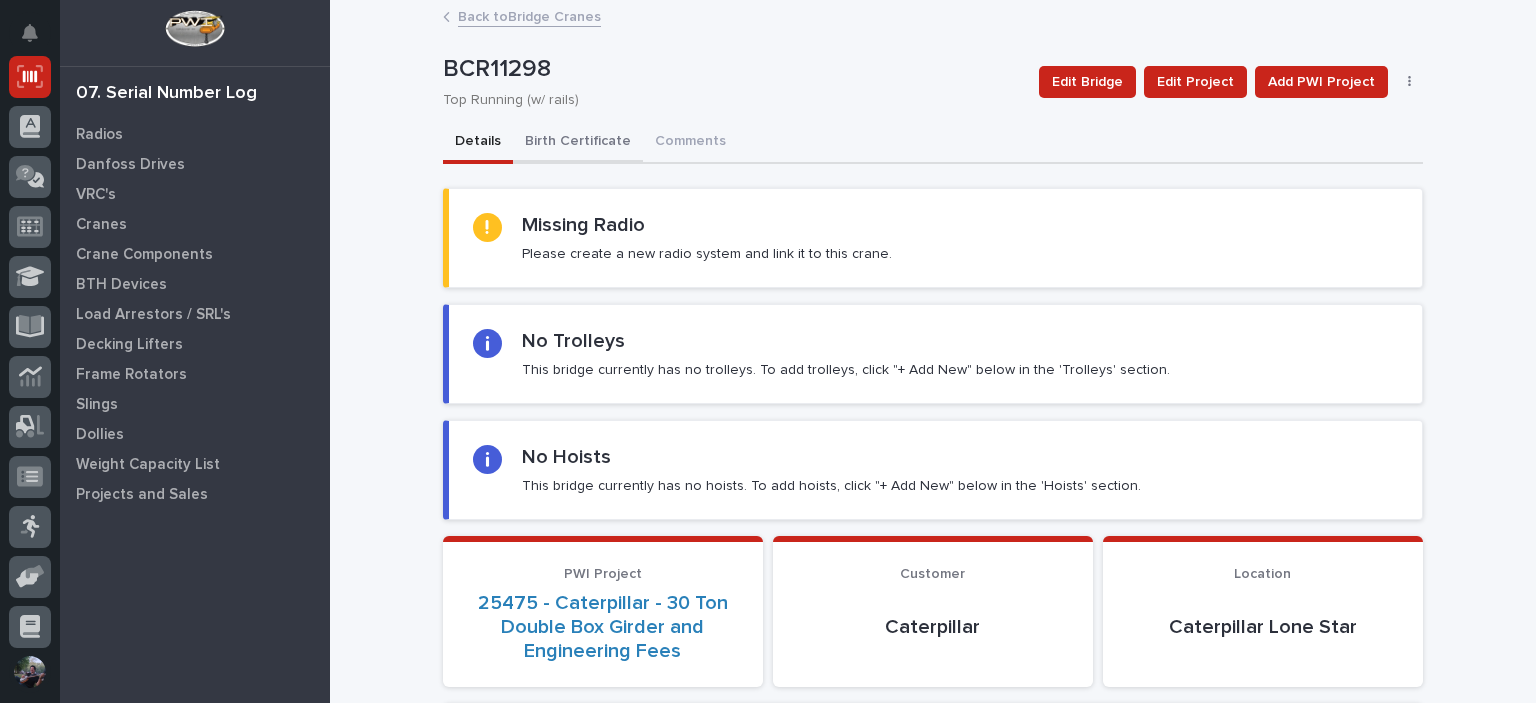 click on "Birth Certificate" at bounding box center (578, 143) 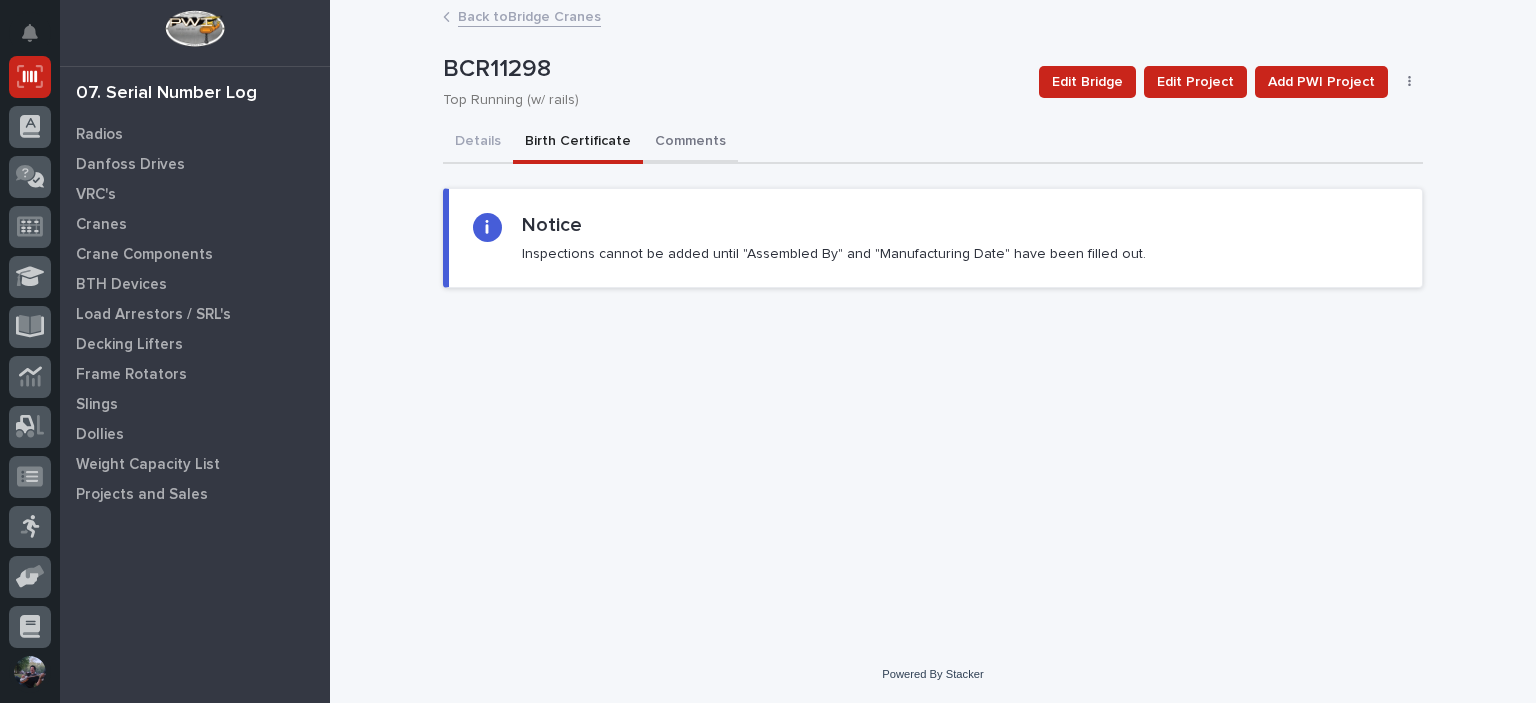 click on "Comments" at bounding box center [690, 143] 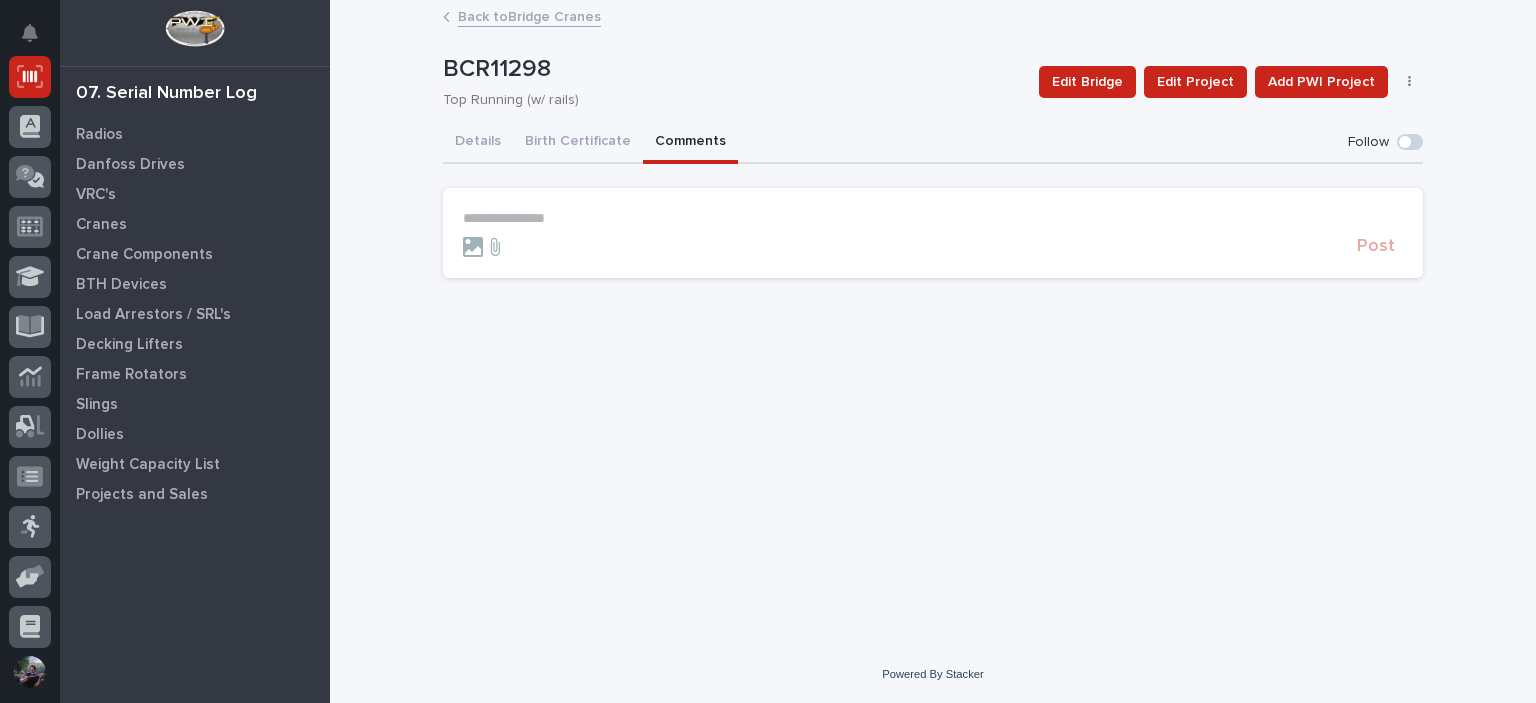 click on "**********" at bounding box center [933, 233] 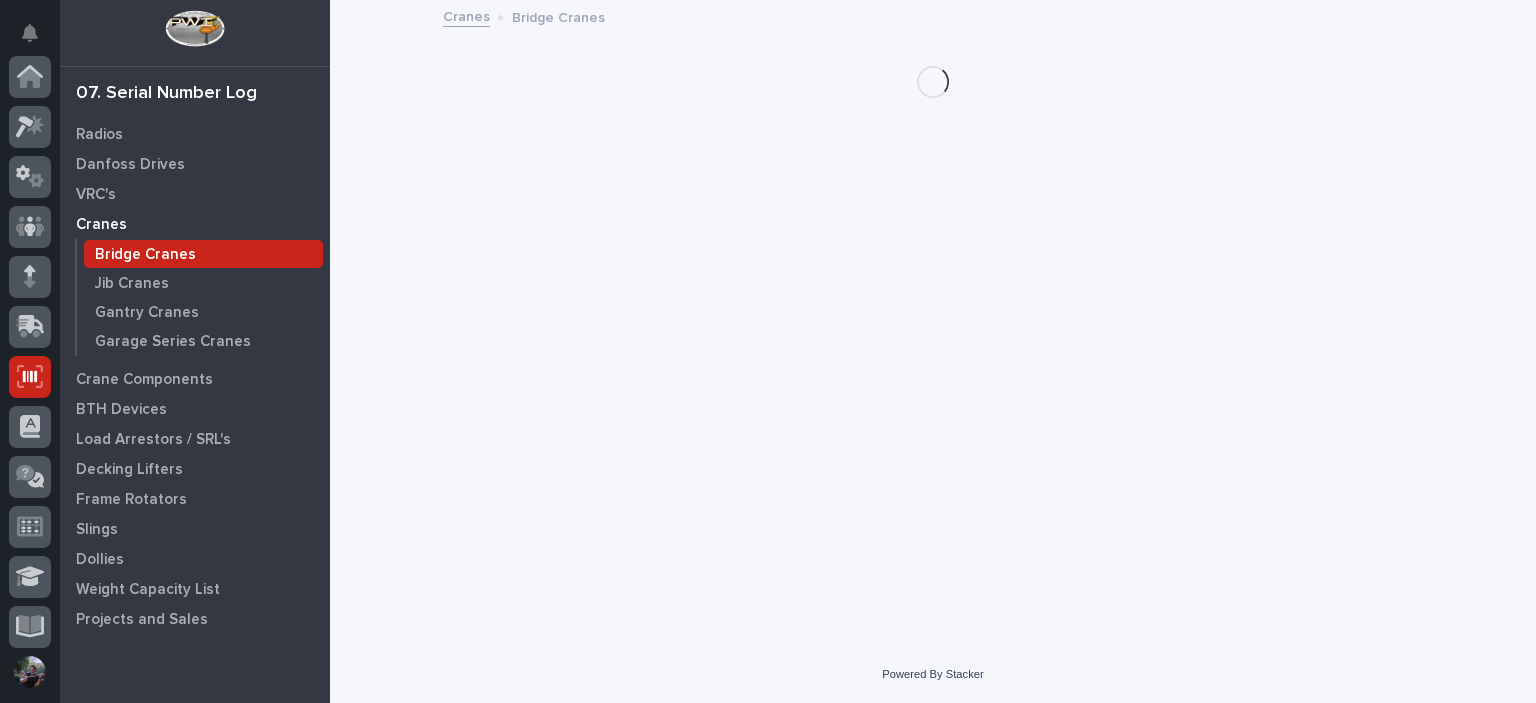 scroll, scrollTop: 300, scrollLeft: 0, axis: vertical 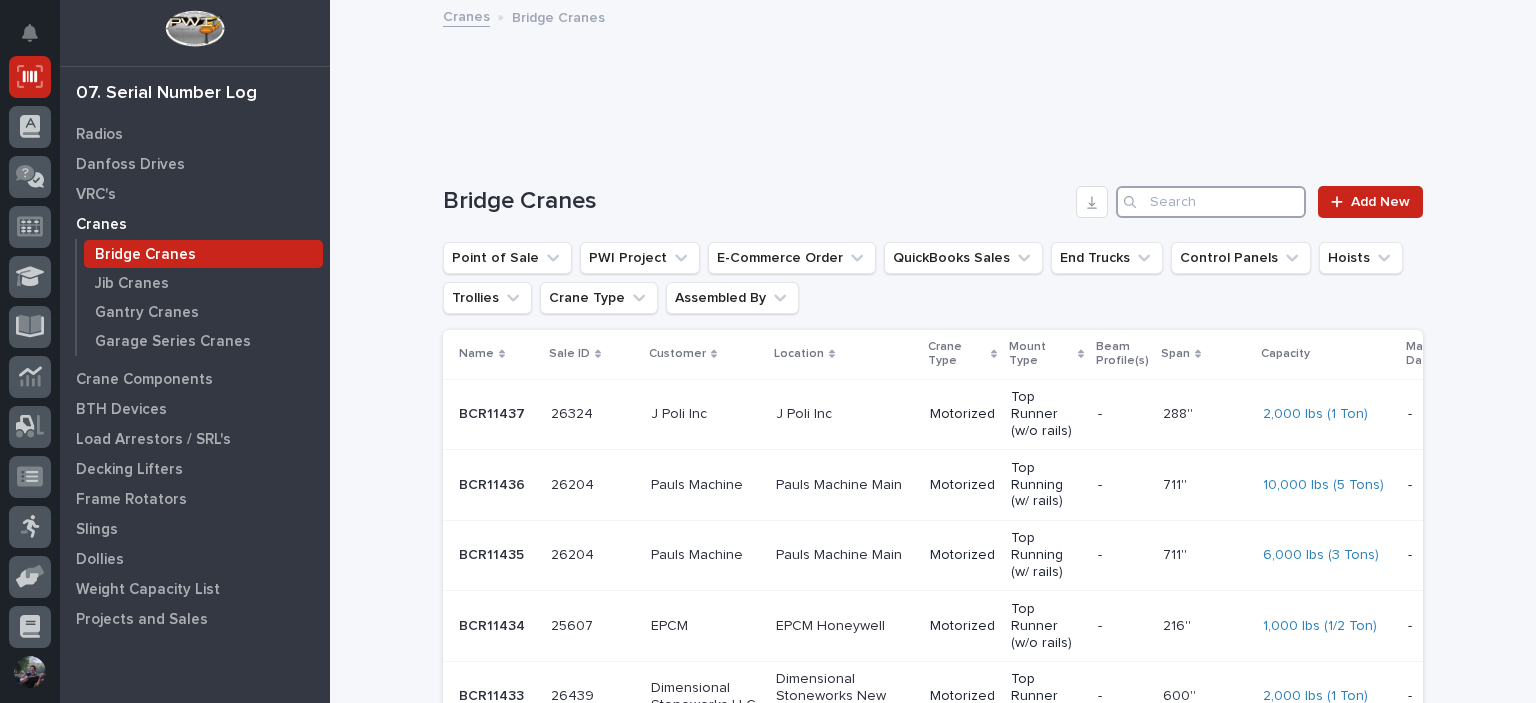 click at bounding box center (1211, 202) 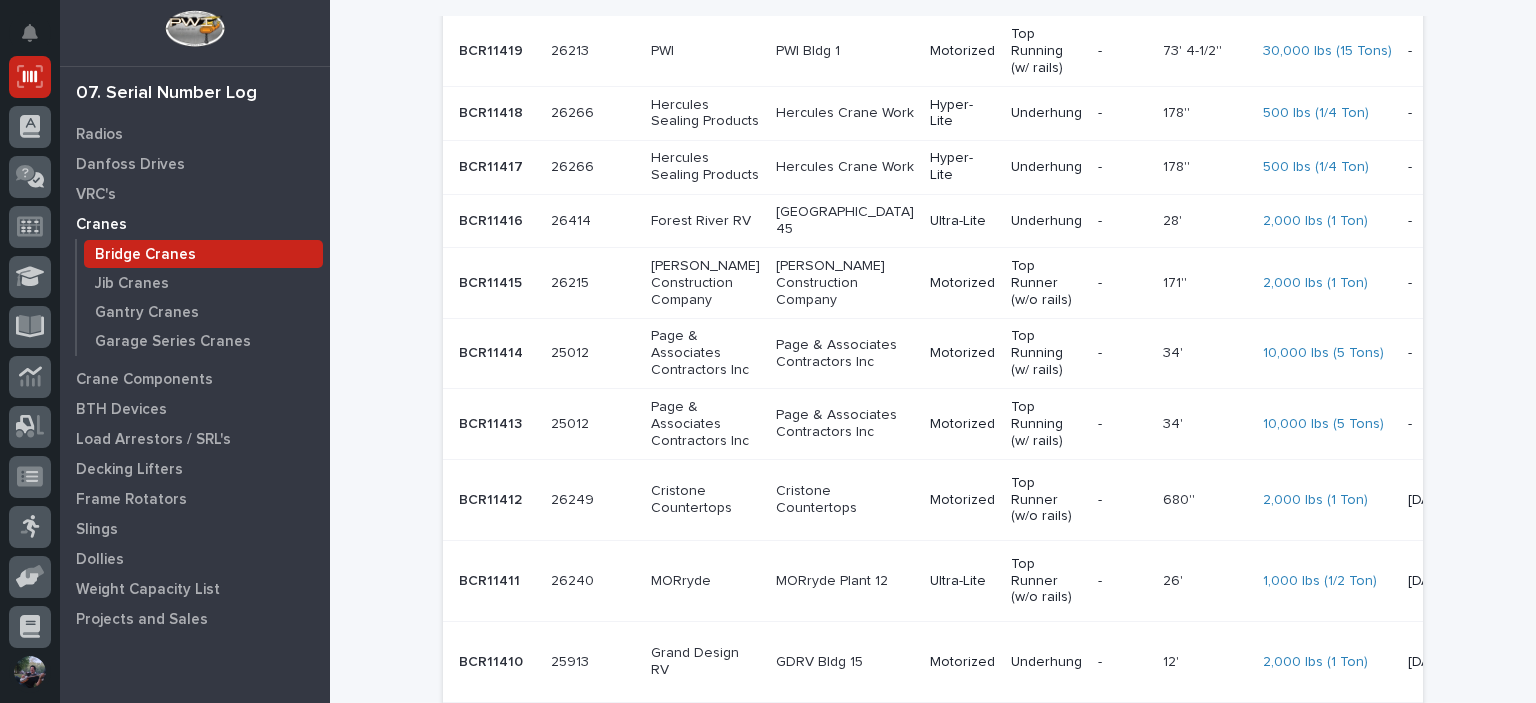 scroll, scrollTop: 2066, scrollLeft: 0, axis: vertical 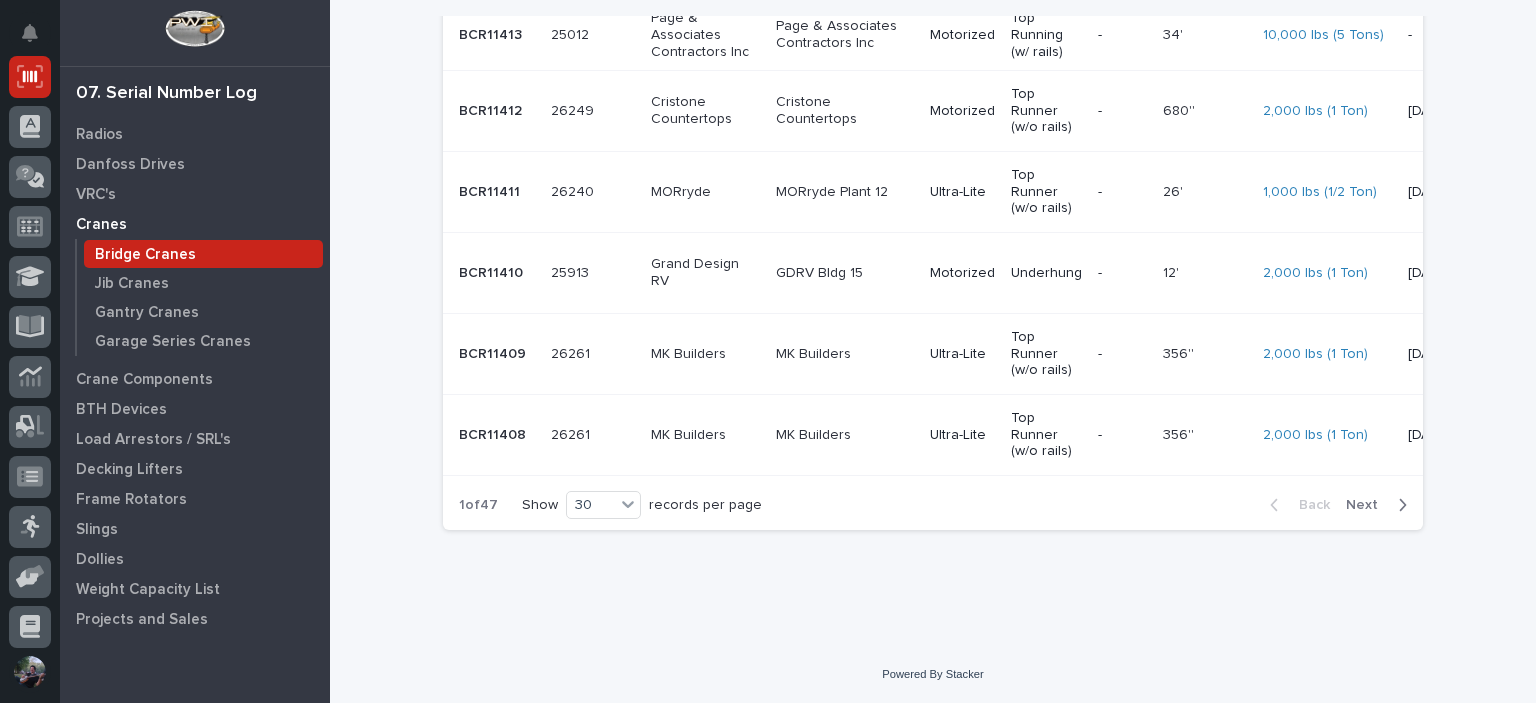 click on "Next" at bounding box center (1368, 505) 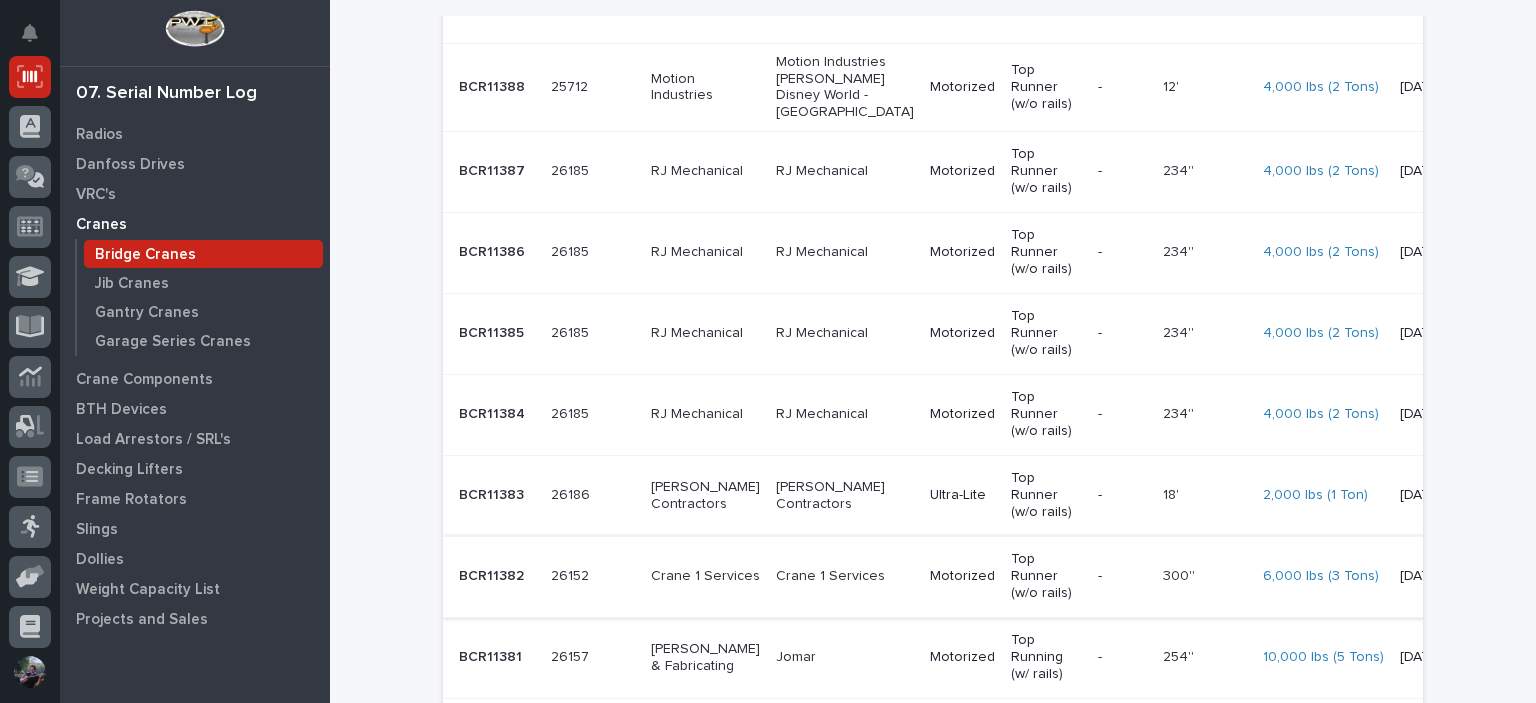 scroll, scrollTop: 1614, scrollLeft: 0, axis: vertical 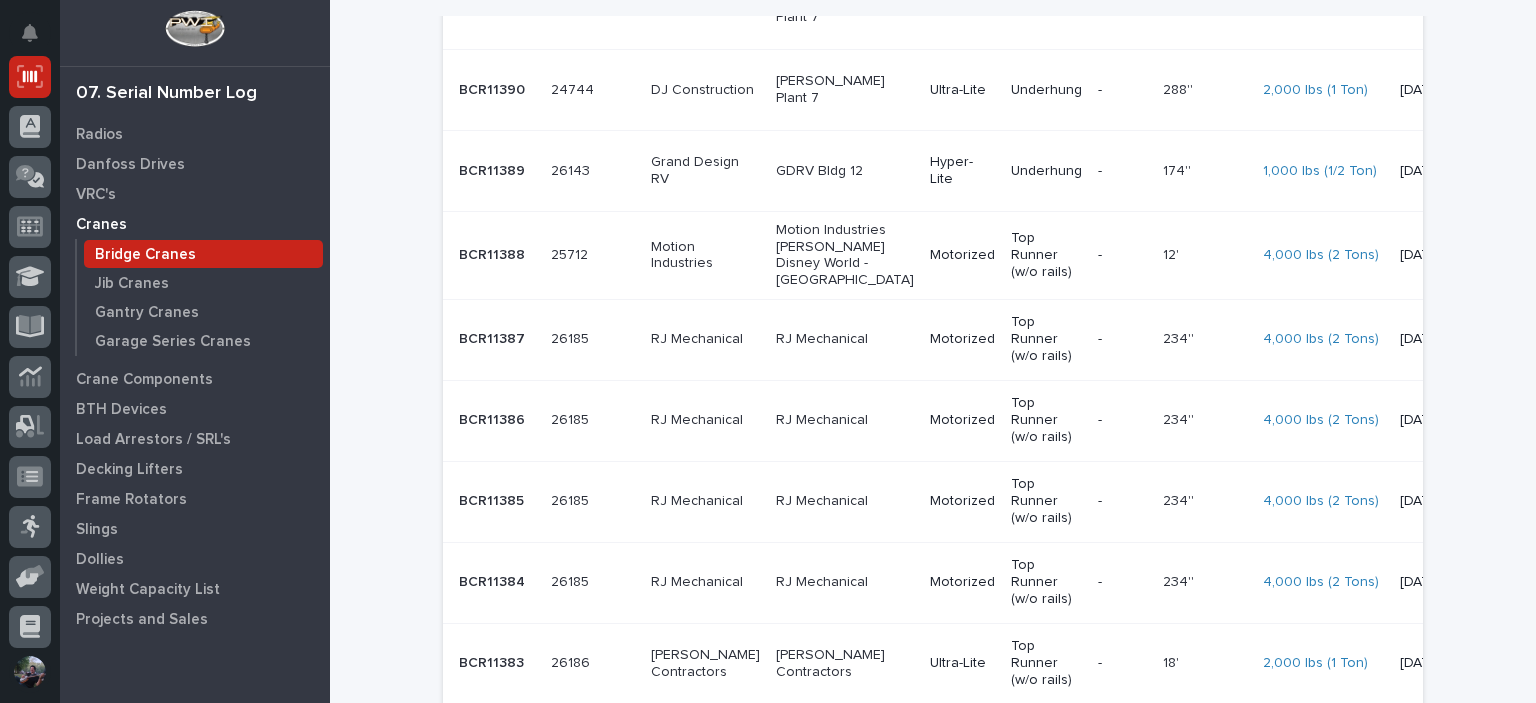 click on "RJ Mechanical" at bounding box center (705, 420) 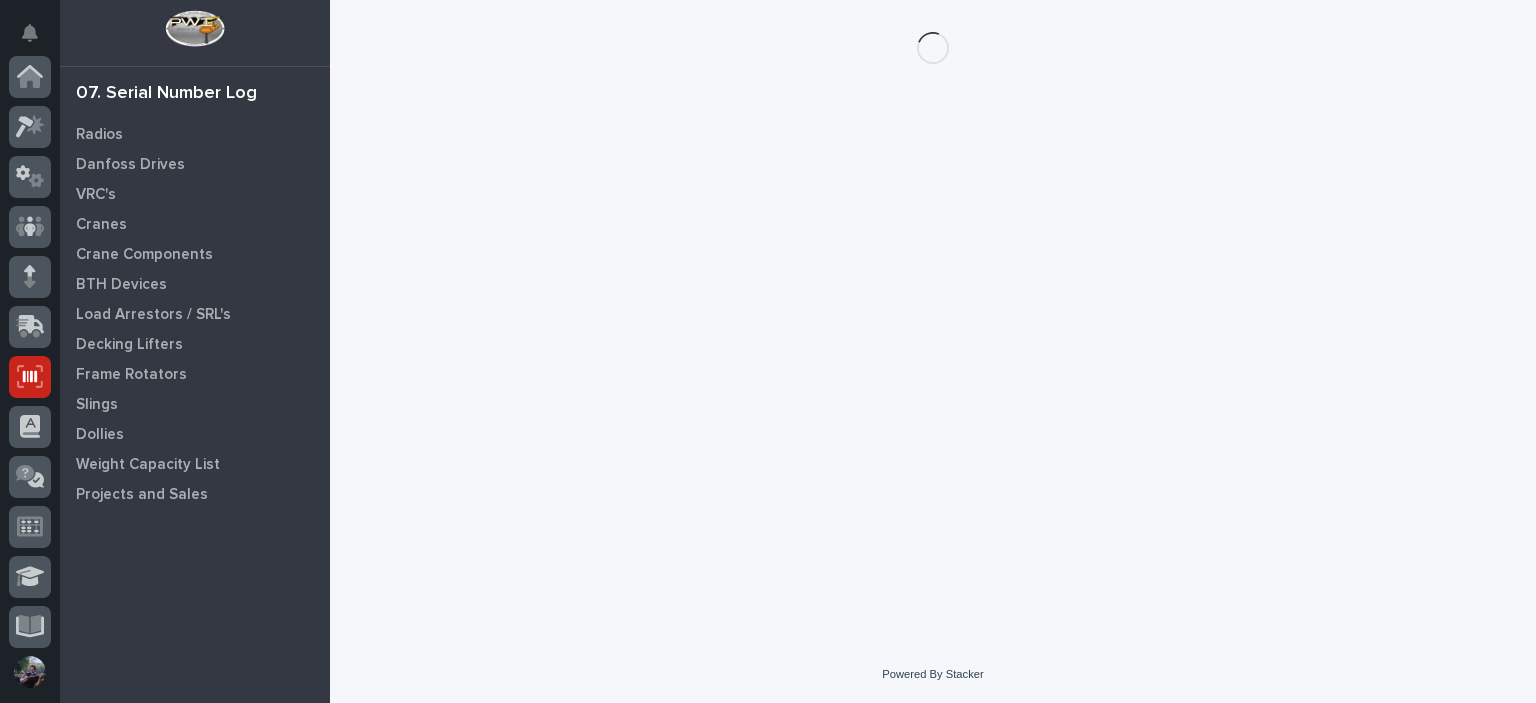 scroll, scrollTop: 300, scrollLeft: 0, axis: vertical 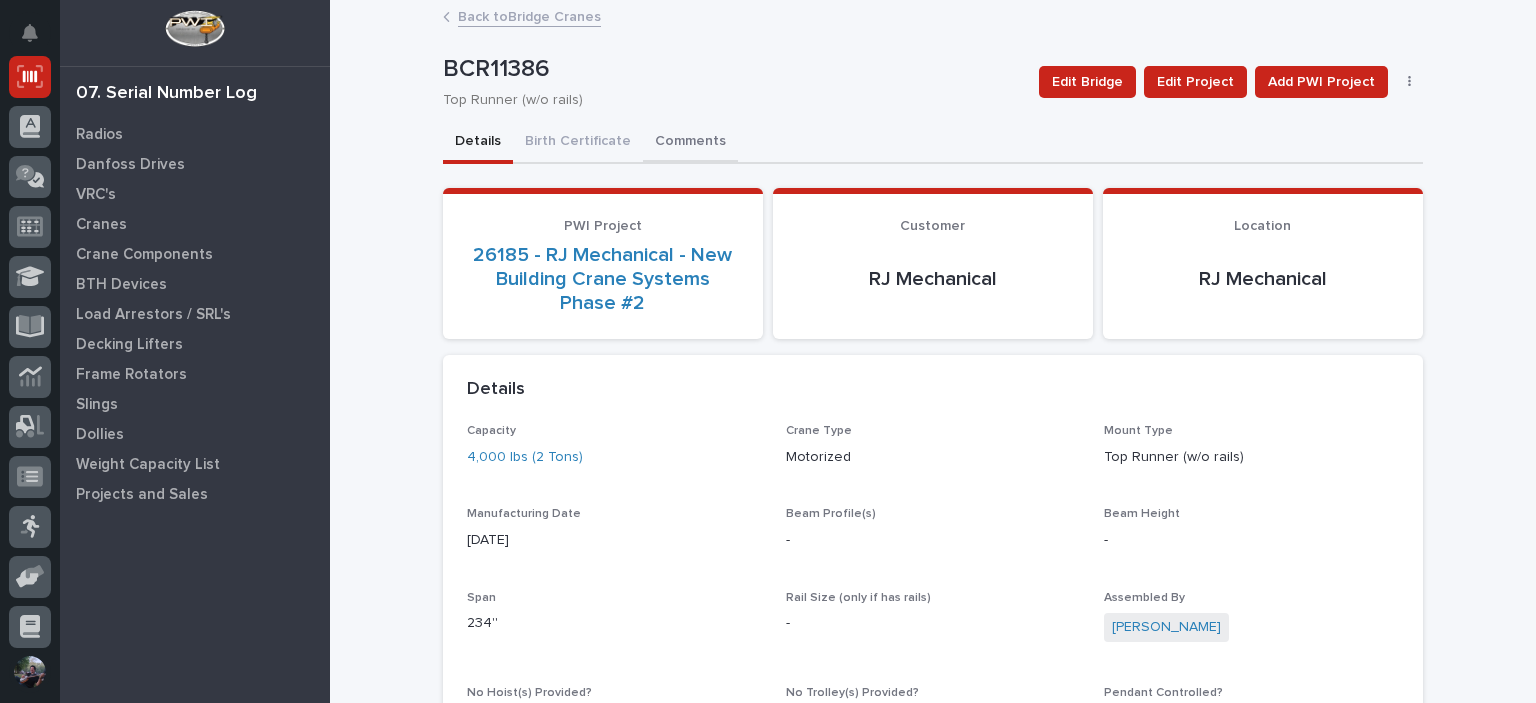 click on "Comments" at bounding box center [690, 143] 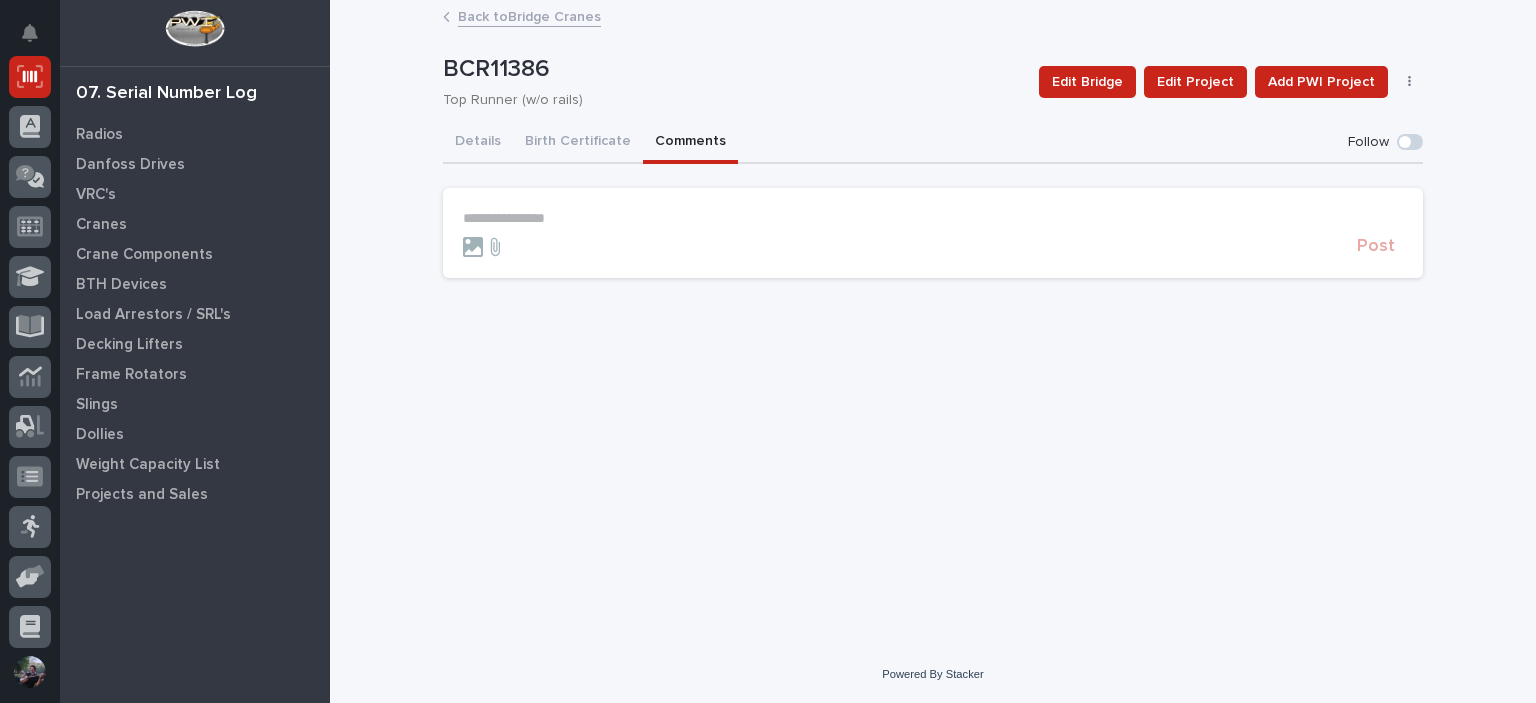 click on "Back to  Bridge Cranes" at bounding box center [529, 15] 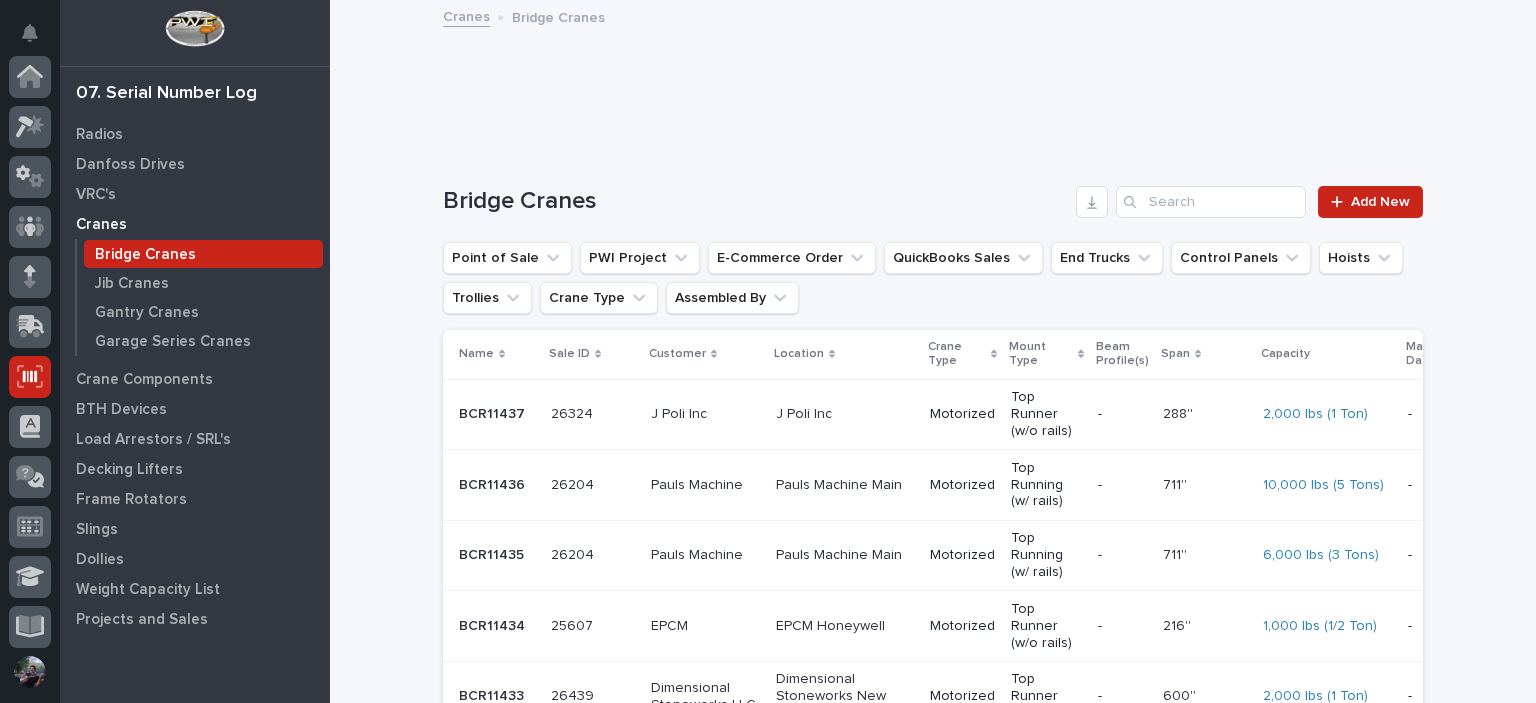 scroll, scrollTop: 300, scrollLeft: 0, axis: vertical 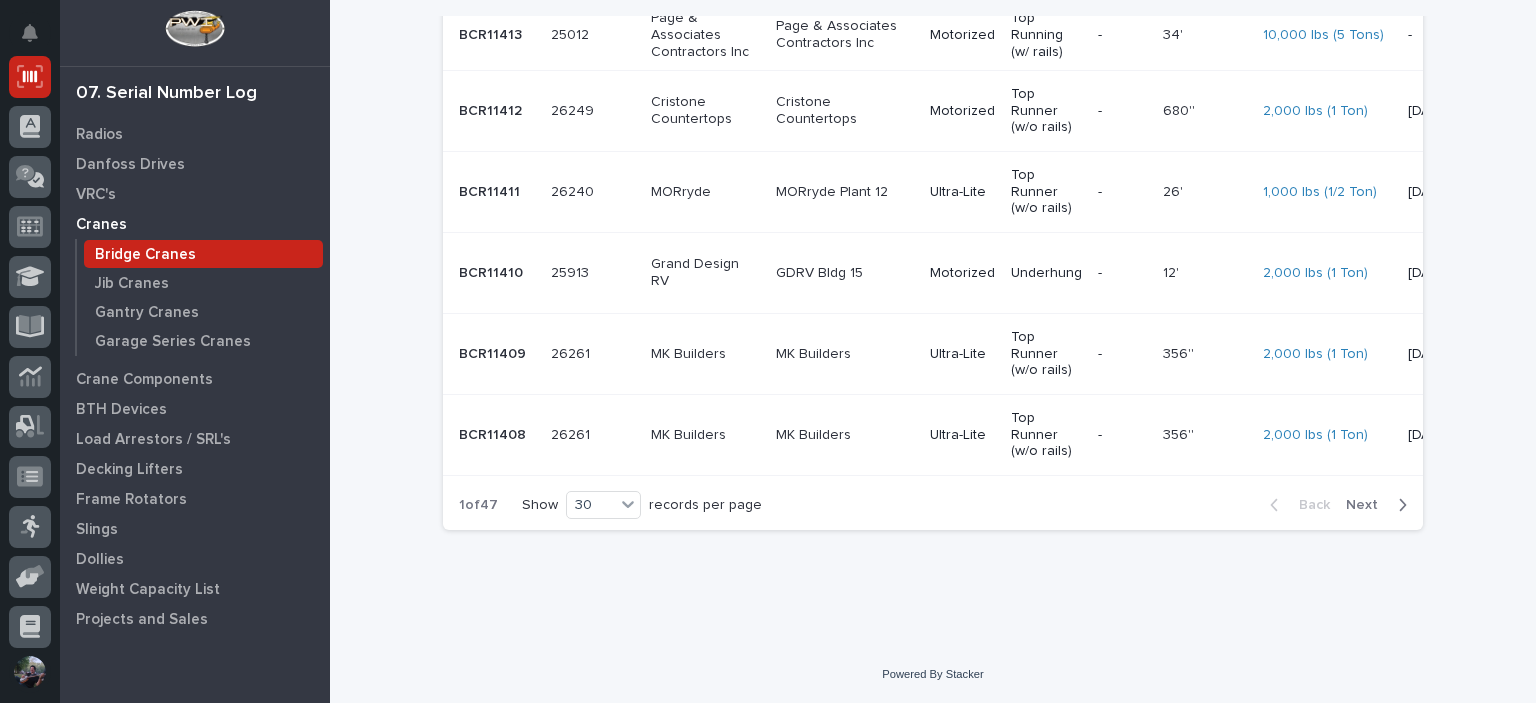 click on "Back Next" at bounding box center (1338, 505) 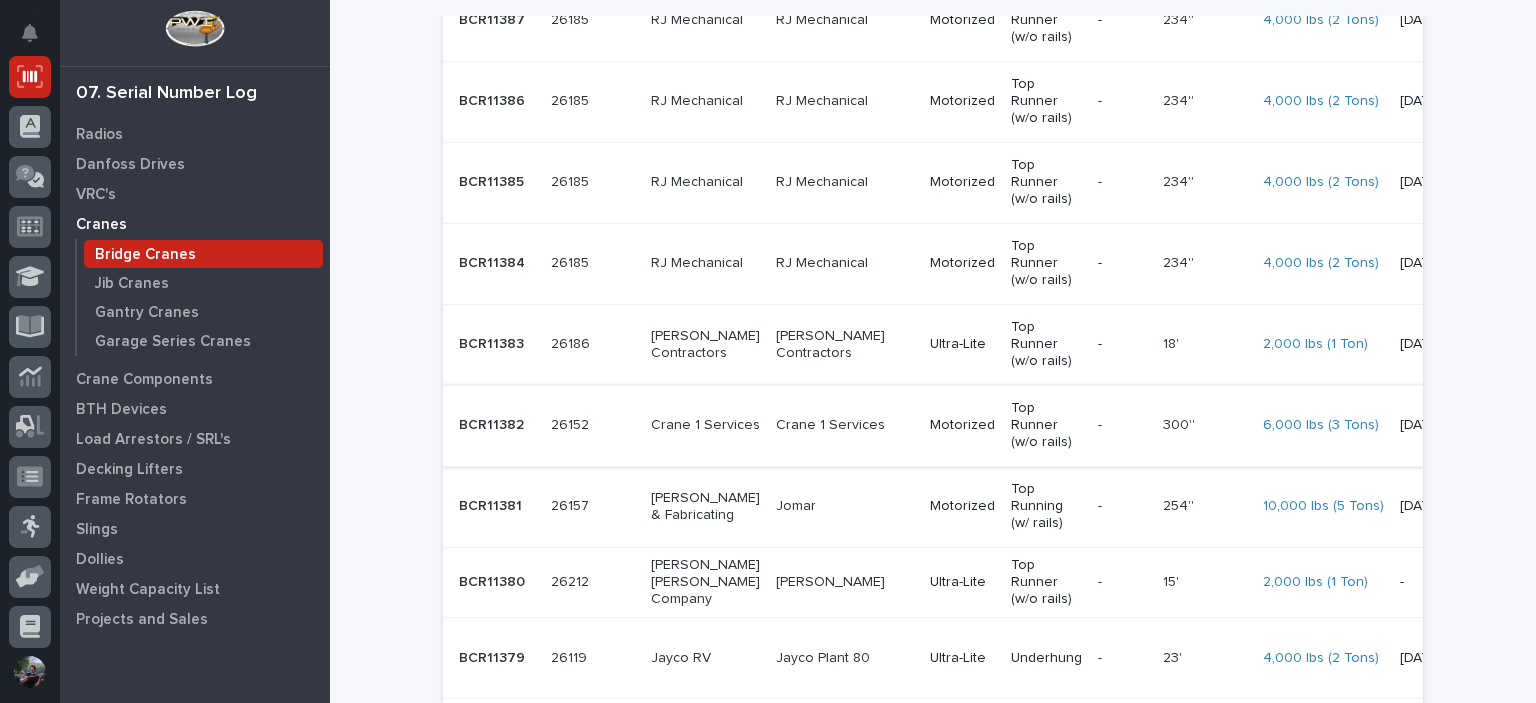 scroll, scrollTop: 2133, scrollLeft: 0, axis: vertical 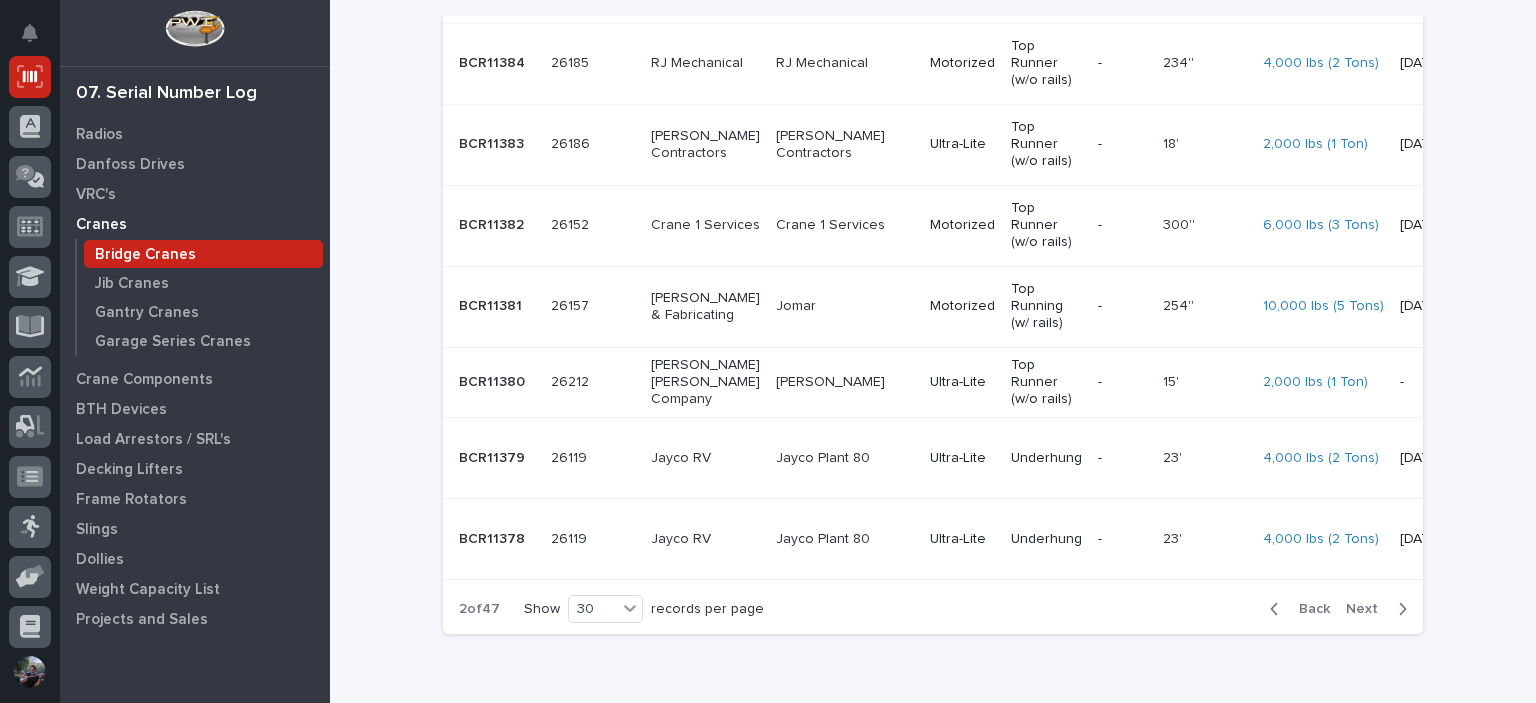 click on "Next" at bounding box center (1368, 609) 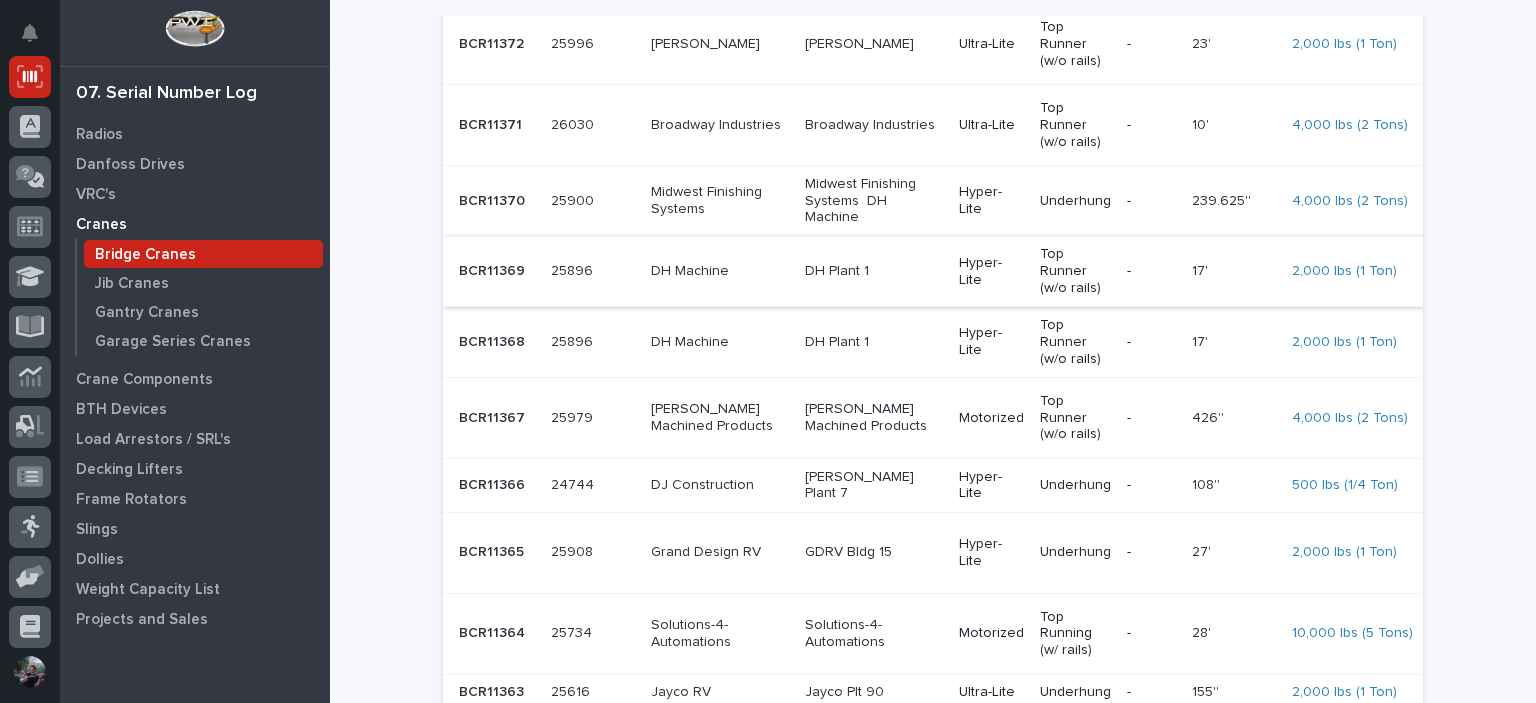 scroll, scrollTop: 800, scrollLeft: 0, axis: vertical 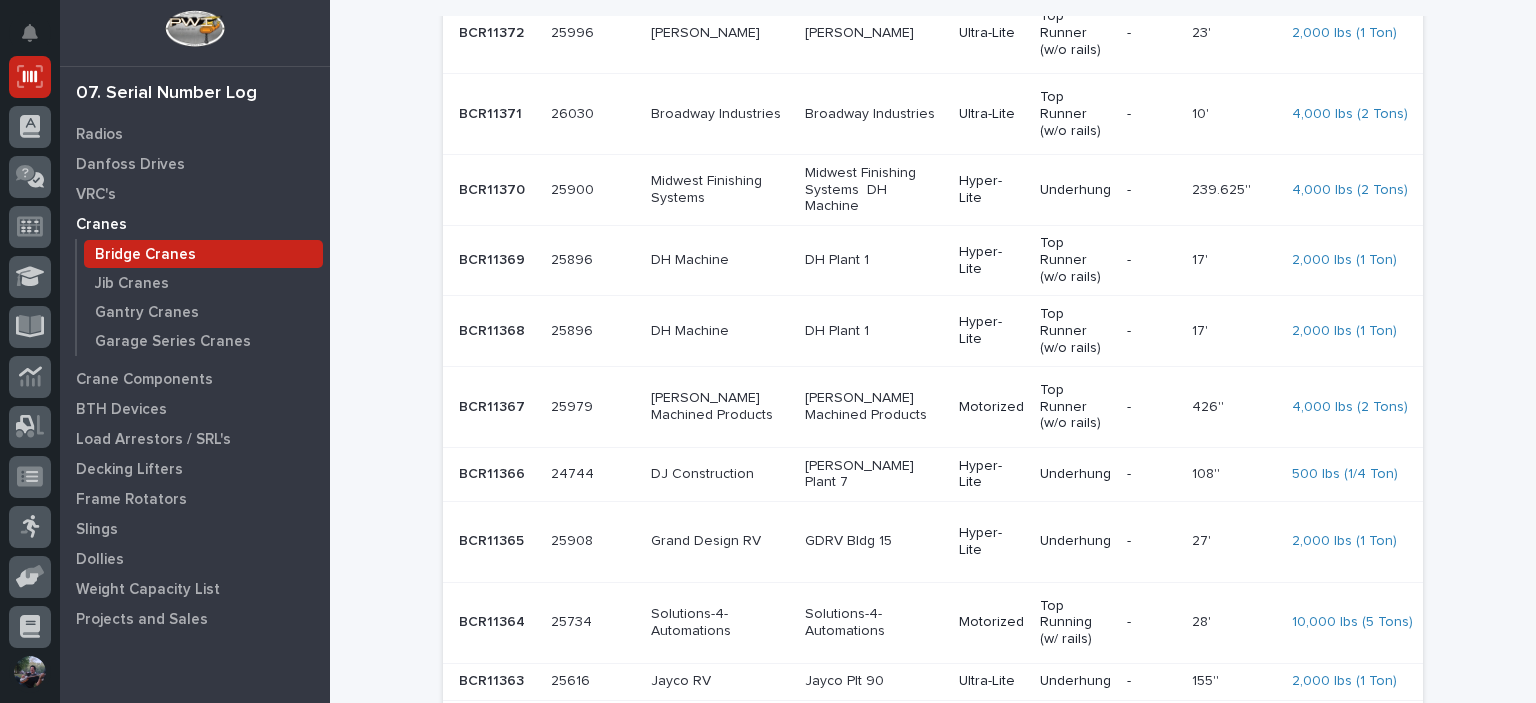 click on "Baskins Machined Products" at bounding box center [720, 407] 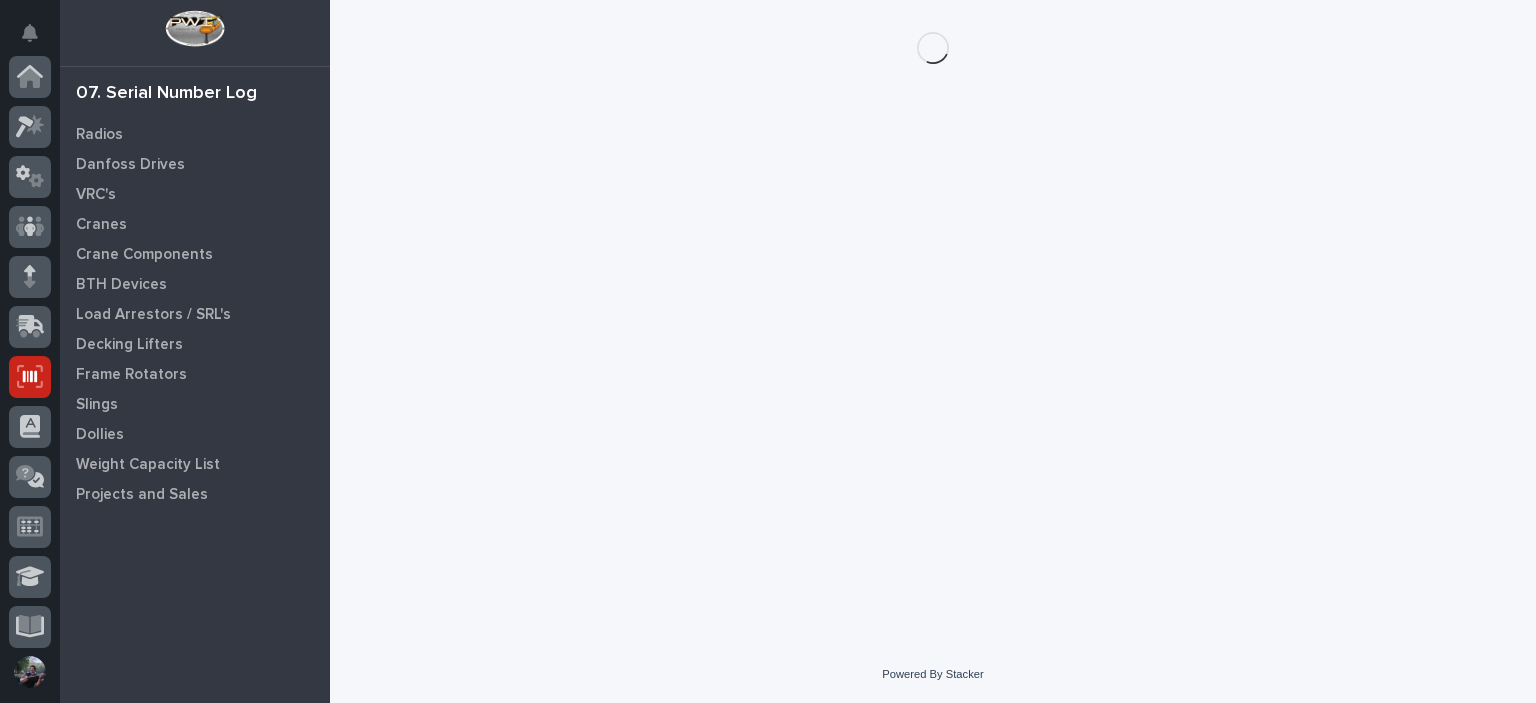 scroll, scrollTop: 300, scrollLeft: 0, axis: vertical 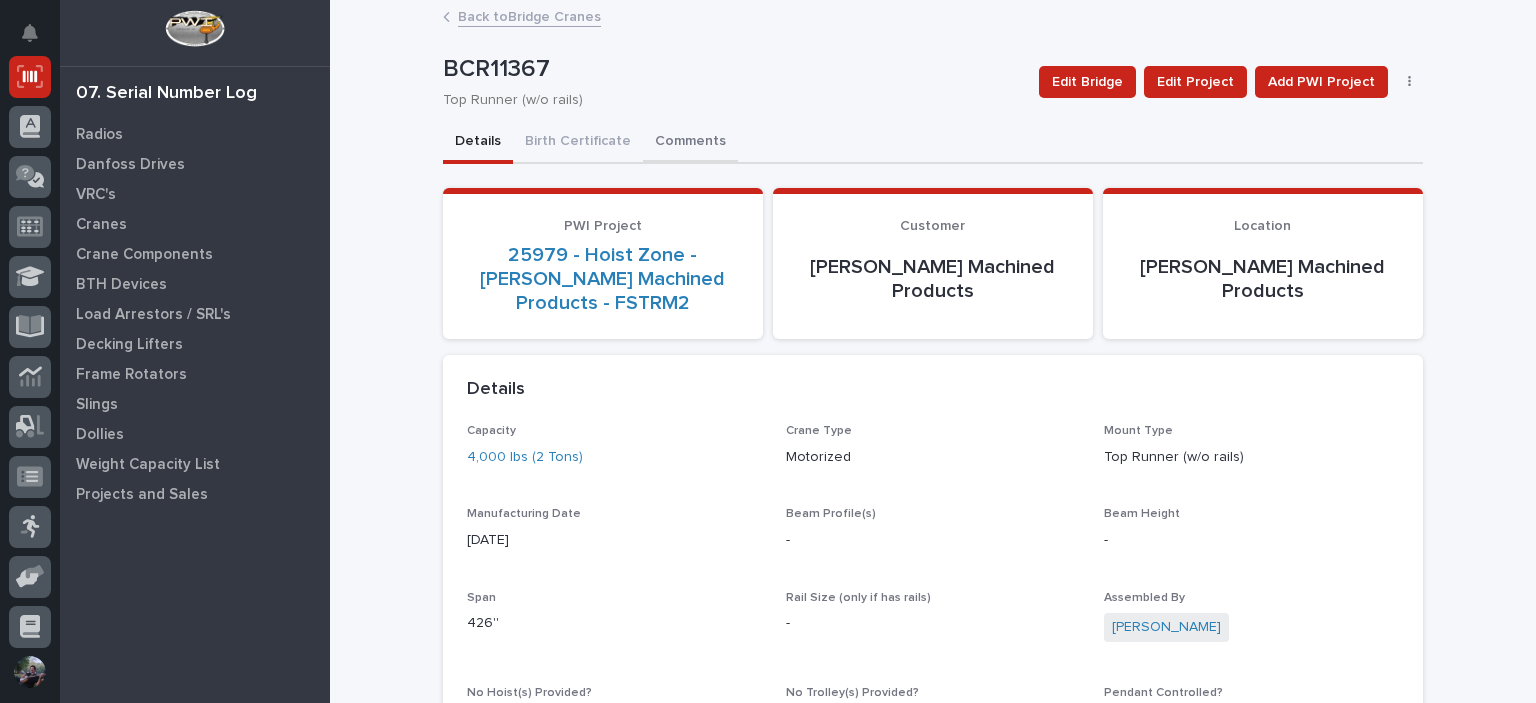 click on "Comments" at bounding box center (690, 143) 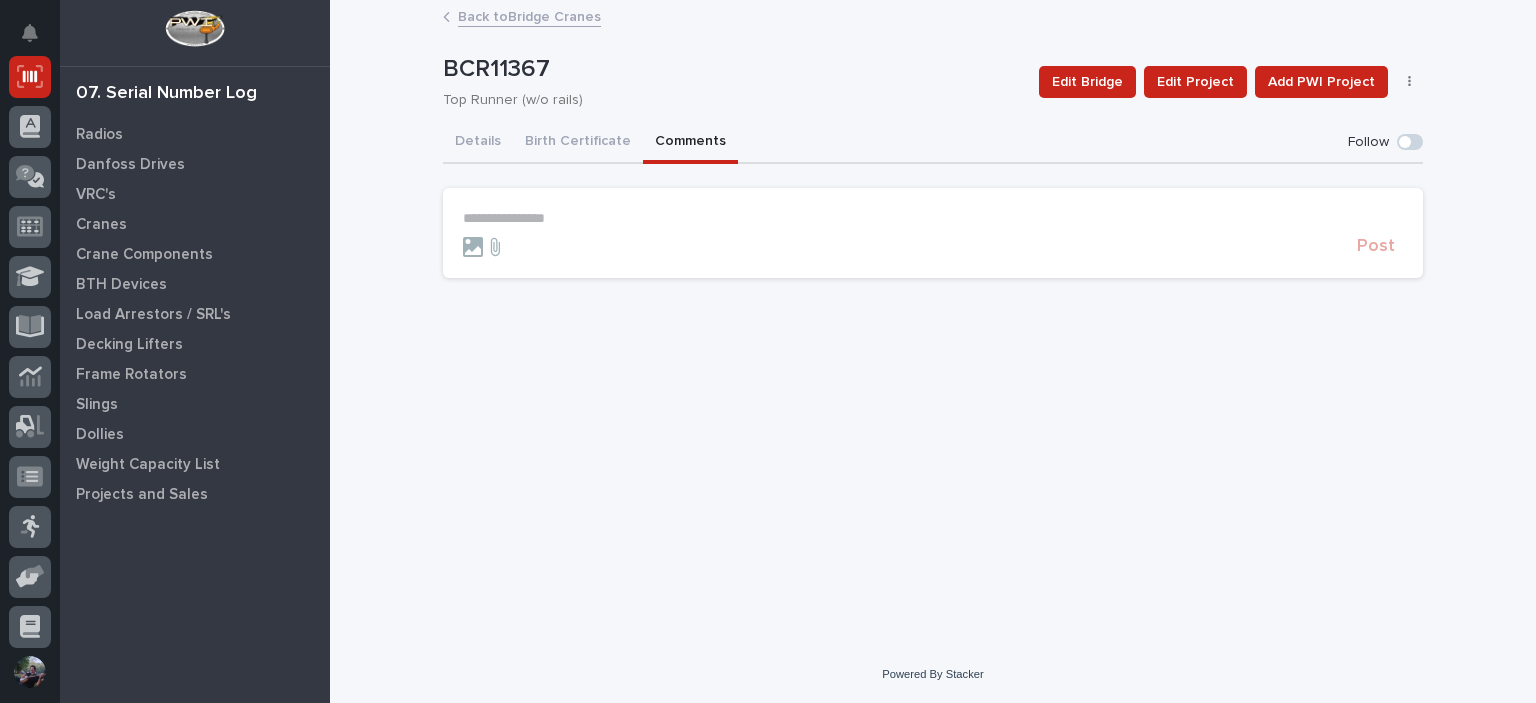click on "Back to  Bridge Cranes" at bounding box center (529, 15) 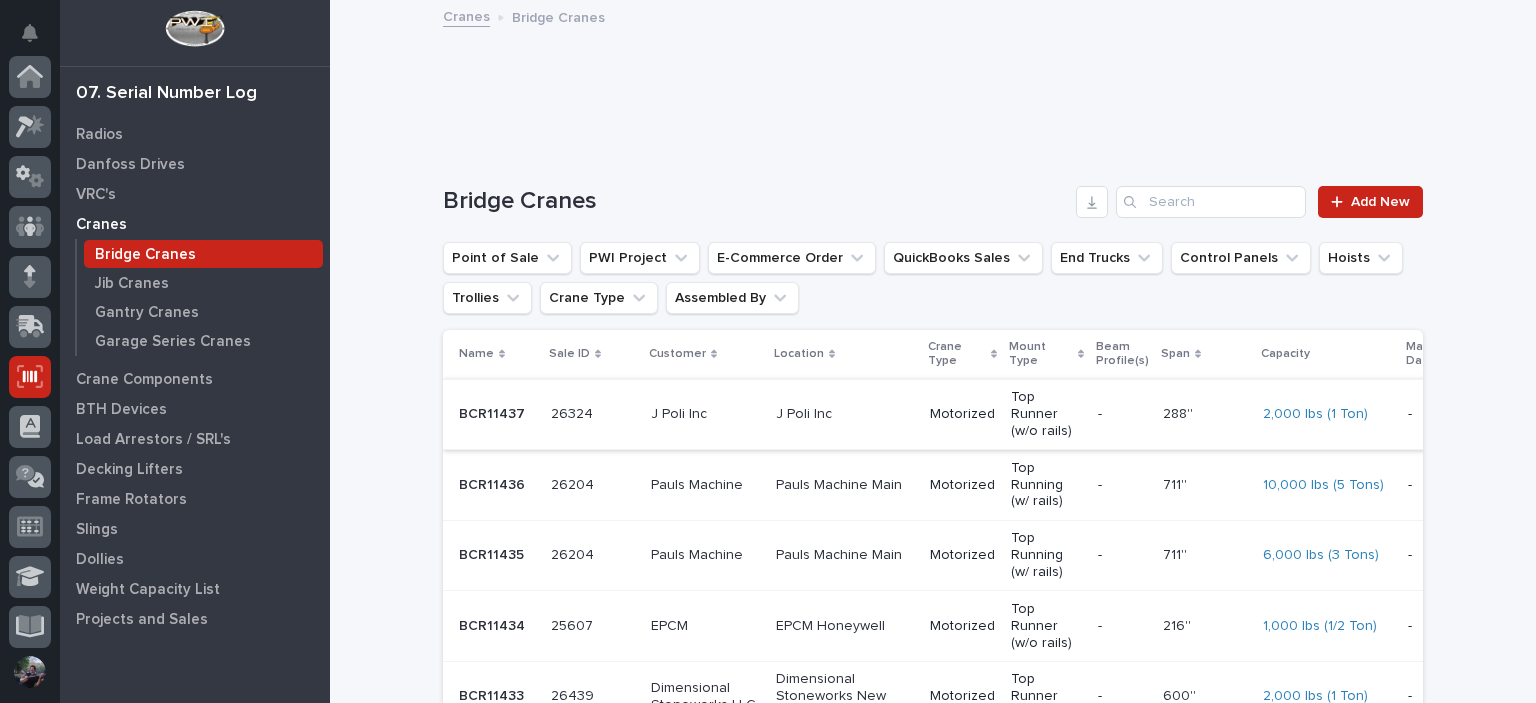scroll, scrollTop: 300, scrollLeft: 0, axis: vertical 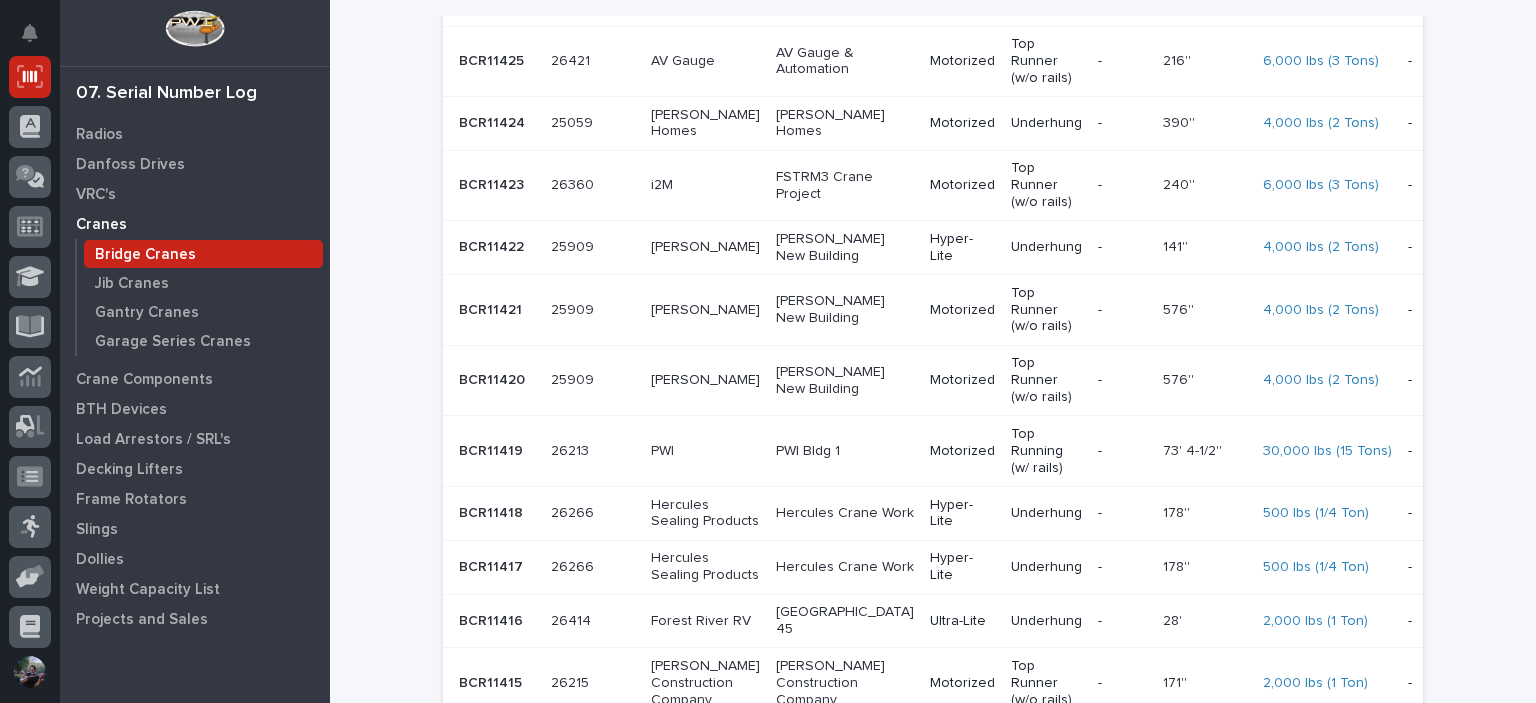 click on "Hercules Sealing Products" at bounding box center (705, 514) 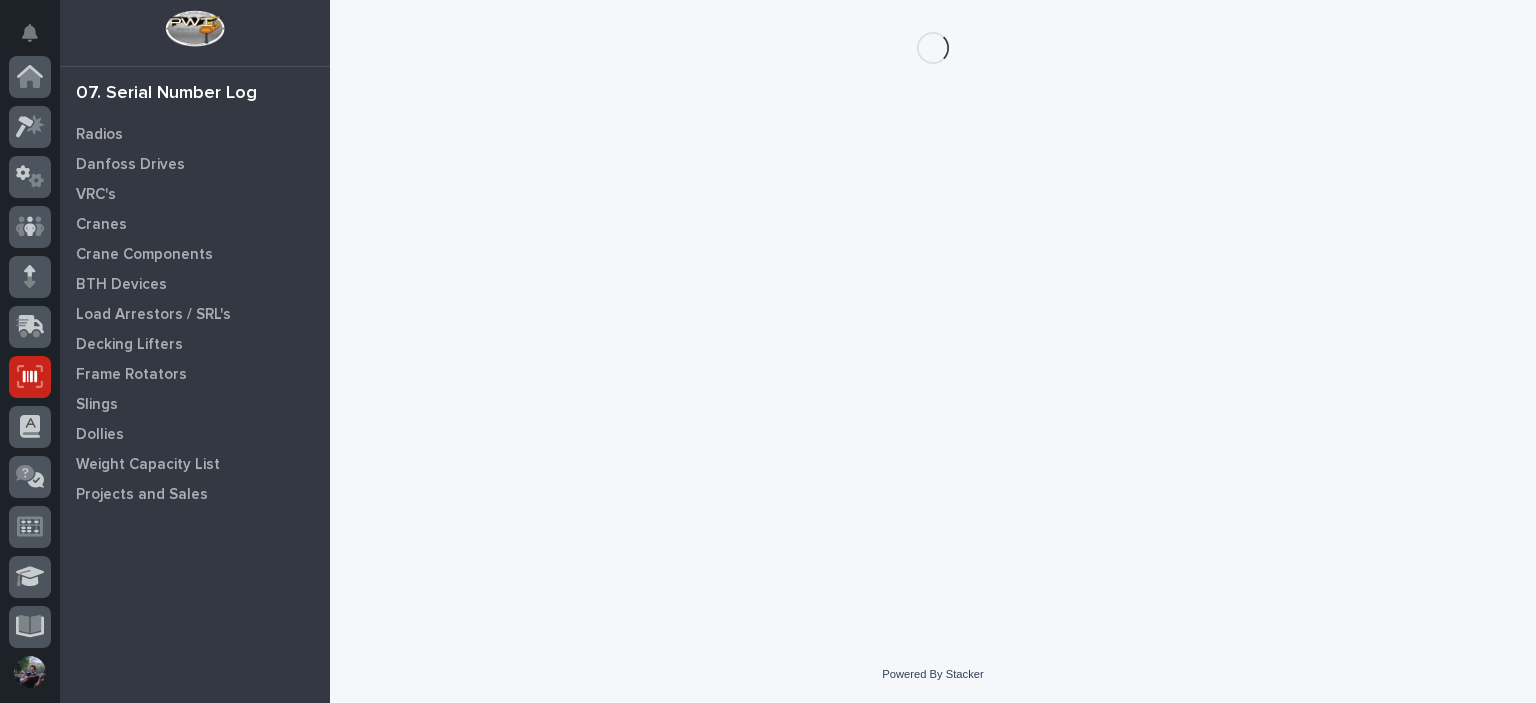 scroll, scrollTop: 300, scrollLeft: 0, axis: vertical 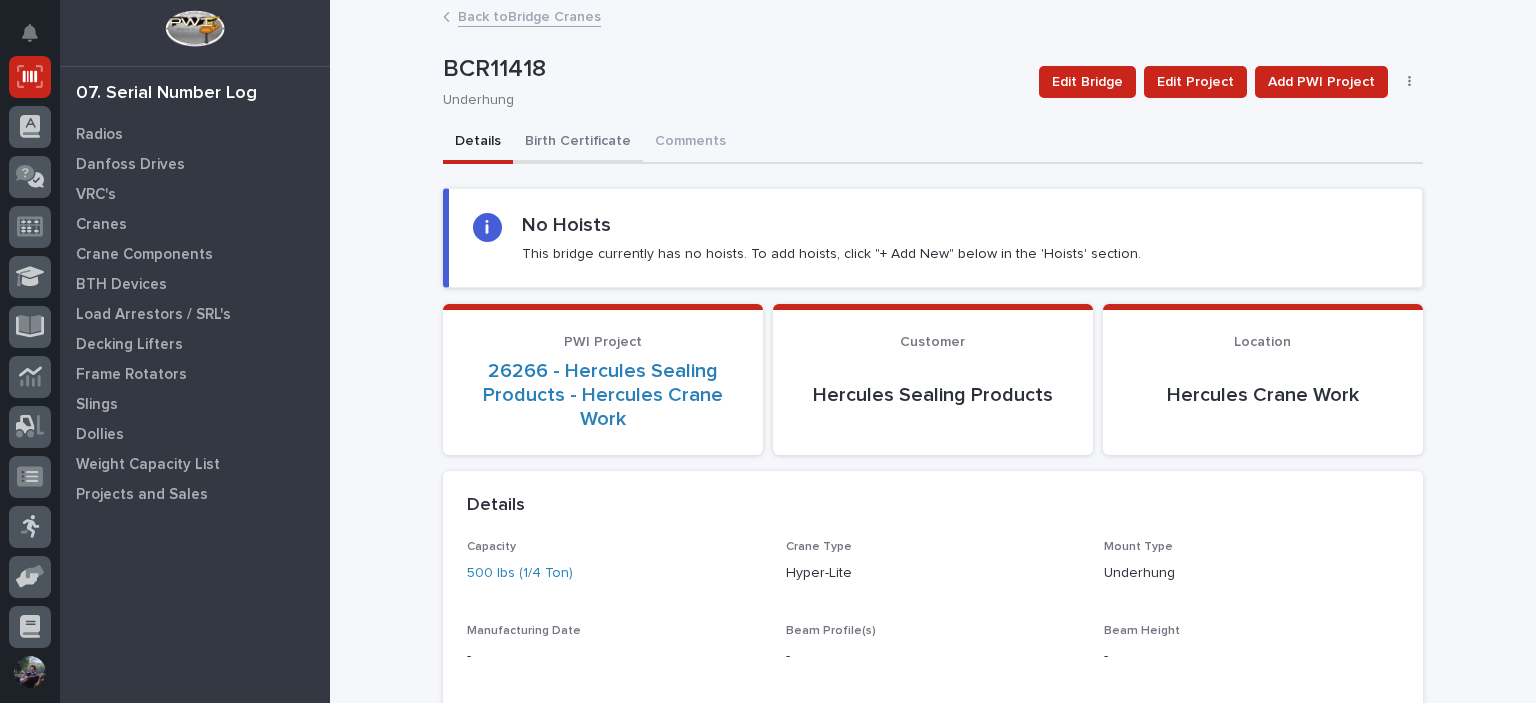 click on "Birth Certificate" at bounding box center [578, 143] 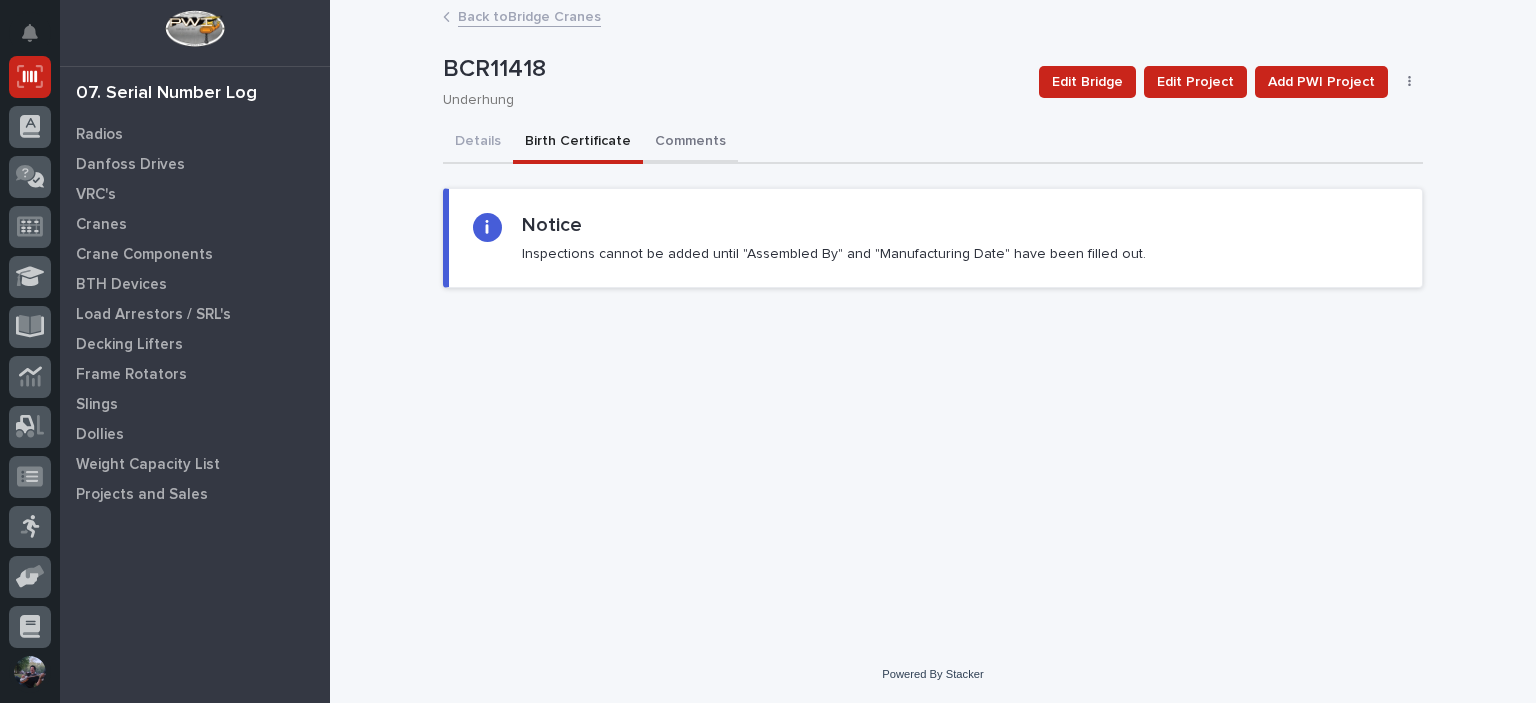 click on "Comments" at bounding box center (690, 143) 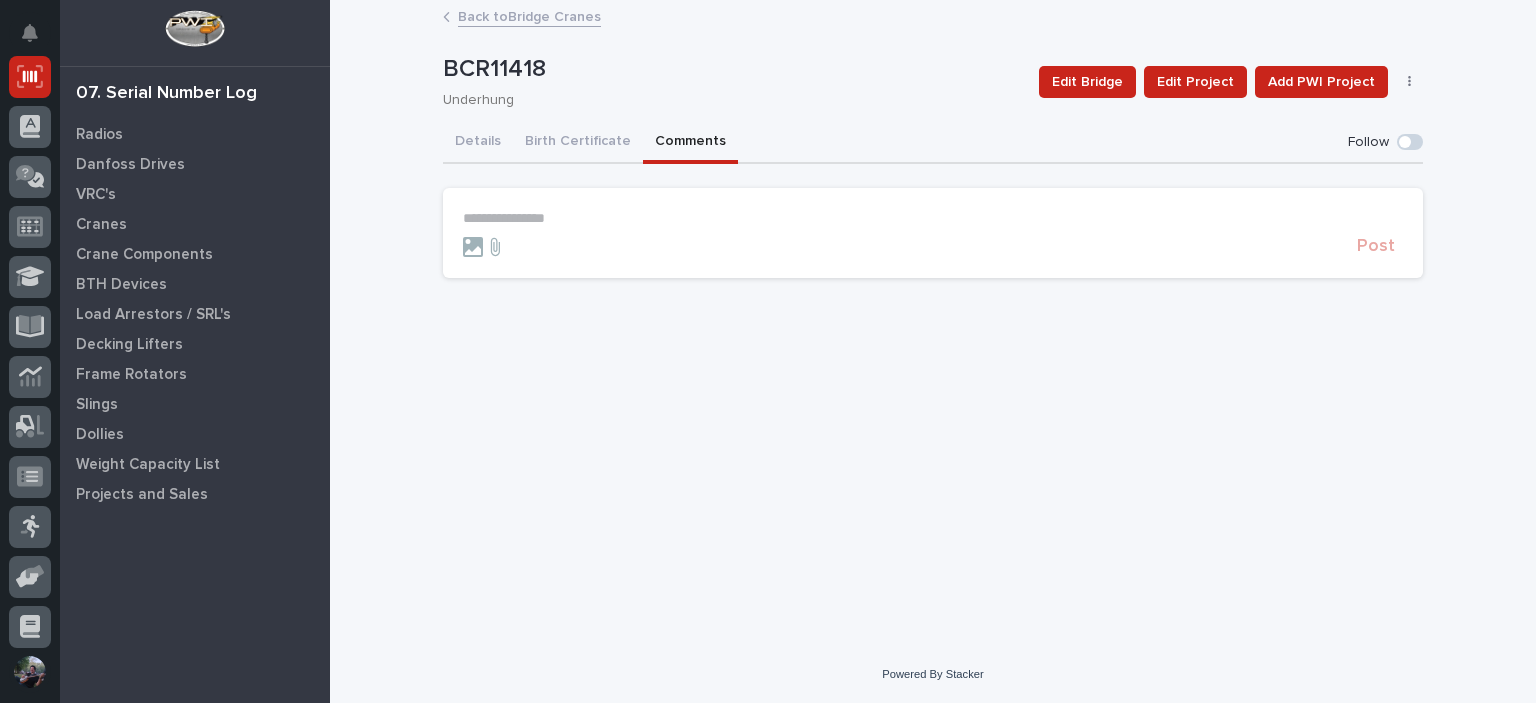 click on "Back to  Bridge Cranes" at bounding box center (529, 15) 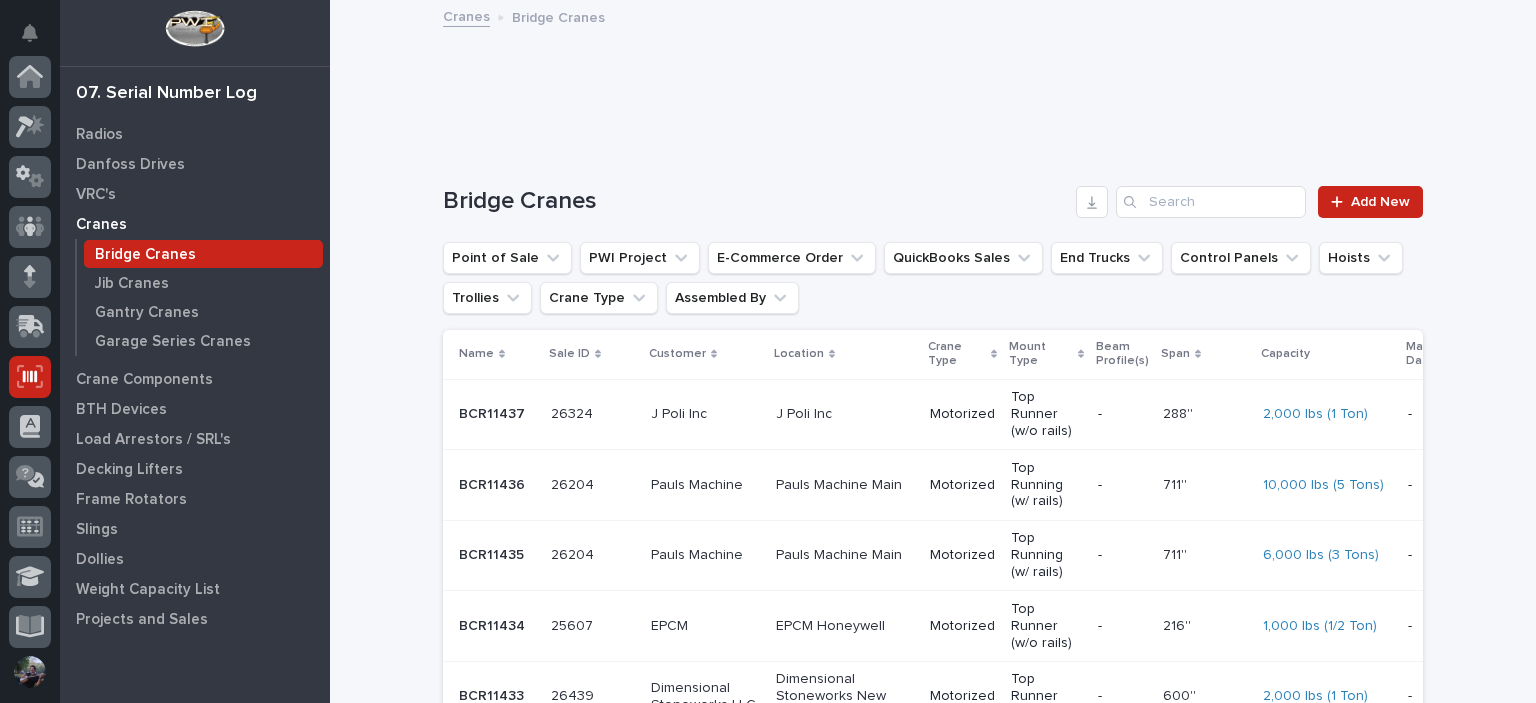 scroll, scrollTop: 300, scrollLeft: 0, axis: vertical 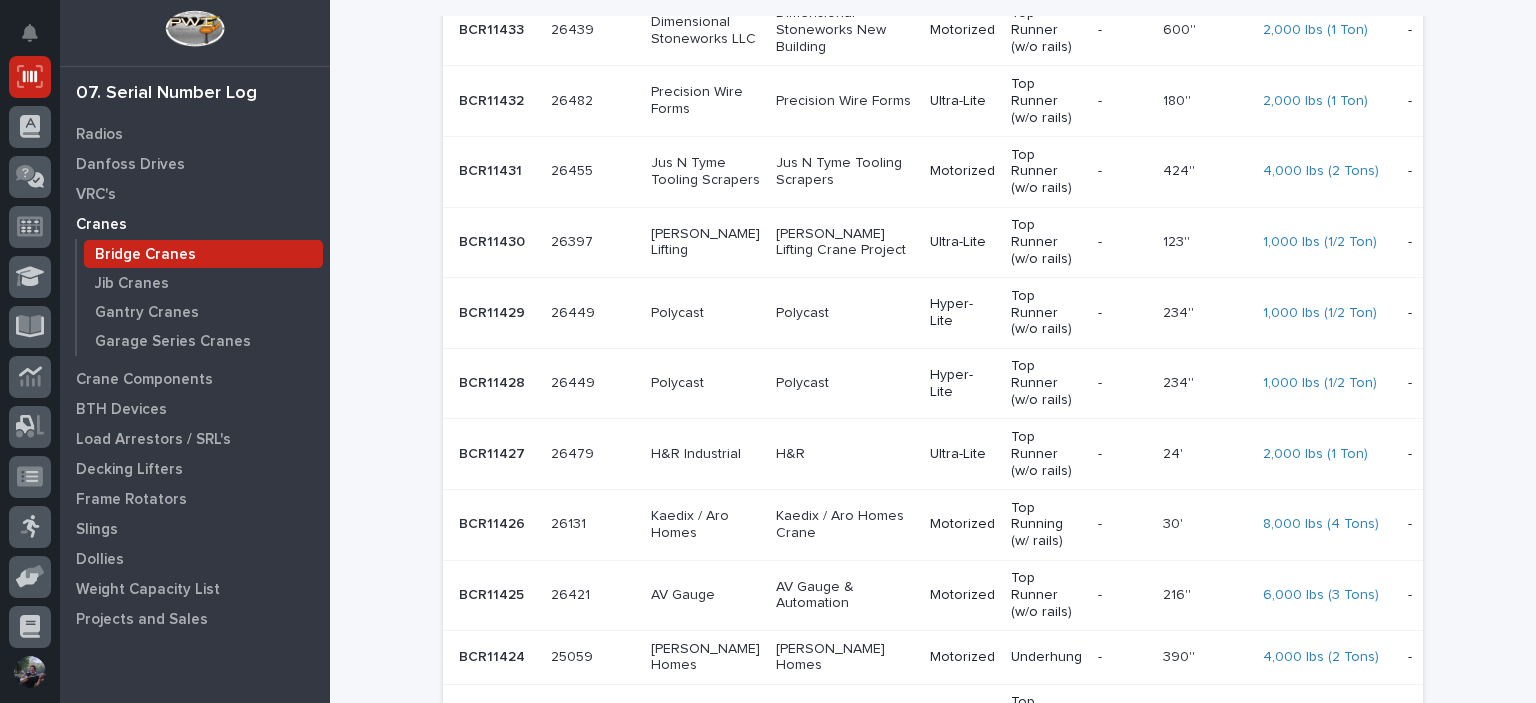 click on "Loading... Saving… Loading... Saving…     Sorry, there was an error saving your record. Please try again. Please fill out the required fields below. Loading... Saving… Loading... Saving… Loading... Saving… Bridge Cranes Add New Point of Sale PWI Project E-Commerce Order QuickBooks Sales End Trucks Control Panels Hoists Trollies Crane Type Assembled By Name Sale ID Customer Location Crane Type Mount Type Beam Profile(s) Span Capacity Manufacturing Date Birth Certificate Created On BCR11437 BCR11437   26324 26324   J Poli Inc J Poli Inc  Motorized Top Runner (w/o rails) - 288'' 288''   2,000 lbs (1 Ton)   - - 06/27/2025 BCR11436 BCR11436   26204 26204   Pauls Machine Pauls Machine Main Motorized Top Running (w/ rails) - 711'' 711''   10,000 lbs (5 Tons)   - - 06/27/2025 BCR11435 BCR11435   26204 26204   Pauls Machine Pauls Machine Main Motorized Top Running (w/ rails) - 711'' 711''   6,000 lbs (3 Tons)   - - 06/27/2025 BCR11434 BCR11434   25607 25607   EPCM EPCM Honeywell  Motorized - 216''" at bounding box center (933, 652) 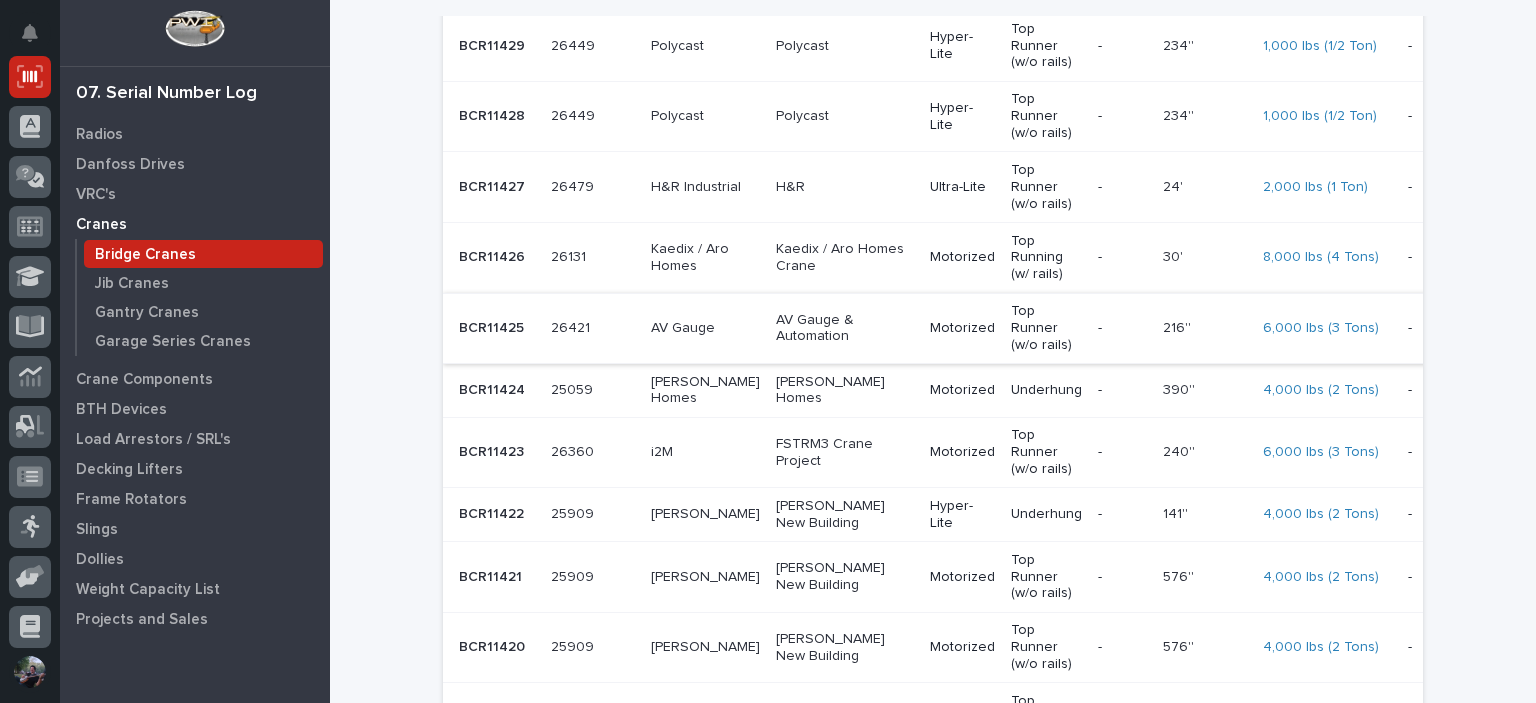 scroll, scrollTop: 1466, scrollLeft: 0, axis: vertical 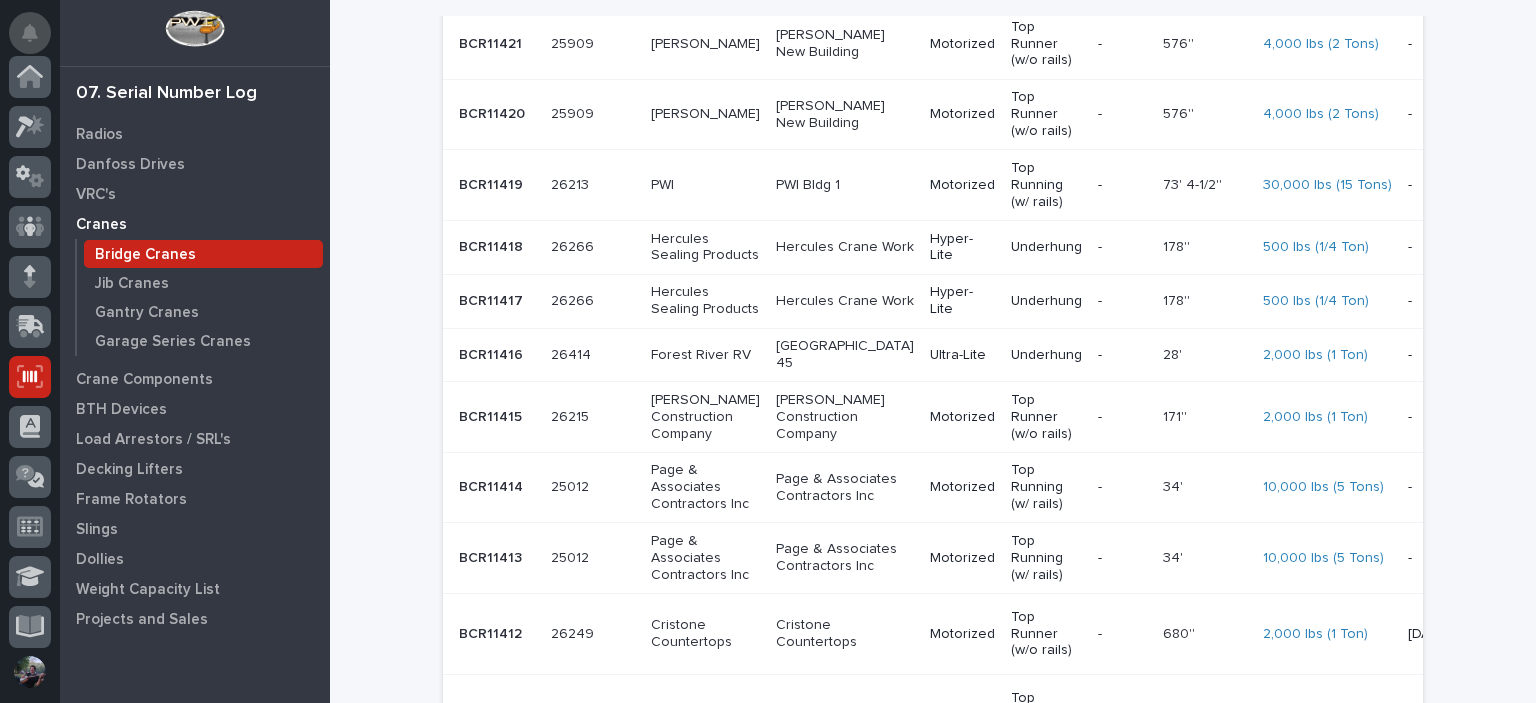 click at bounding box center (30, 33) 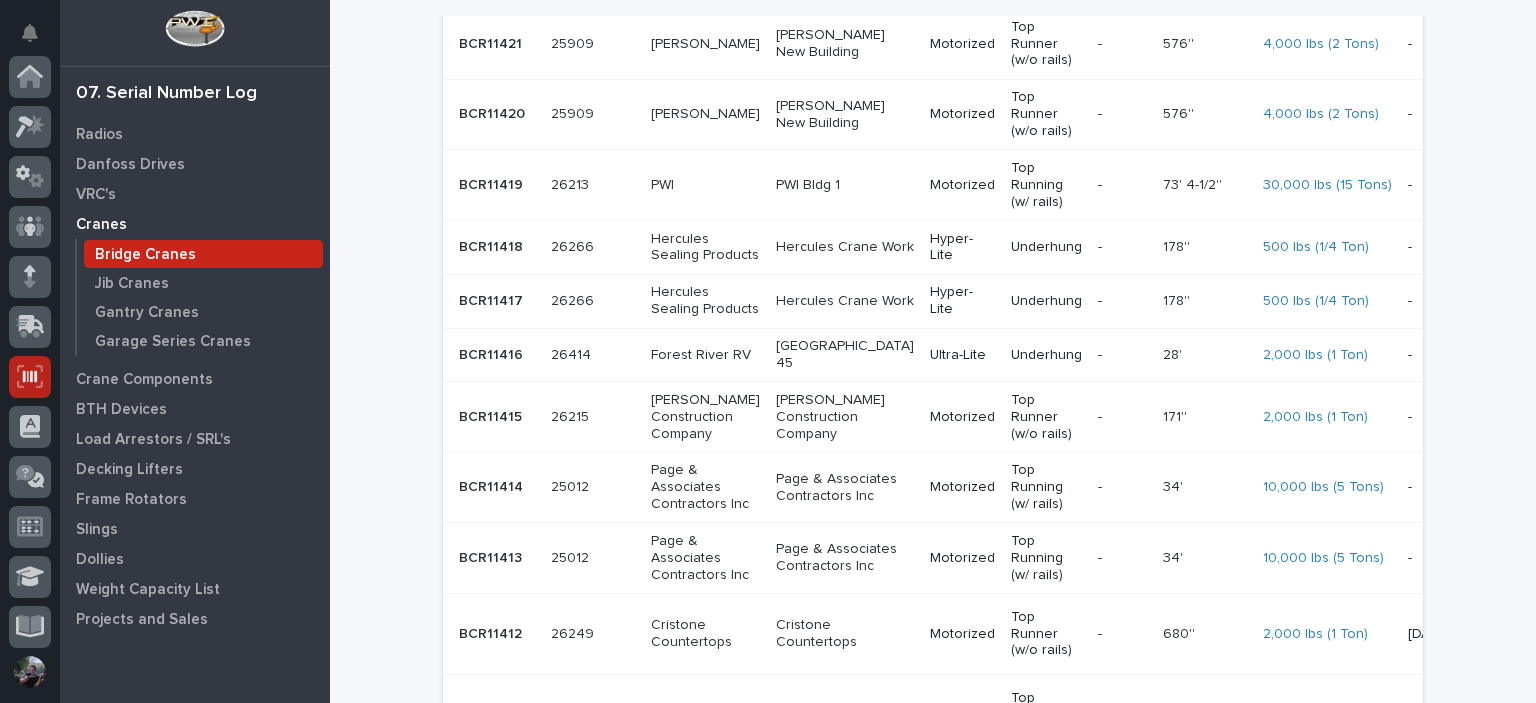 click 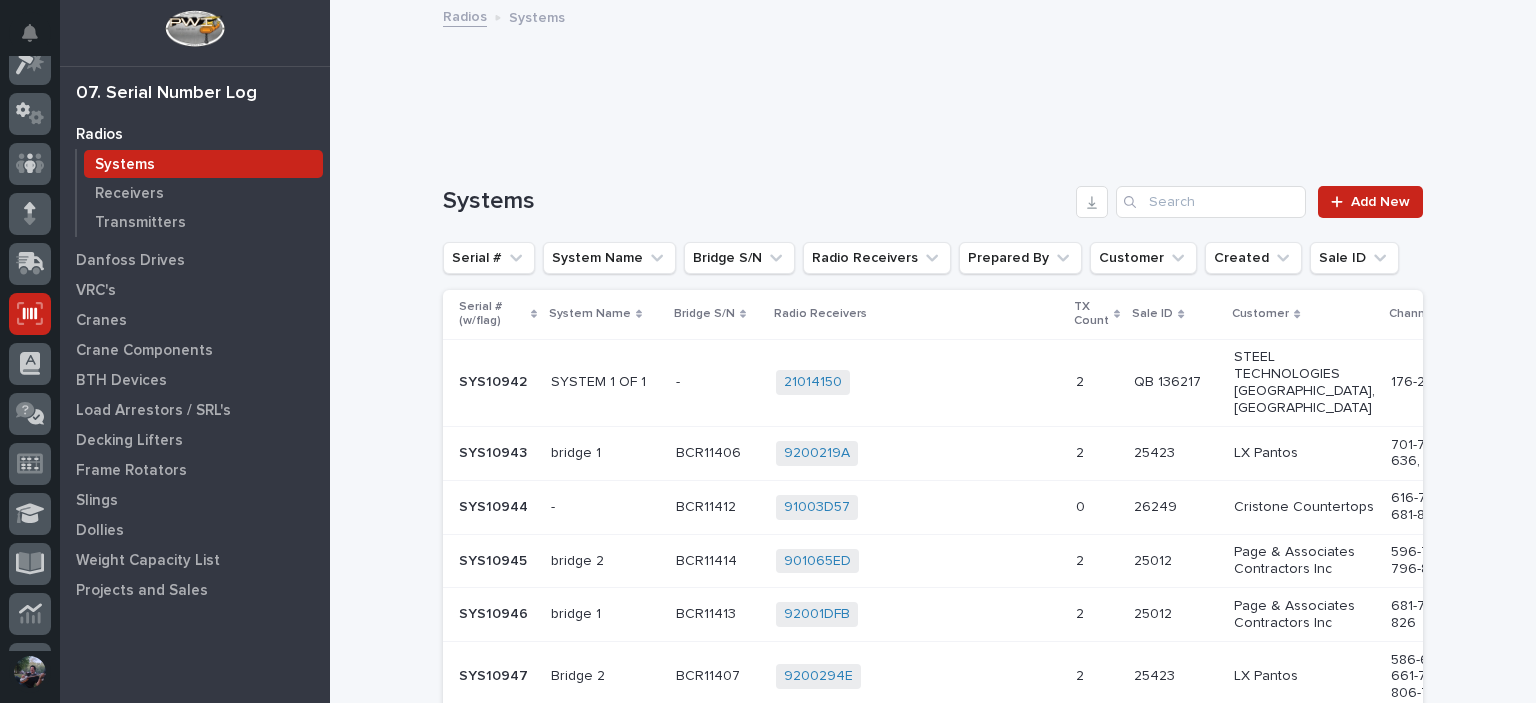 scroll, scrollTop: 0, scrollLeft: 0, axis: both 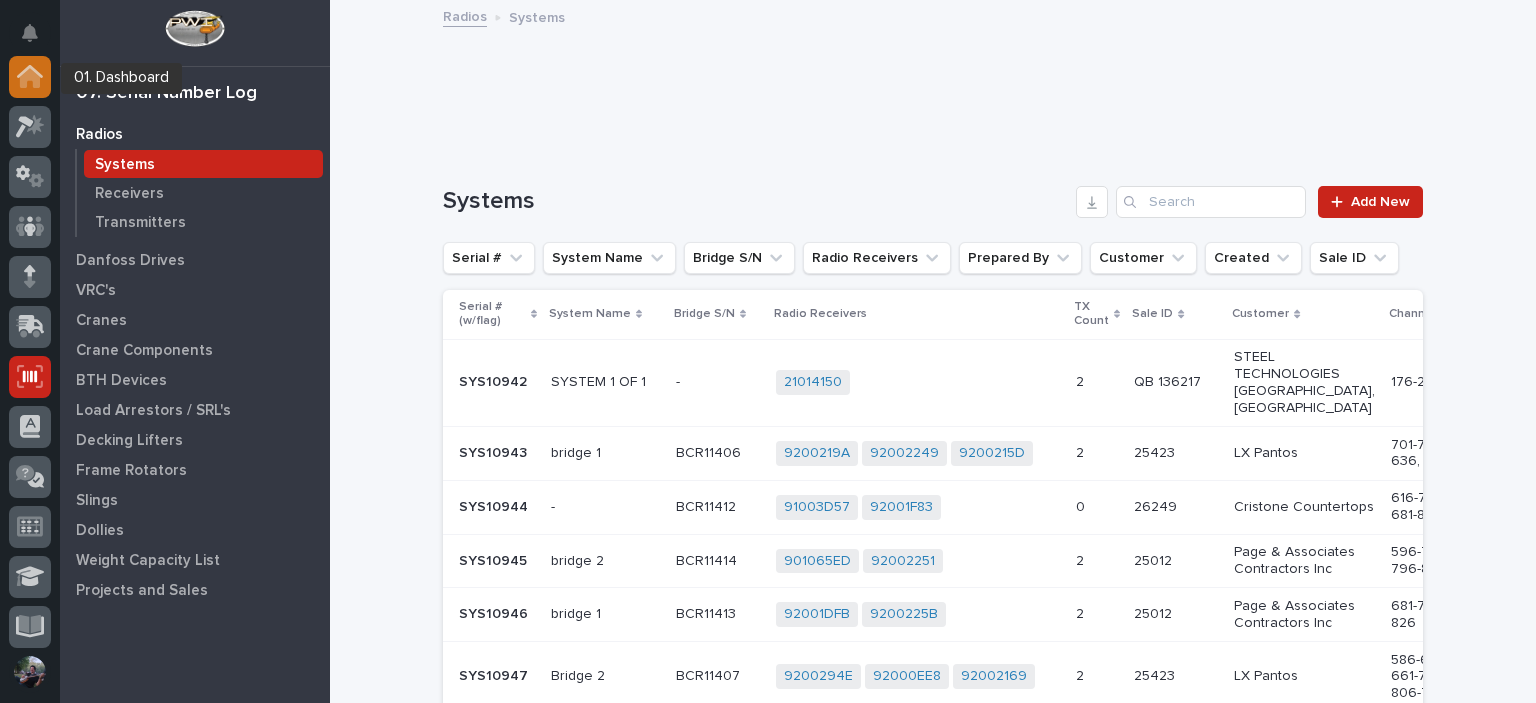 click 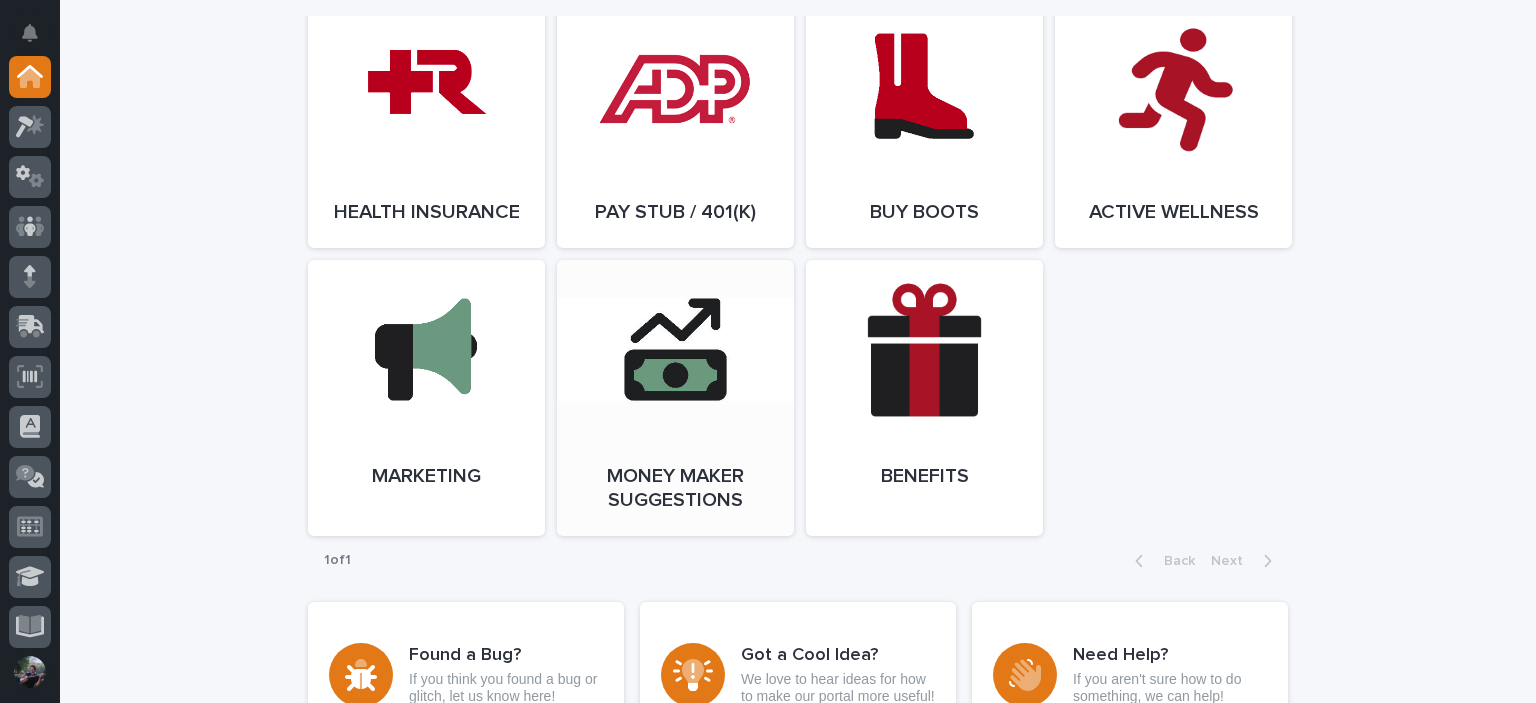 scroll, scrollTop: 3882, scrollLeft: 0, axis: vertical 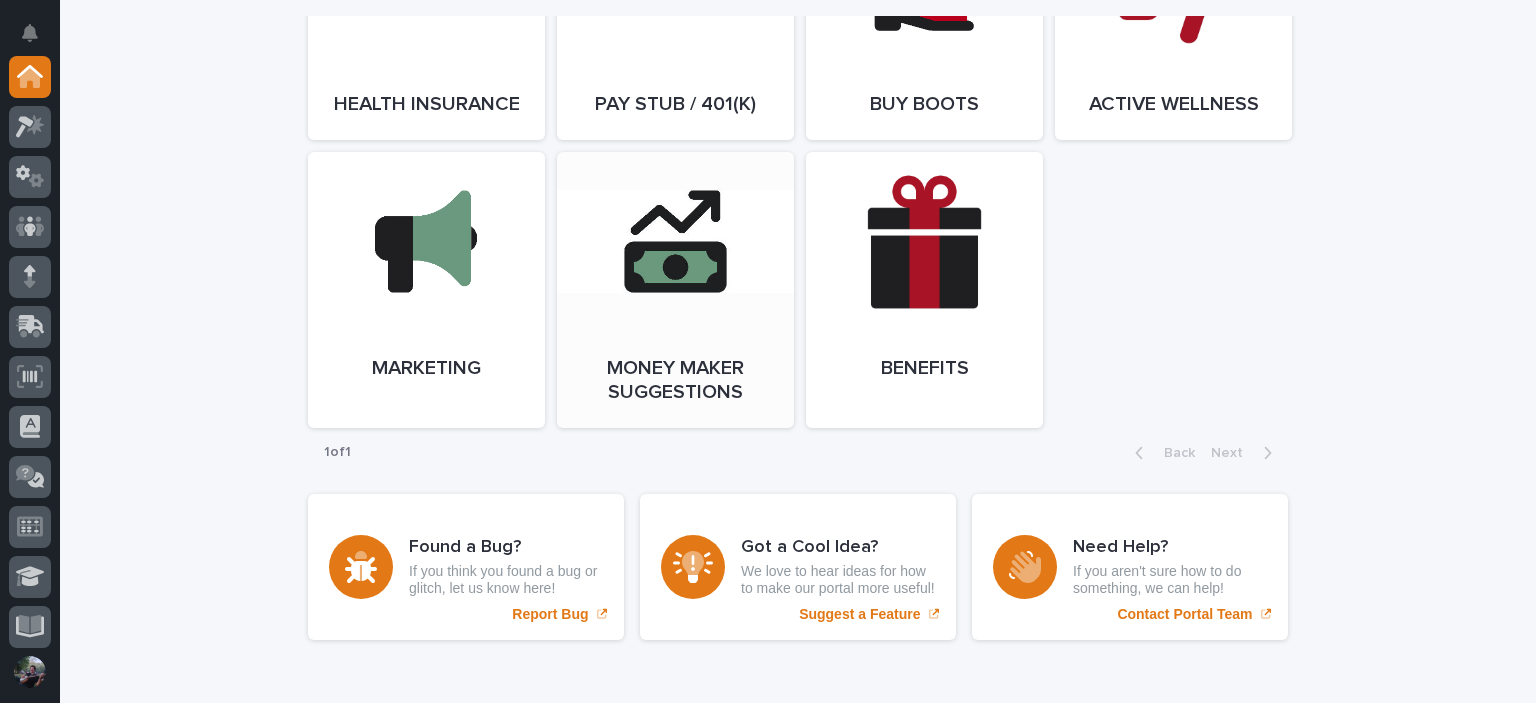 click on "Open Link" at bounding box center [675, 290] 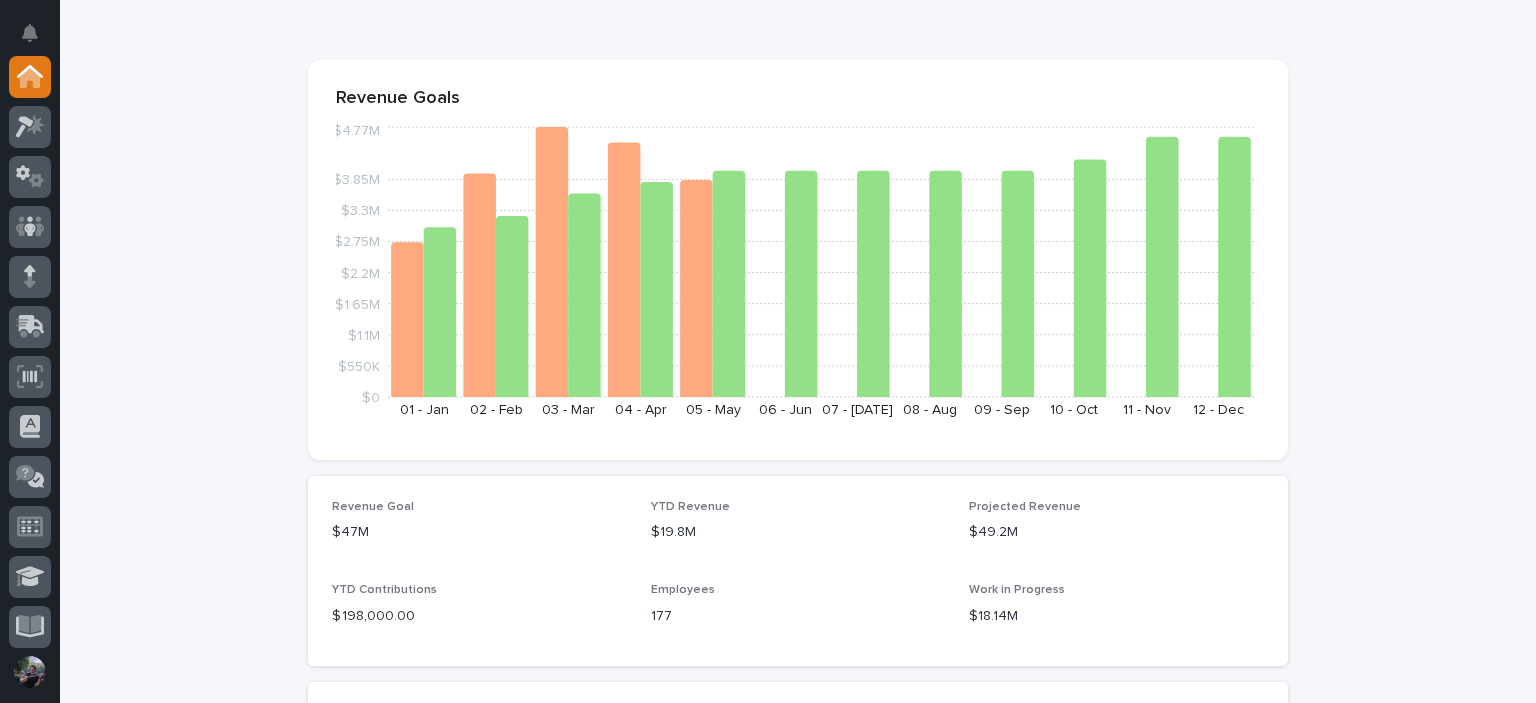 scroll, scrollTop: 0, scrollLeft: 0, axis: both 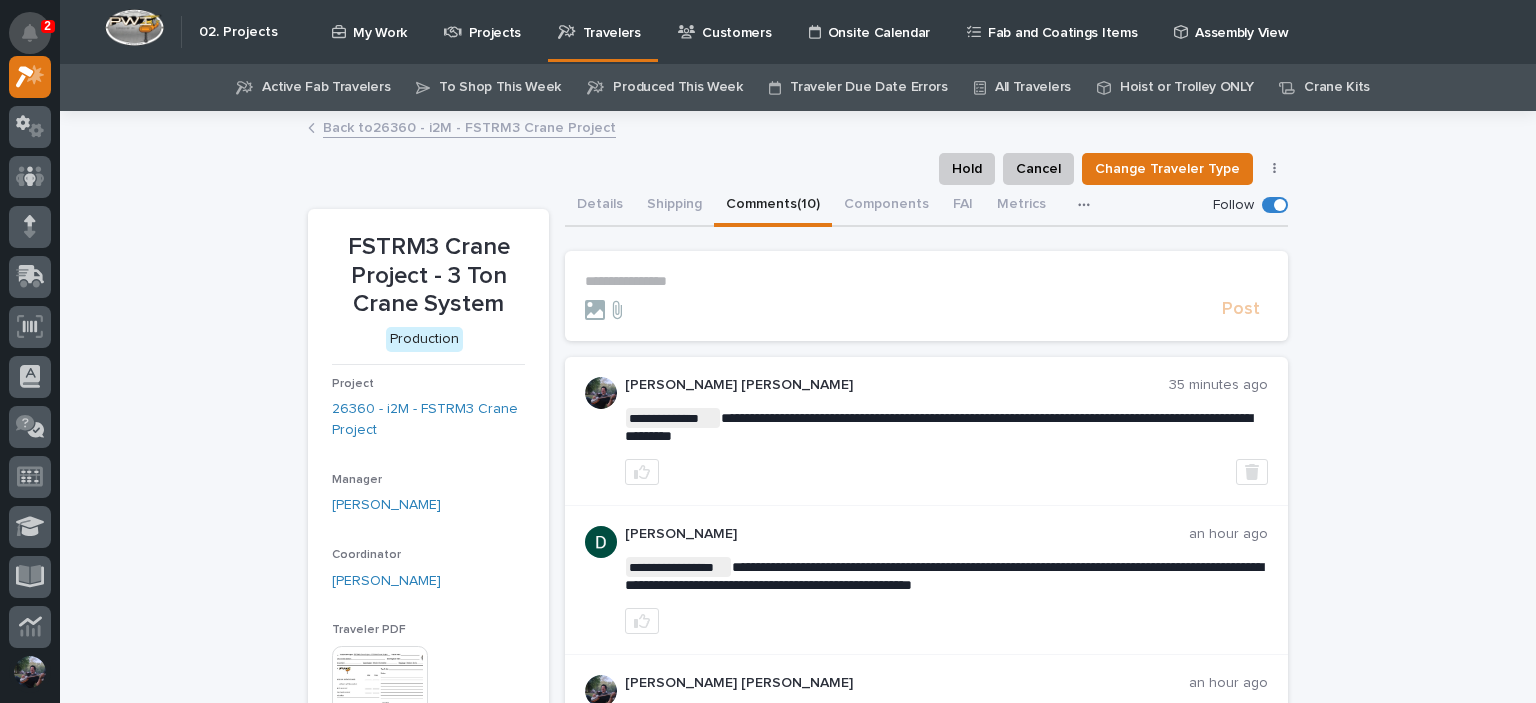 click at bounding box center (30, 33) 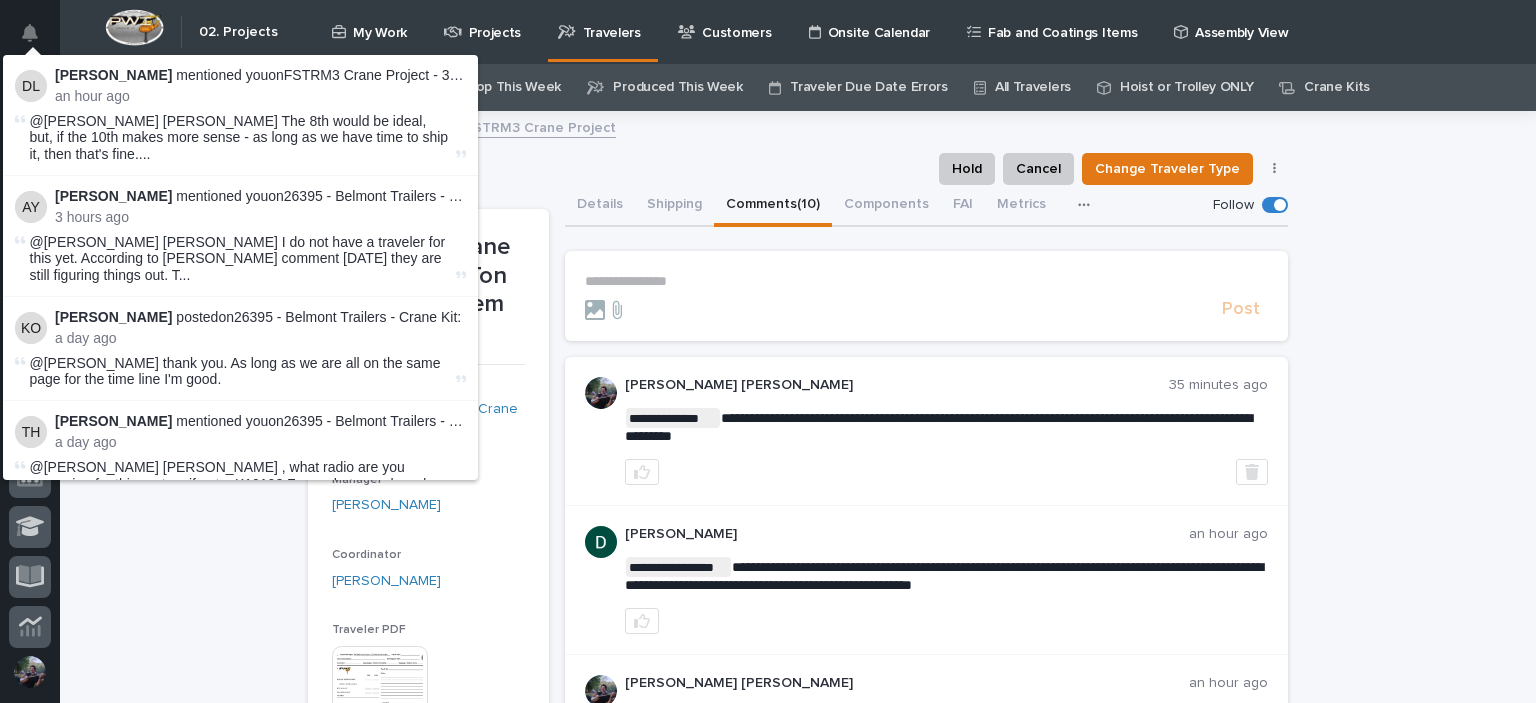 click on "Hold Cancel Change Traveler Type Regenerate PDF Generate VIP" at bounding box center [798, 169] 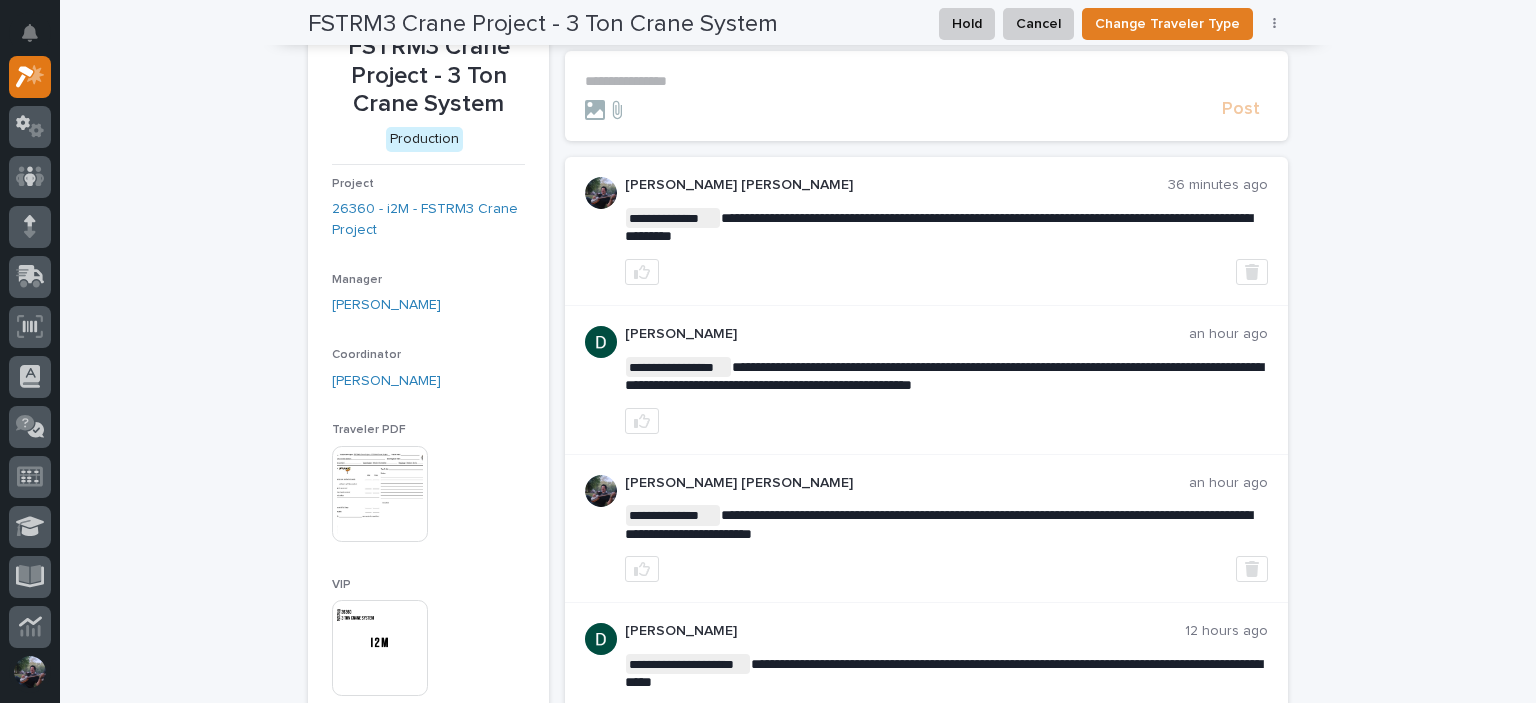 scroll, scrollTop: 0, scrollLeft: 0, axis: both 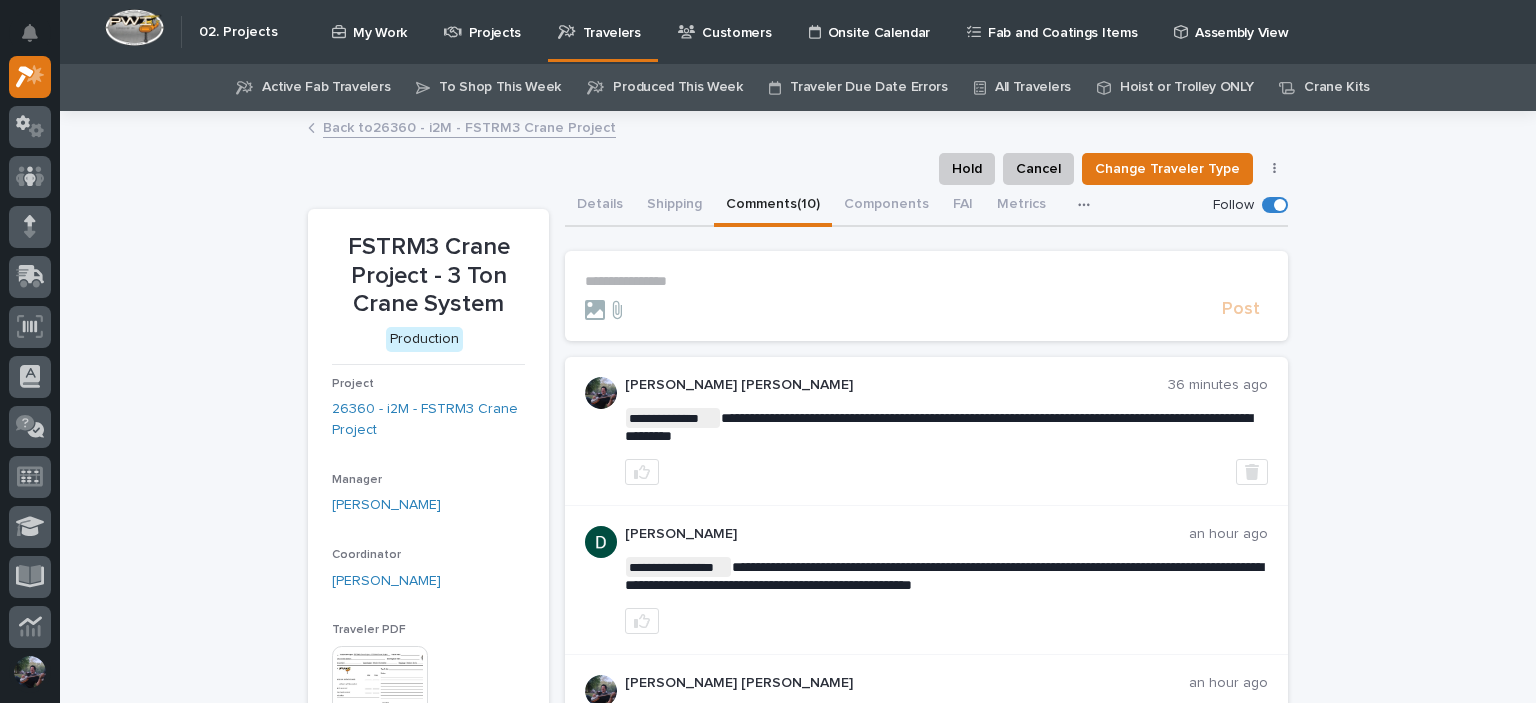 click on "**********" at bounding box center (926, 281) 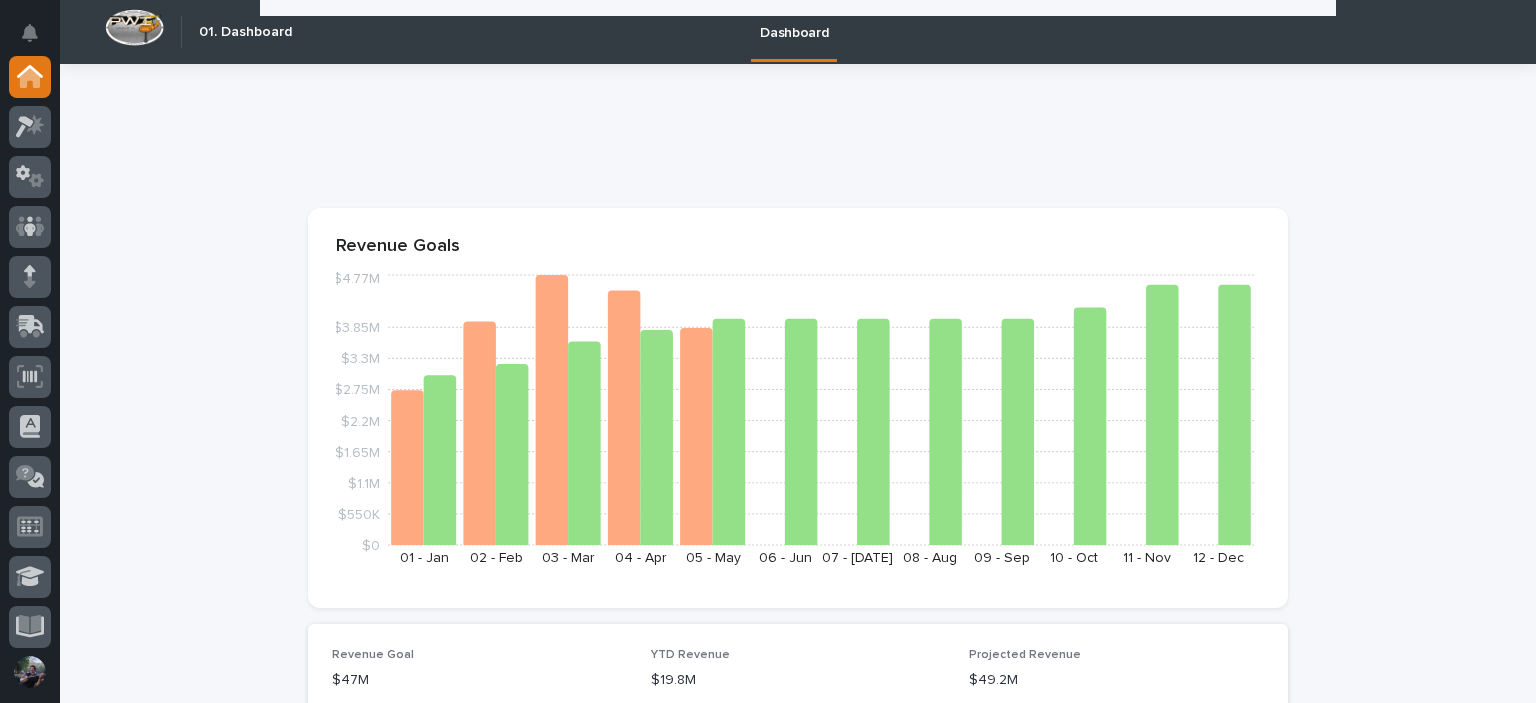 scroll, scrollTop: 0, scrollLeft: 0, axis: both 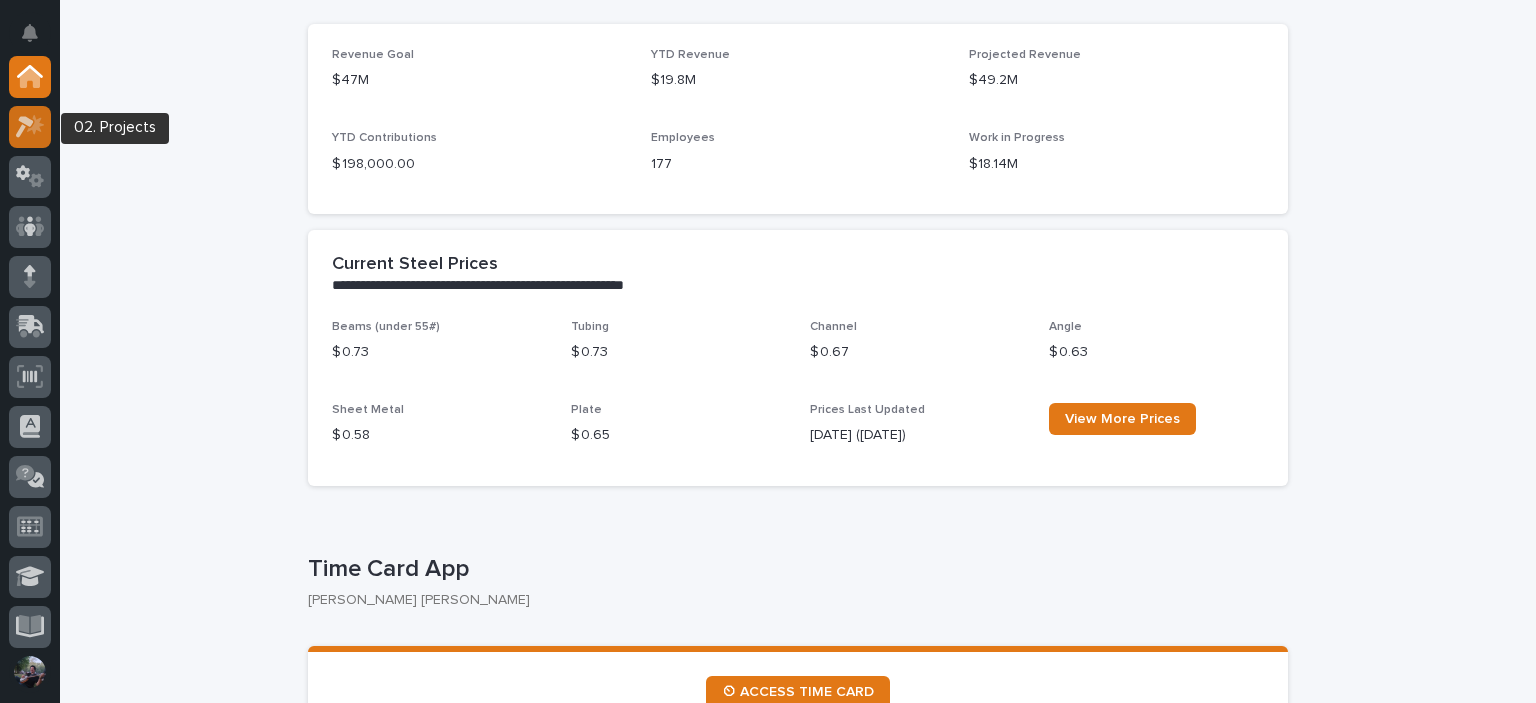 click at bounding box center (30, 127) 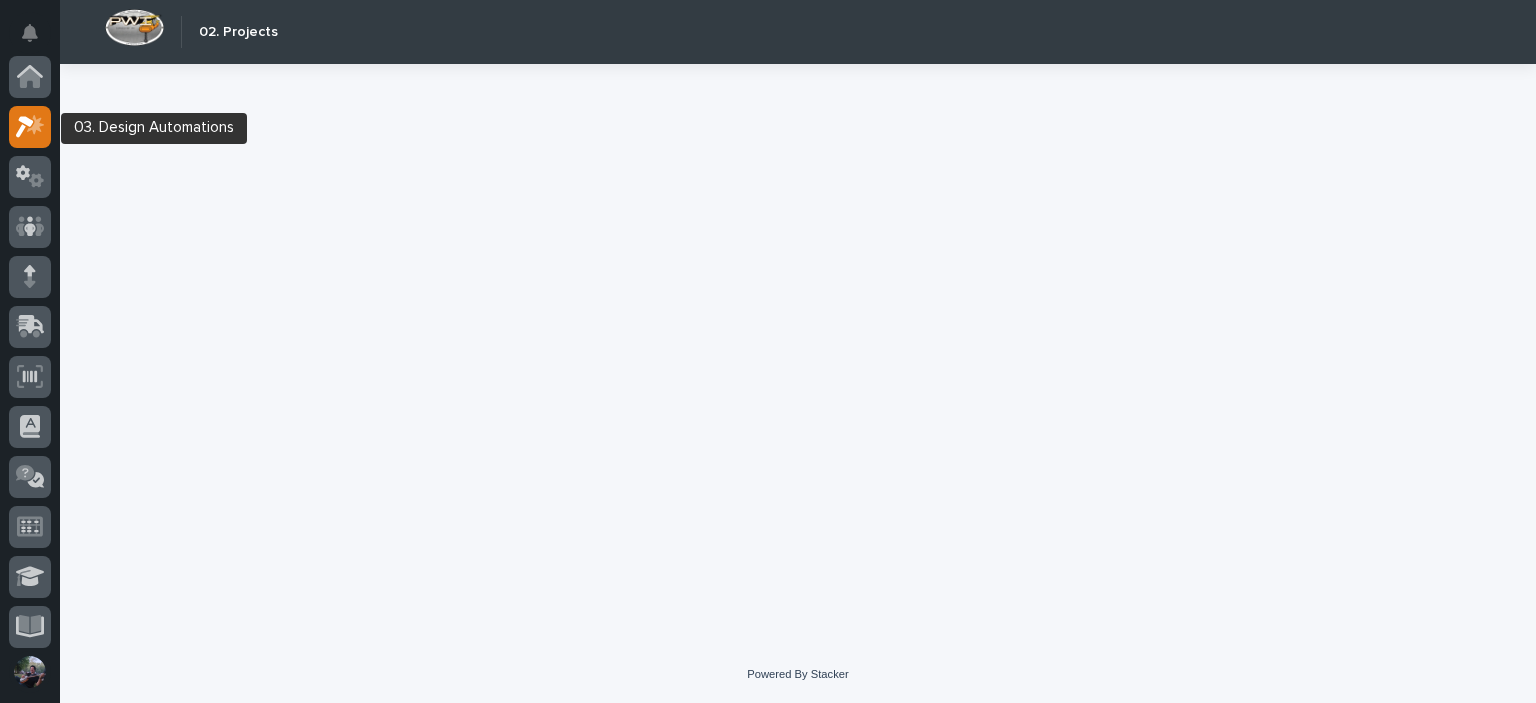 scroll, scrollTop: 50, scrollLeft: 0, axis: vertical 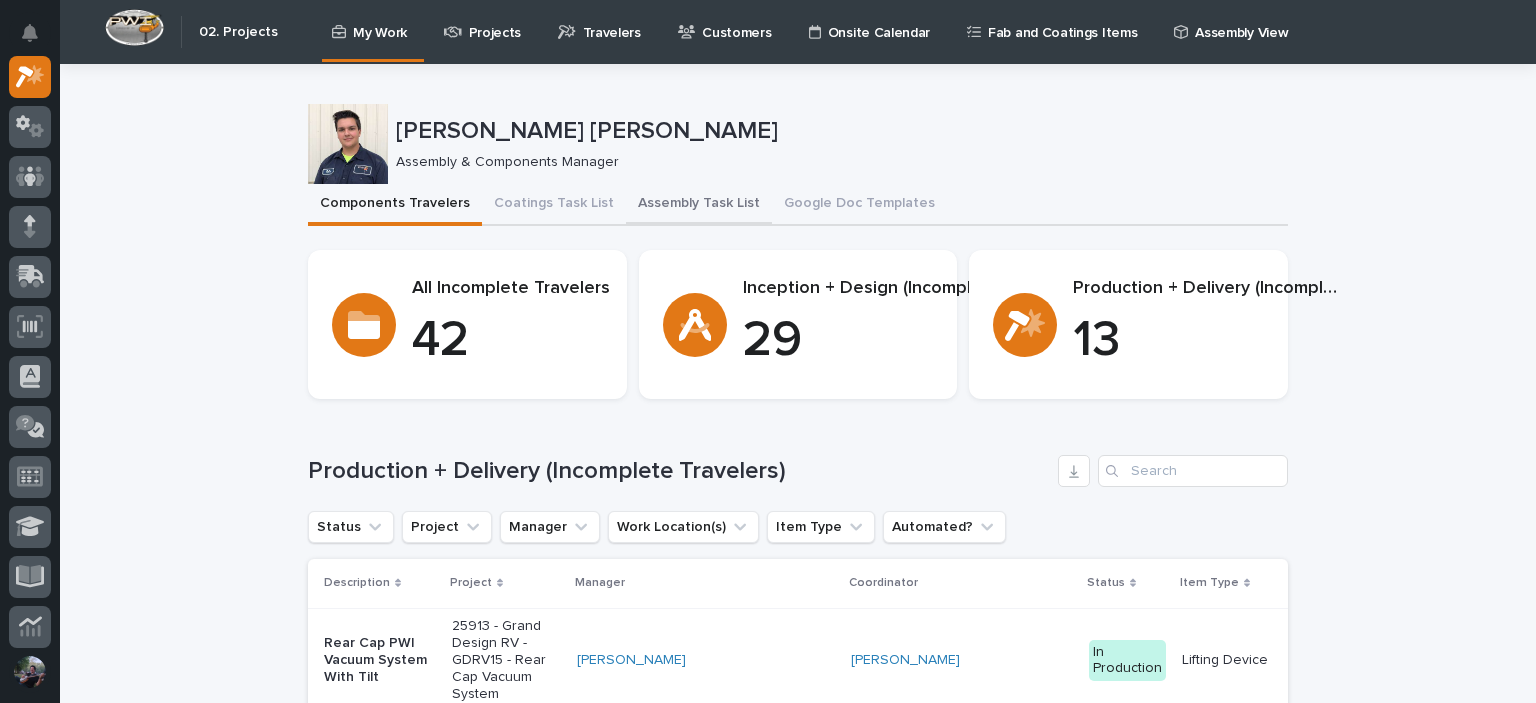 click on "Assembly Task List" at bounding box center (699, 205) 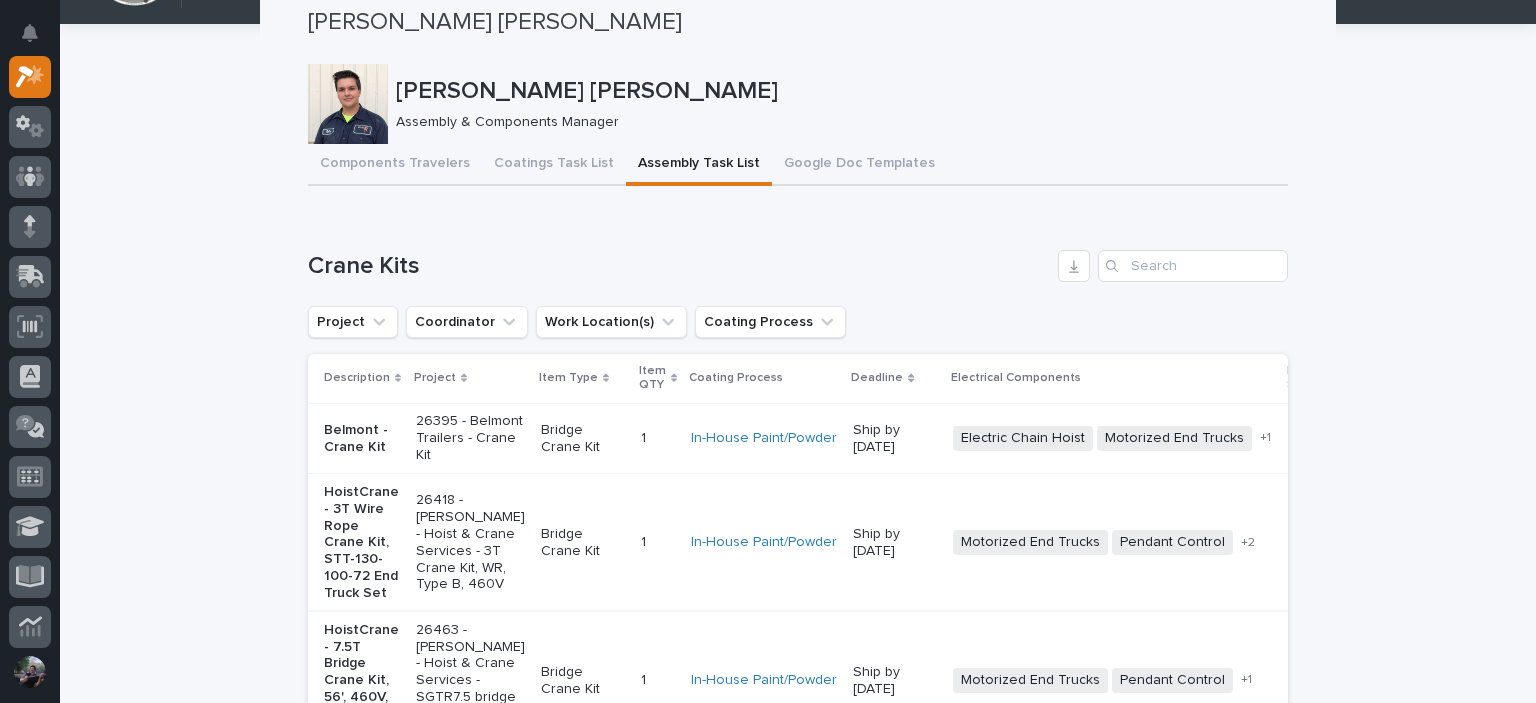 scroll, scrollTop: 0, scrollLeft: 0, axis: both 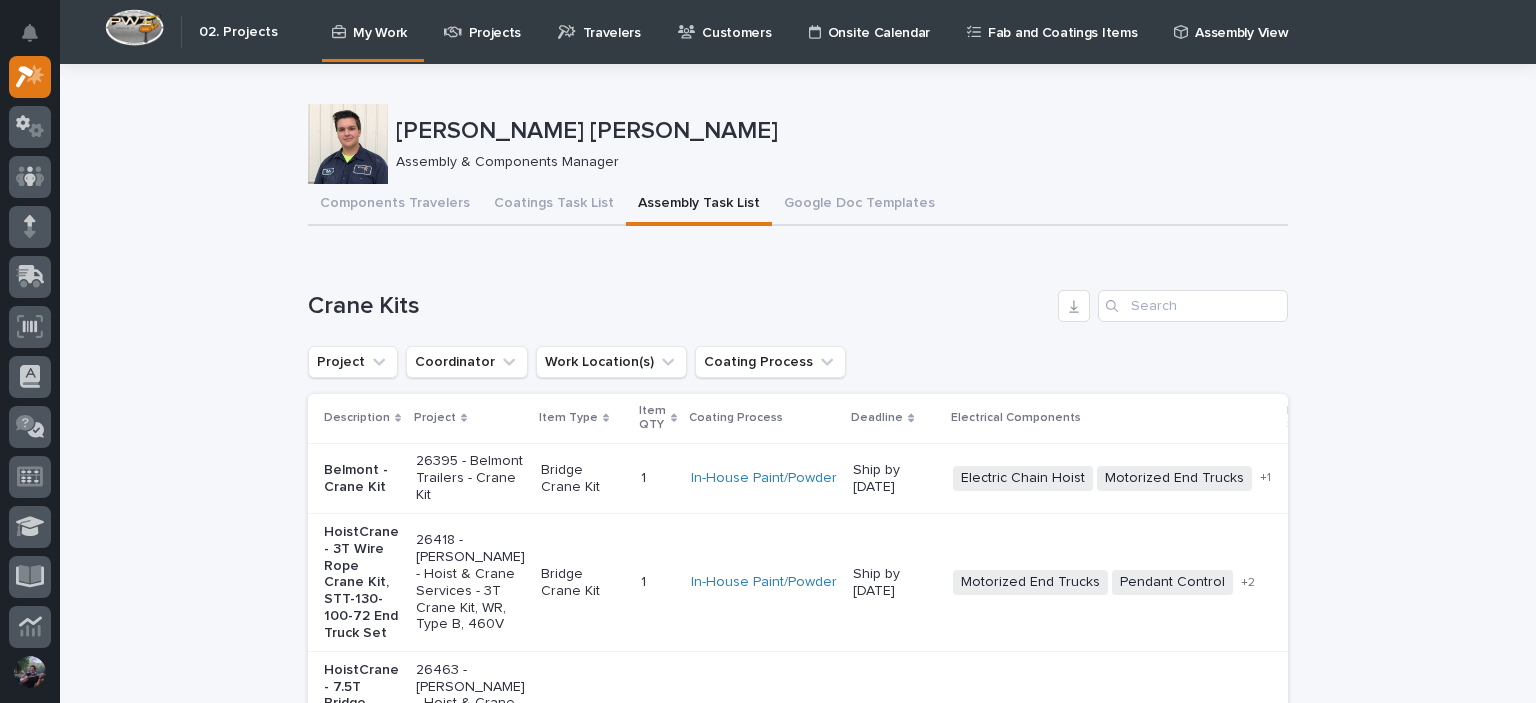click on "Projects" at bounding box center [495, 21] 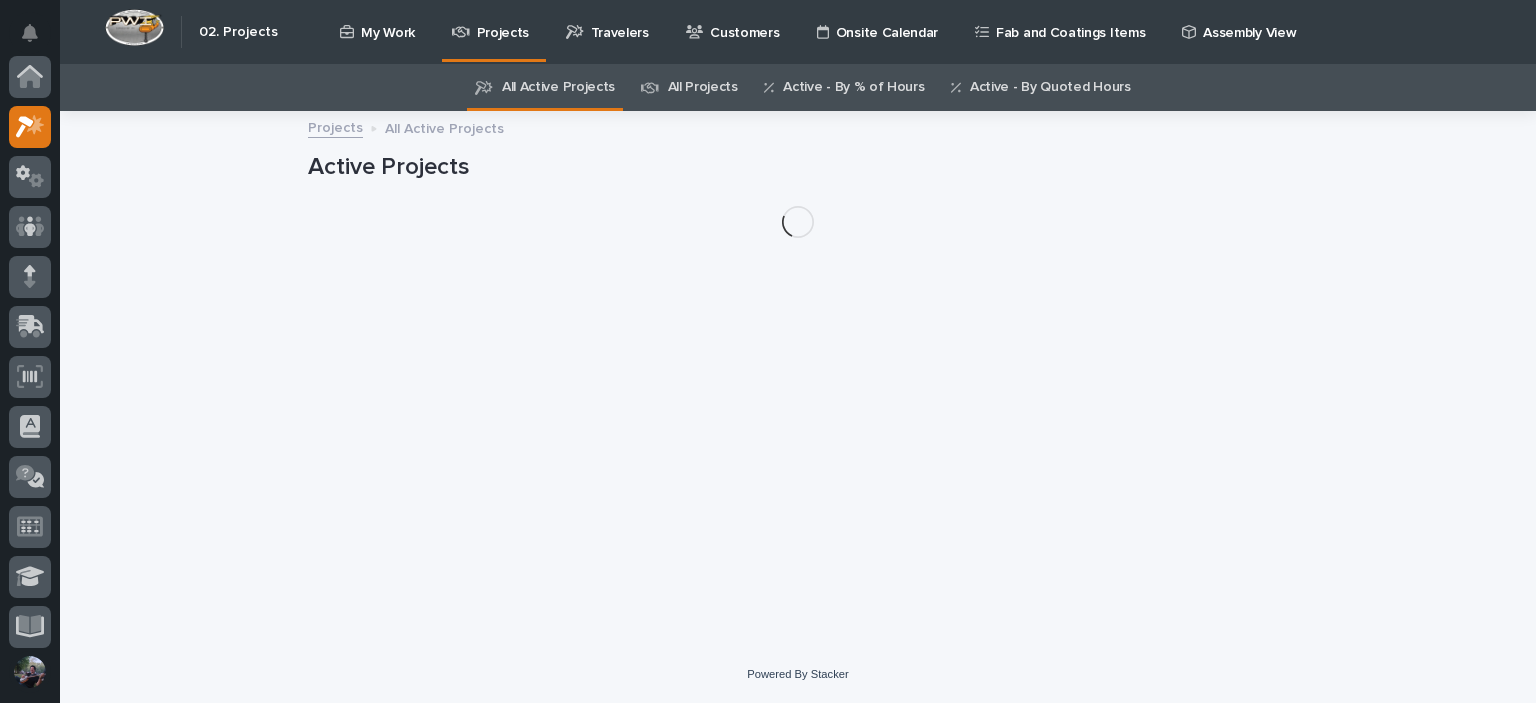 scroll, scrollTop: 50, scrollLeft: 0, axis: vertical 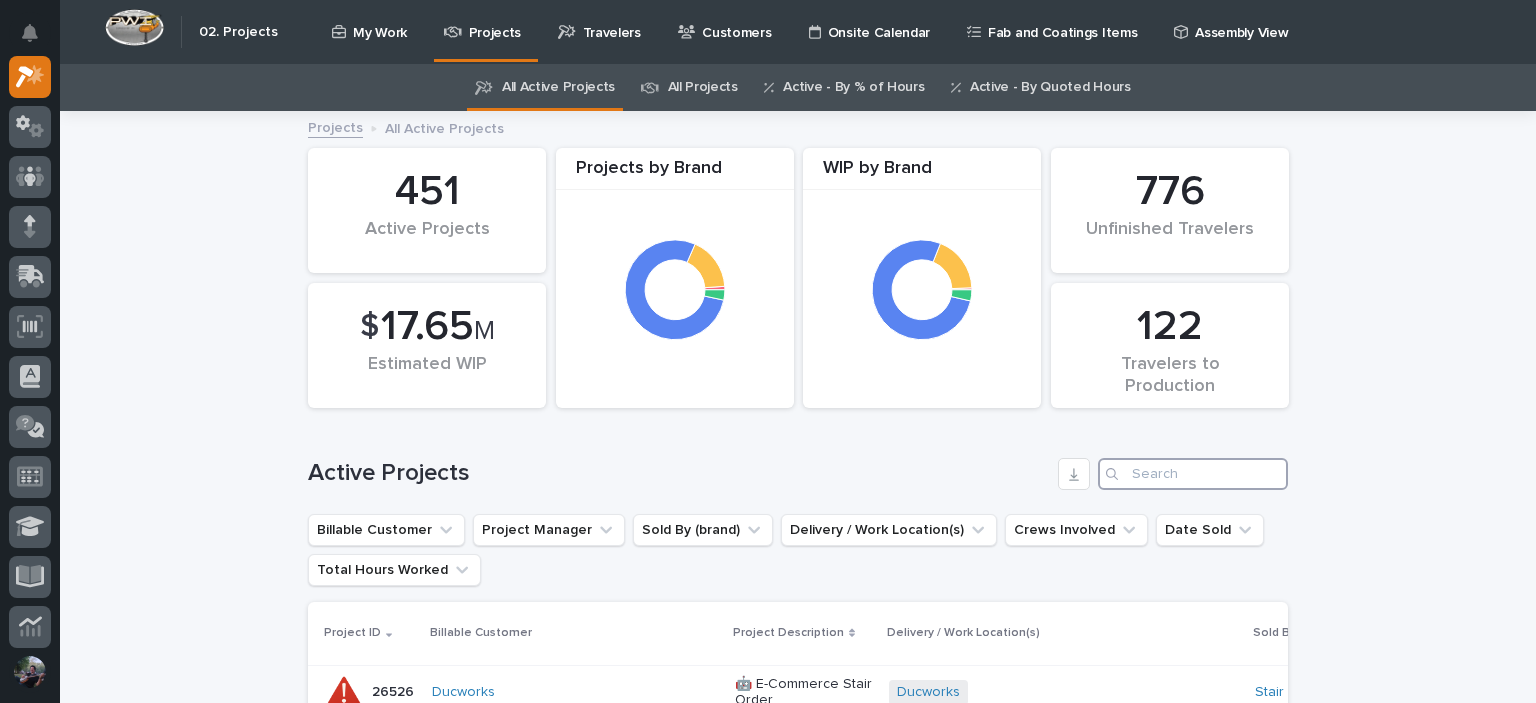 click at bounding box center [1193, 474] 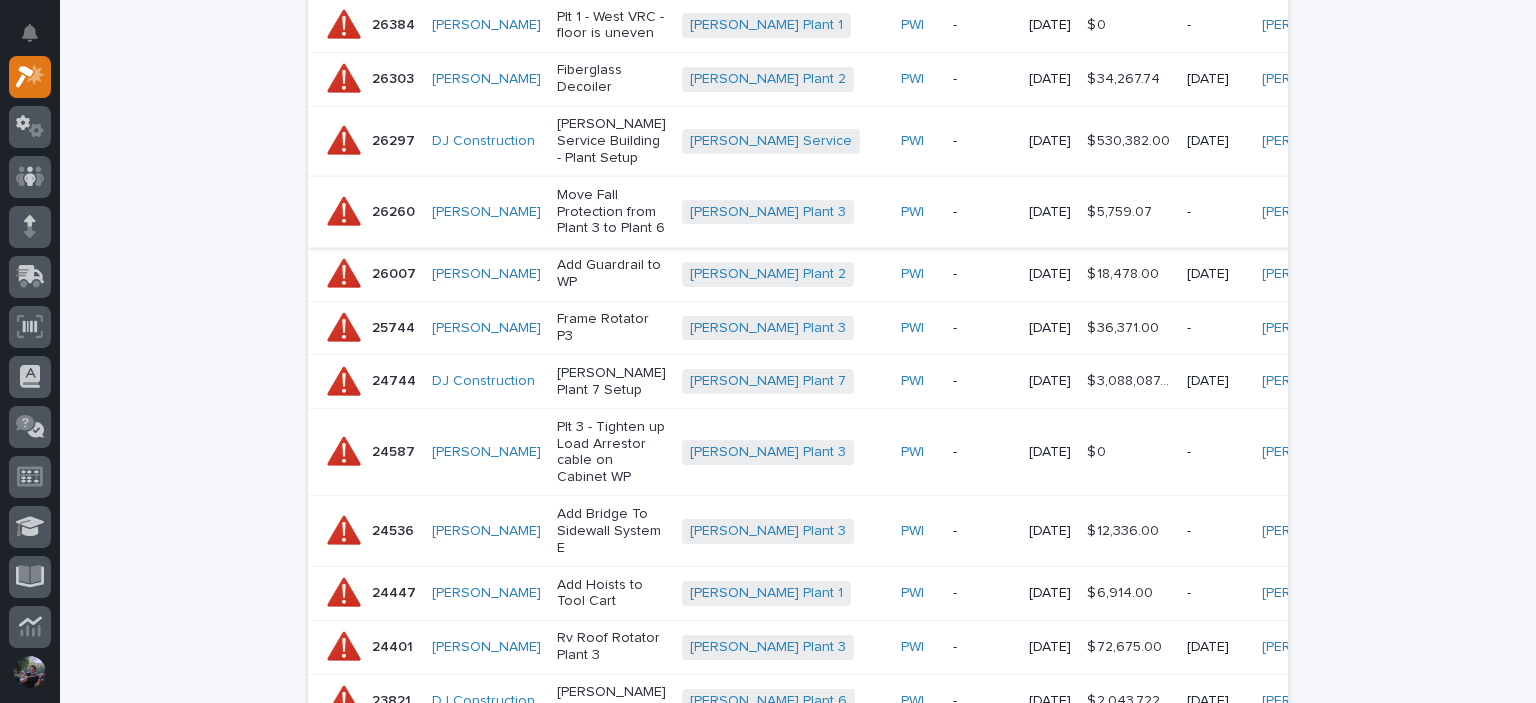 scroll, scrollTop: 1126, scrollLeft: 0, axis: vertical 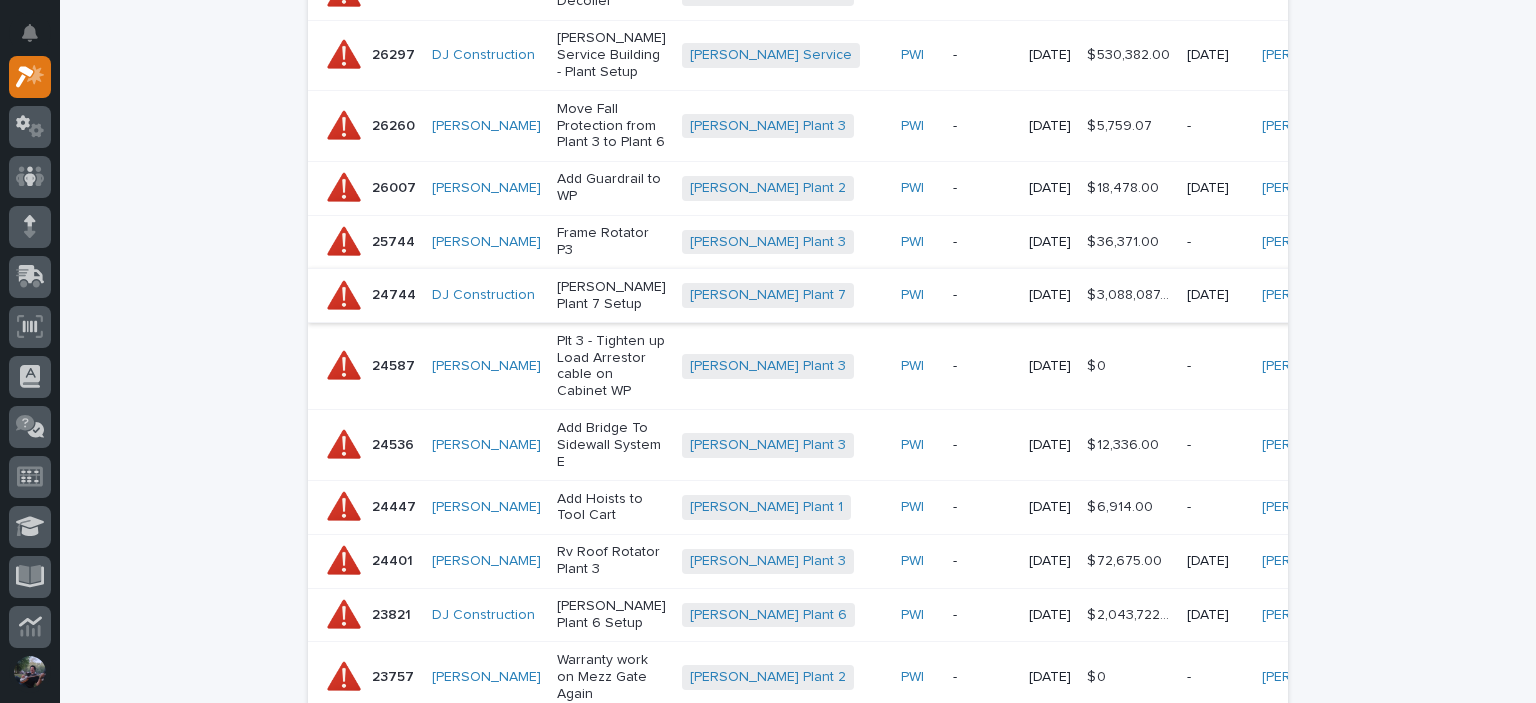 type on "[PERSON_NAME]" 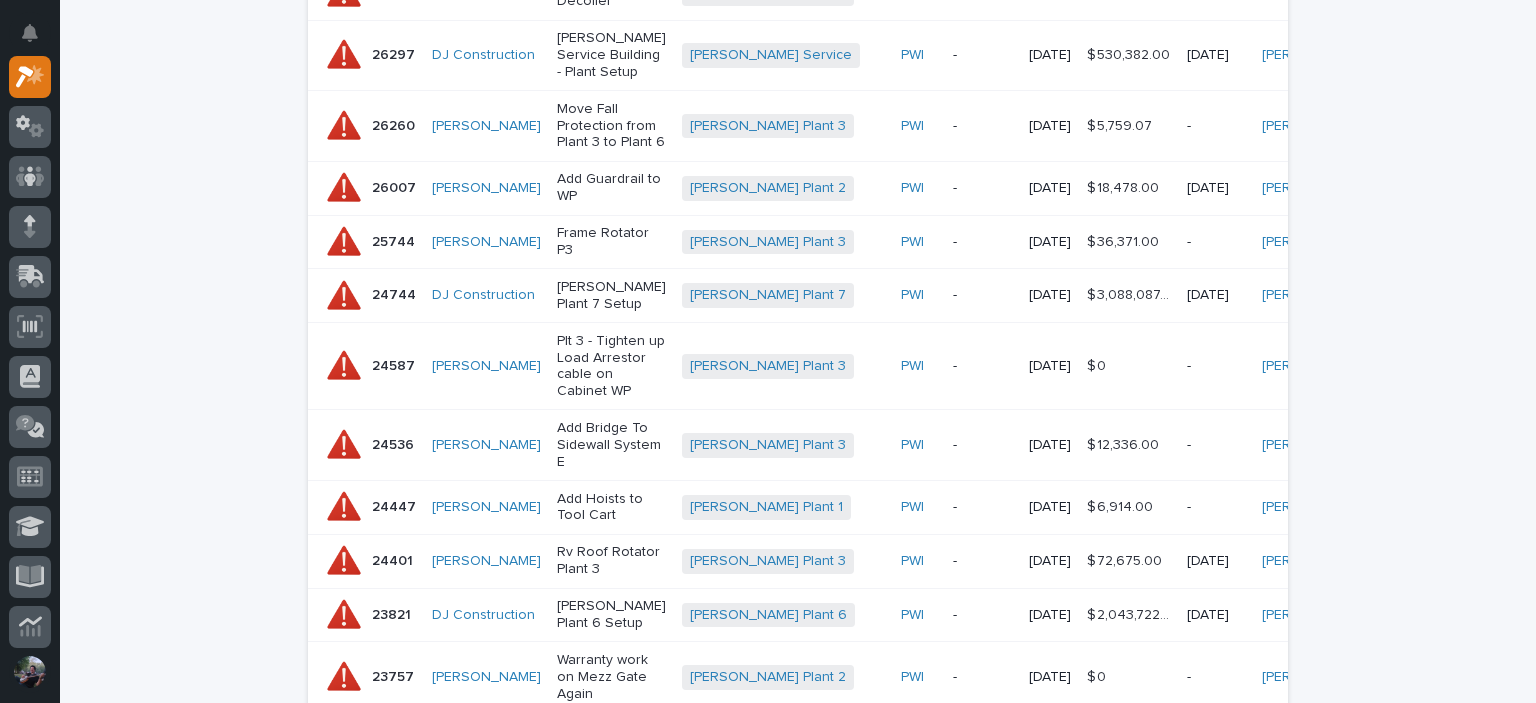 click at bounding box center (344, 296) 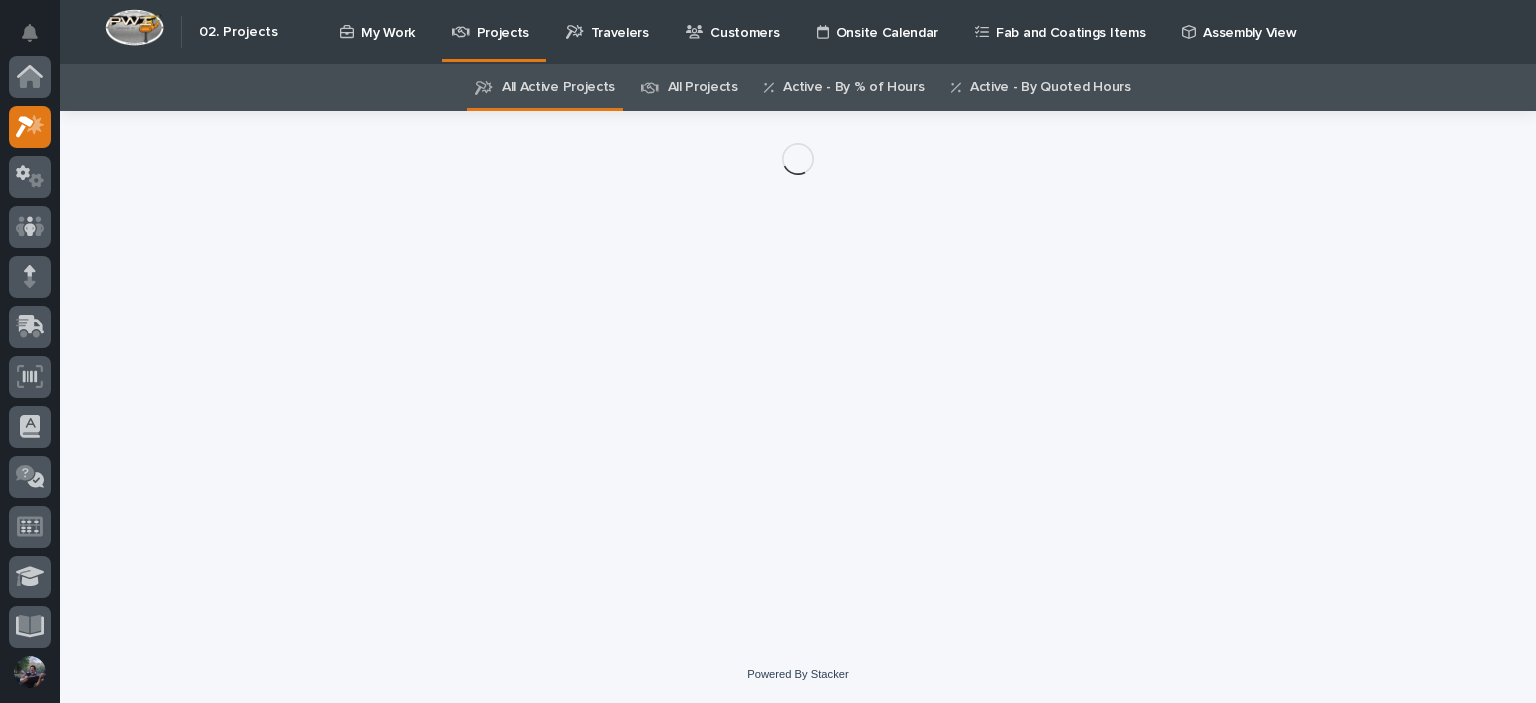 scroll, scrollTop: 0, scrollLeft: 0, axis: both 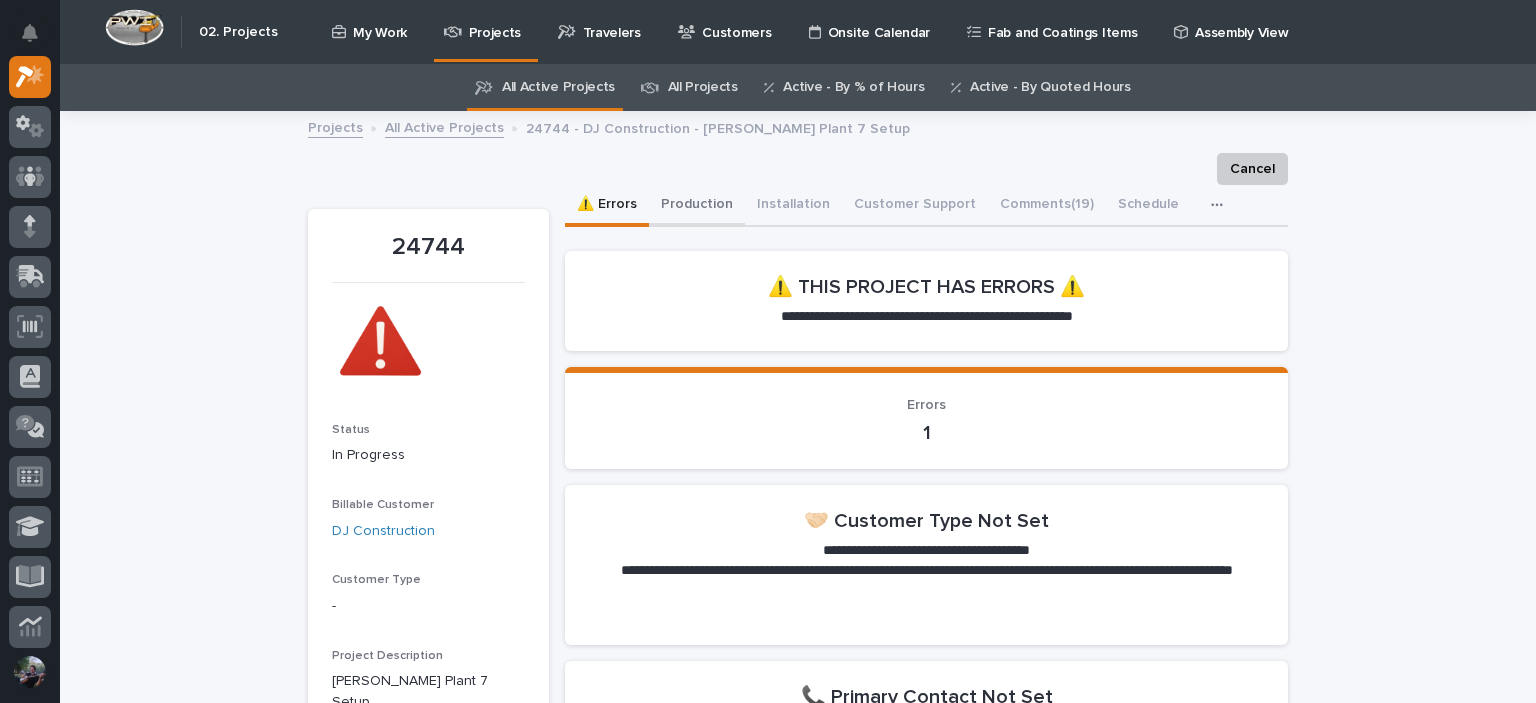 click on "Production" at bounding box center (697, 206) 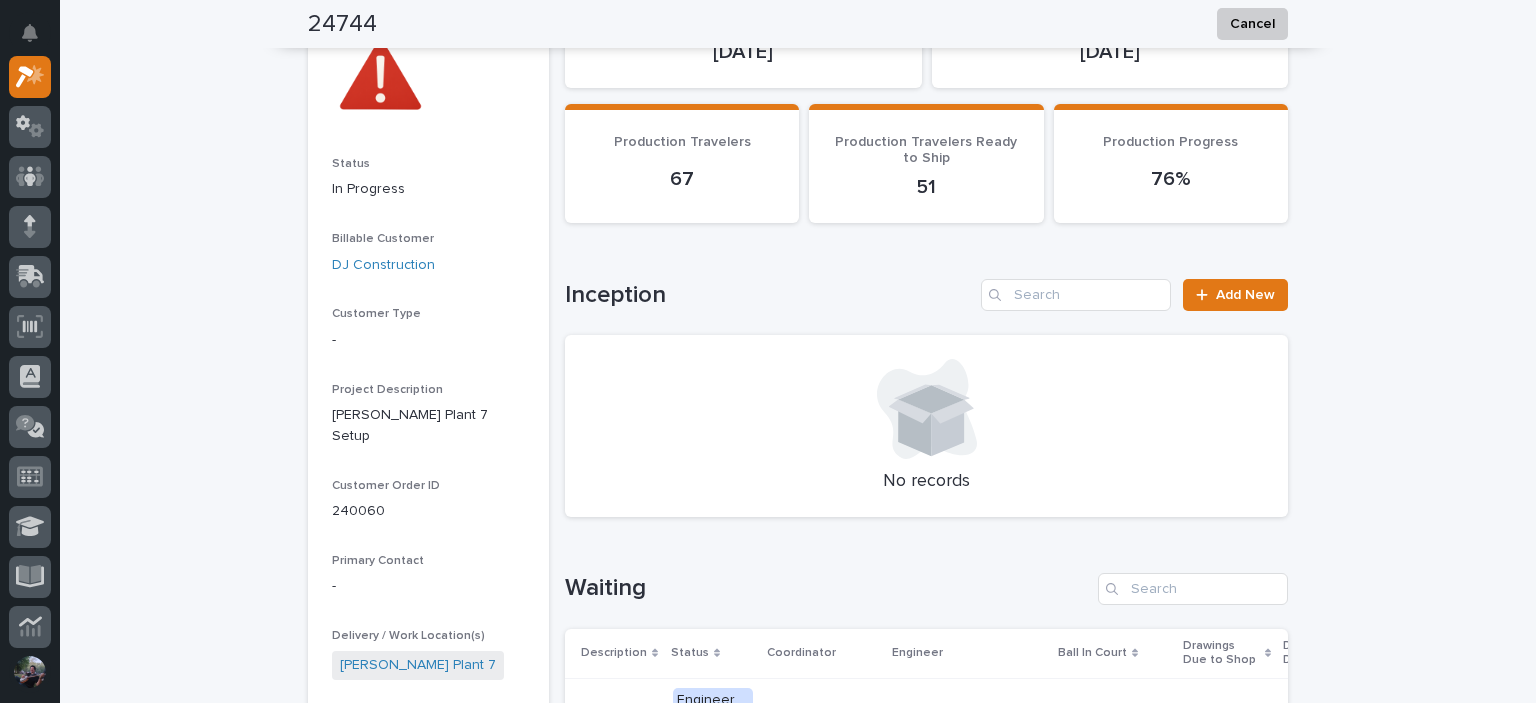 scroll, scrollTop: 0, scrollLeft: 0, axis: both 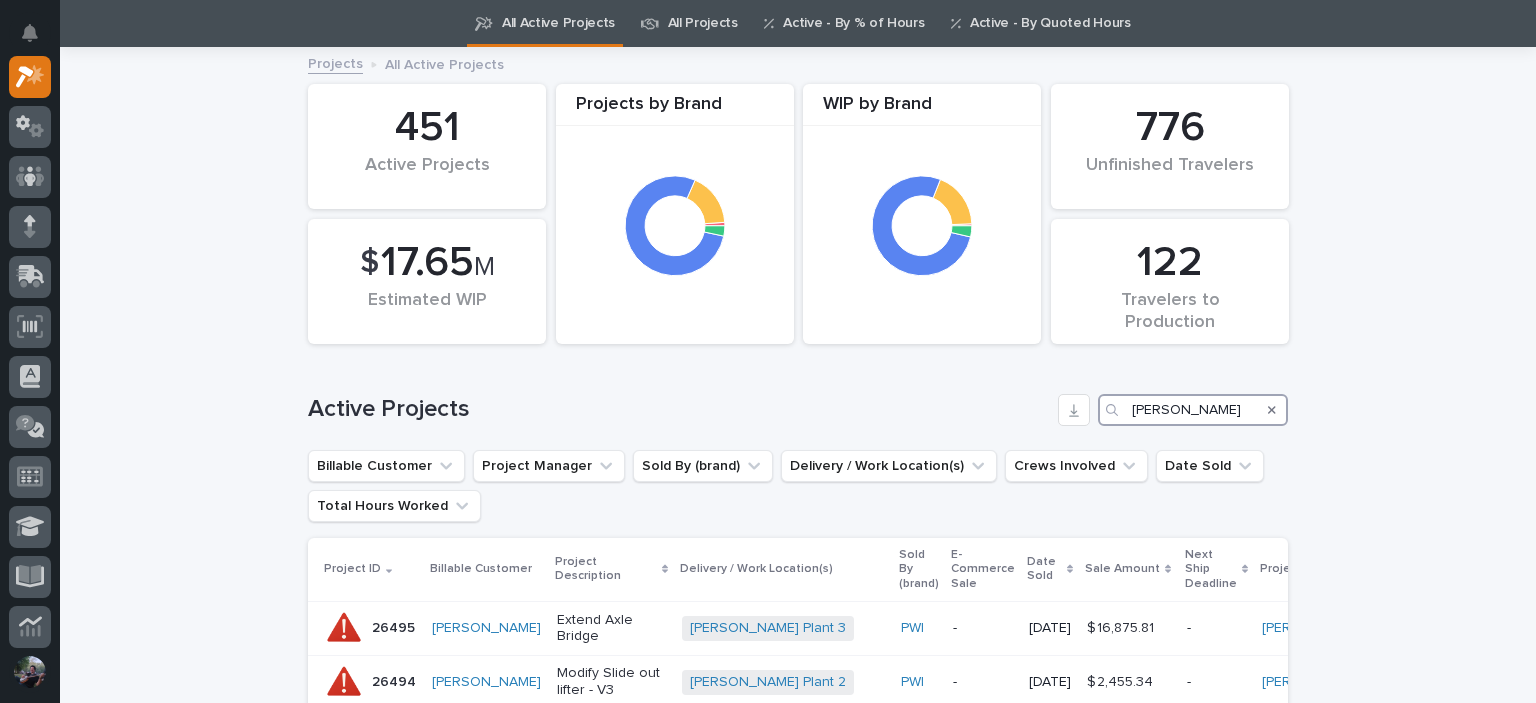 click on "[PERSON_NAME]" at bounding box center [1193, 410] 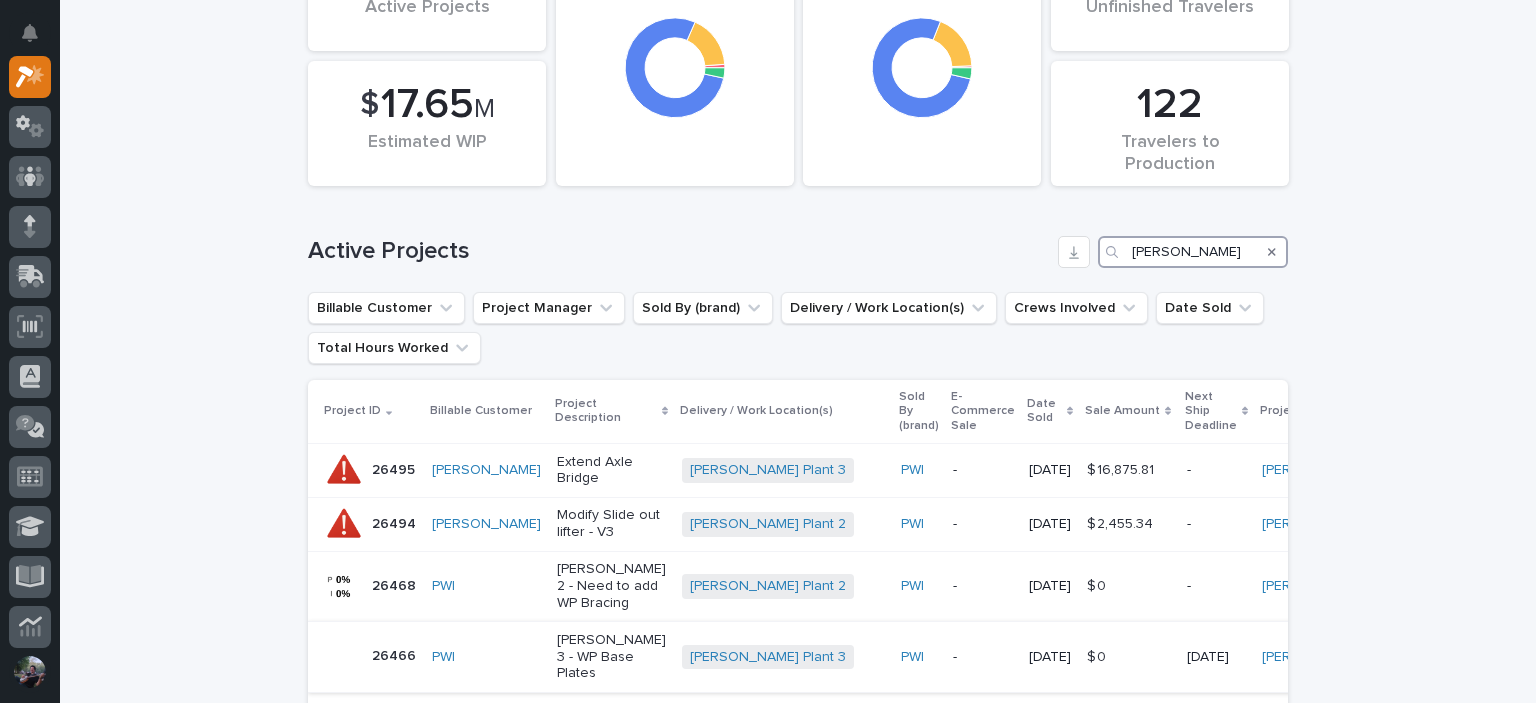 scroll, scrollTop: 0, scrollLeft: 0, axis: both 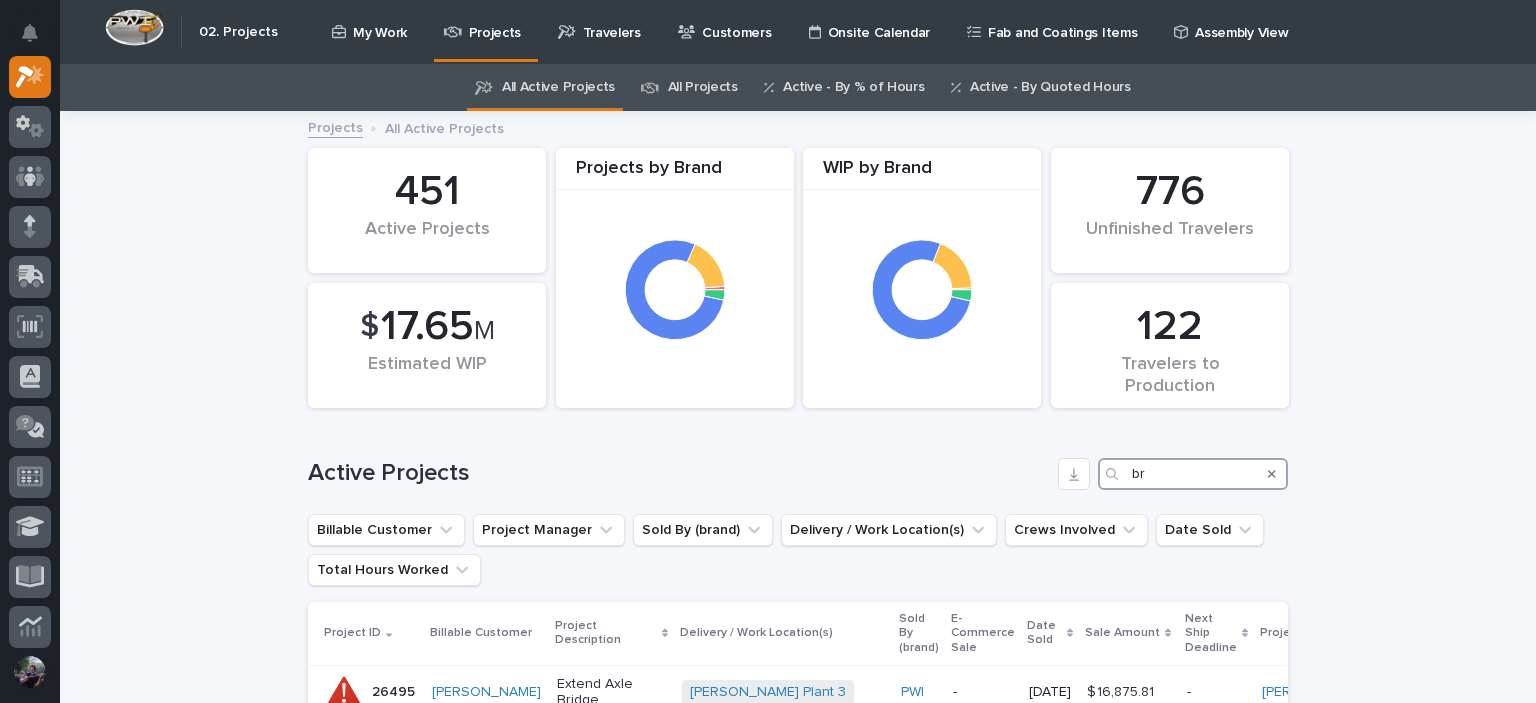 type on "b" 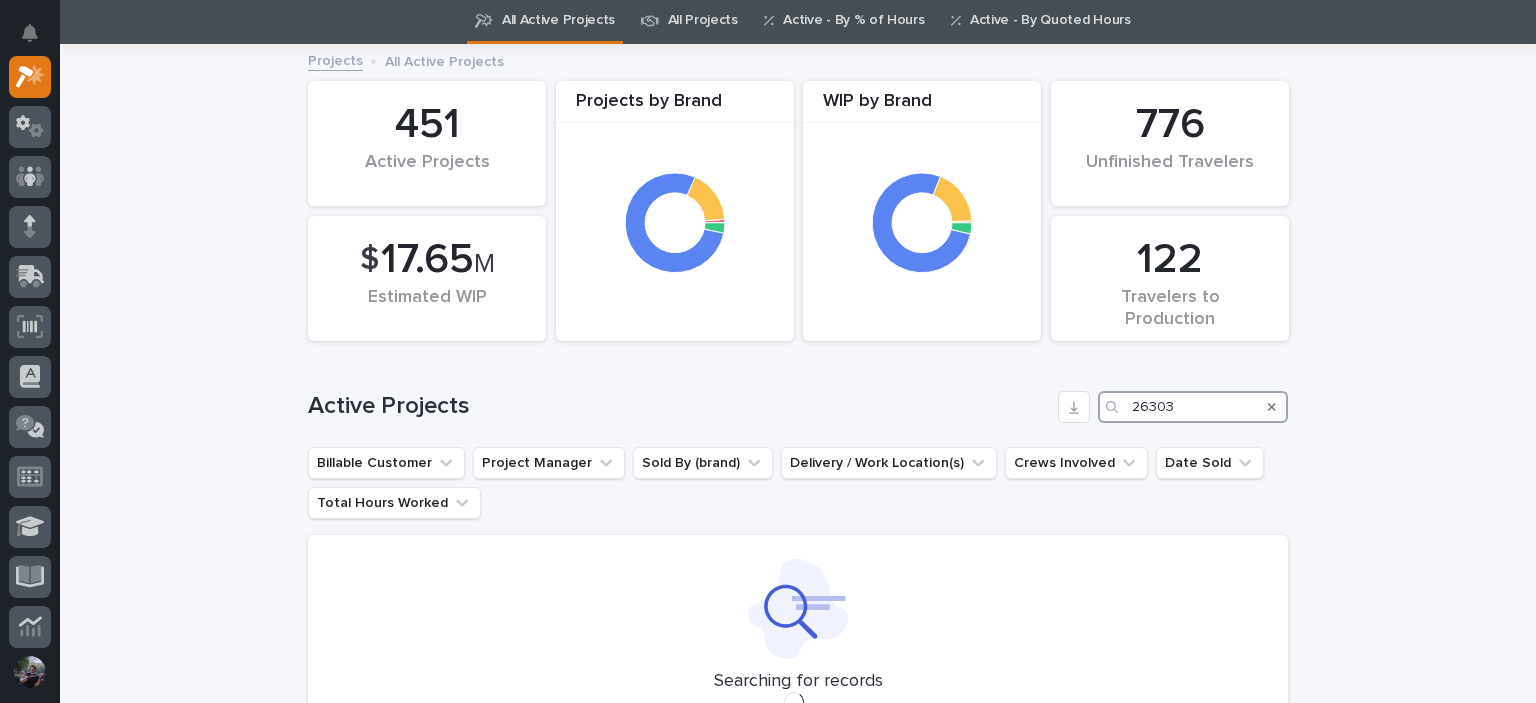 scroll, scrollTop: 259, scrollLeft: 0, axis: vertical 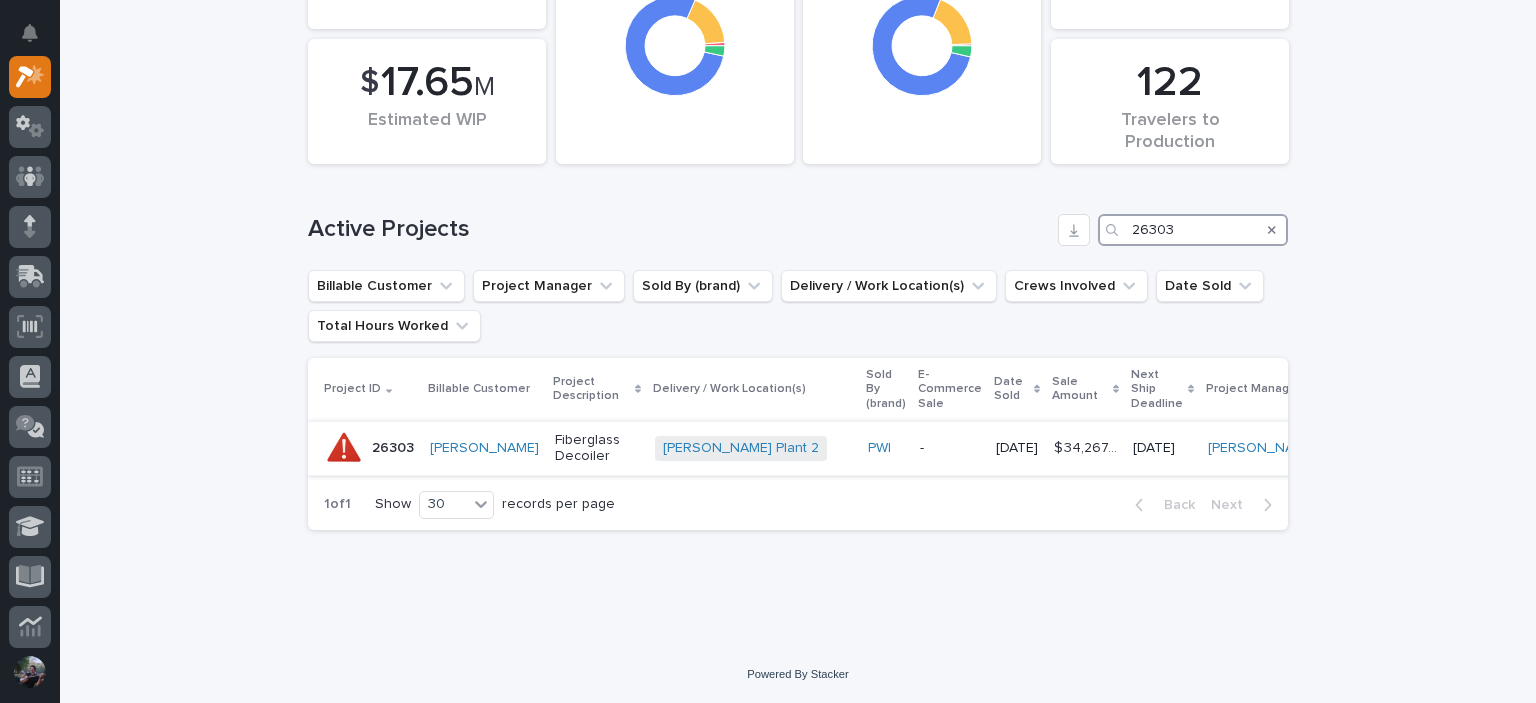 type on "26303" 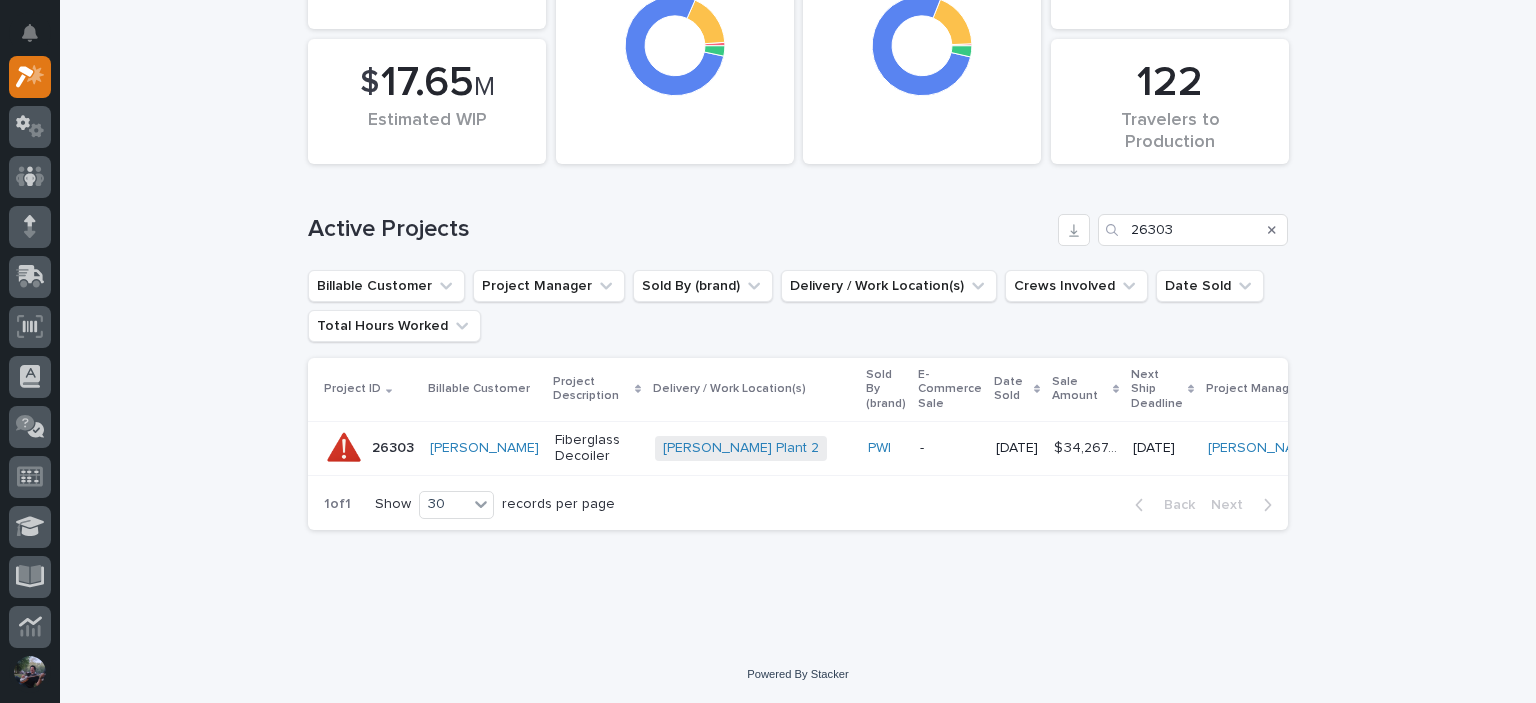 click on "[DATE]" at bounding box center [1162, 448] 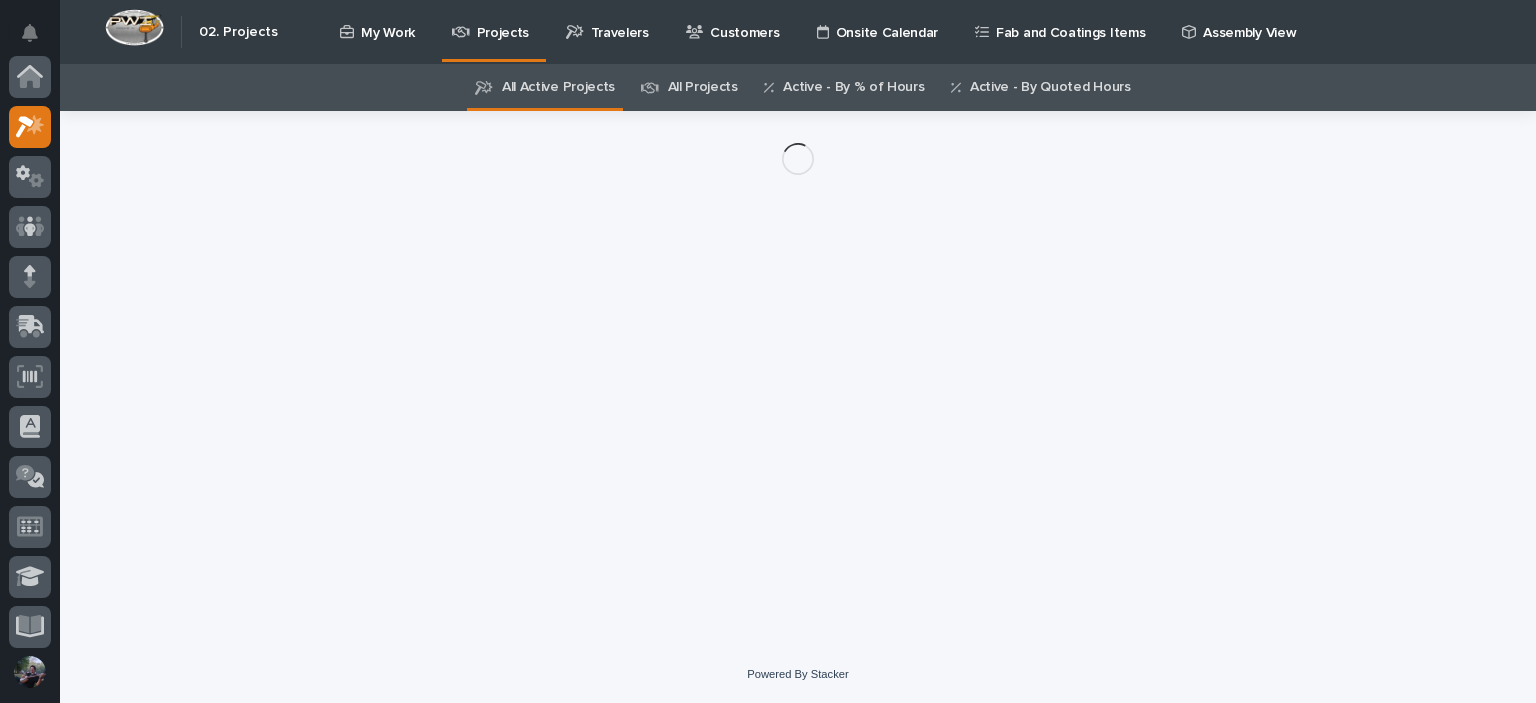 scroll, scrollTop: 0, scrollLeft: 0, axis: both 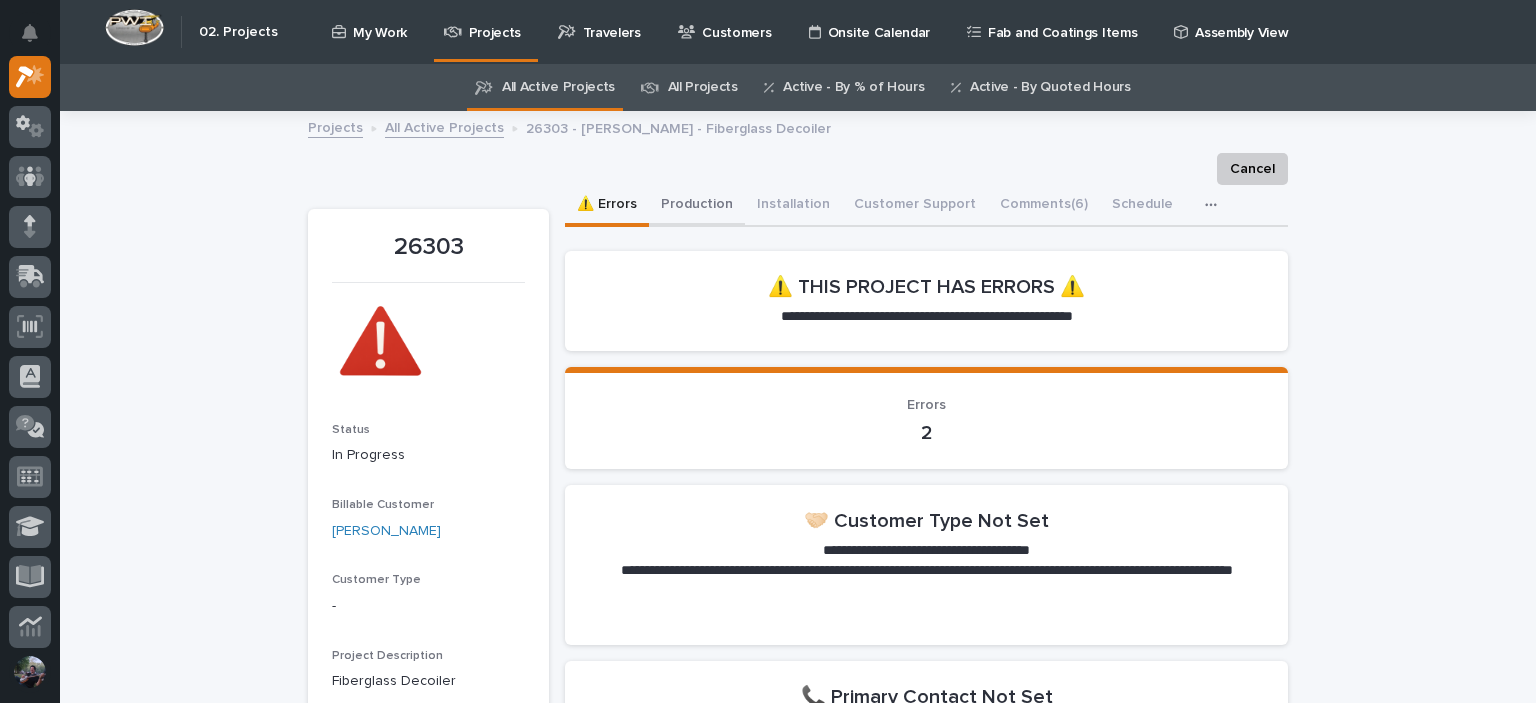 click on "Production" at bounding box center [697, 206] 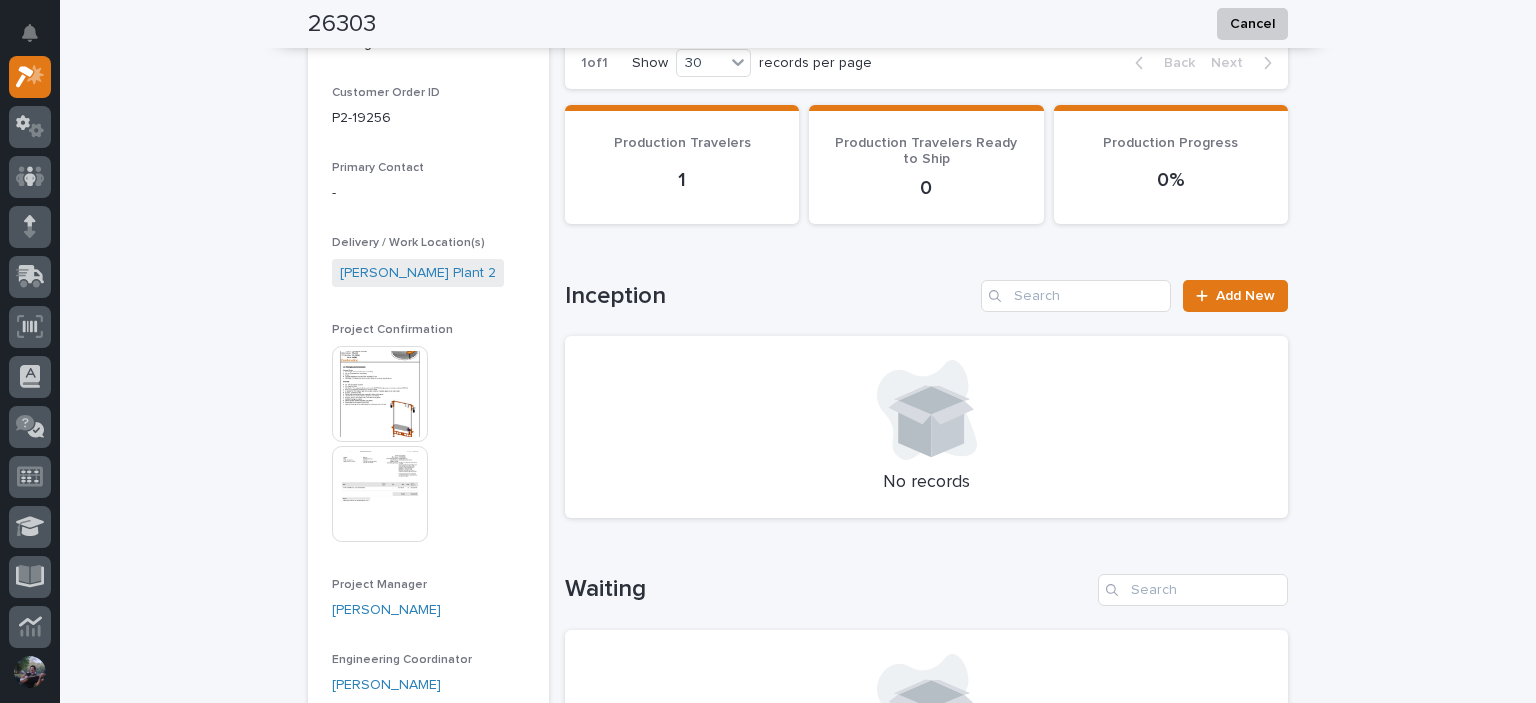scroll, scrollTop: 733, scrollLeft: 0, axis: vertical 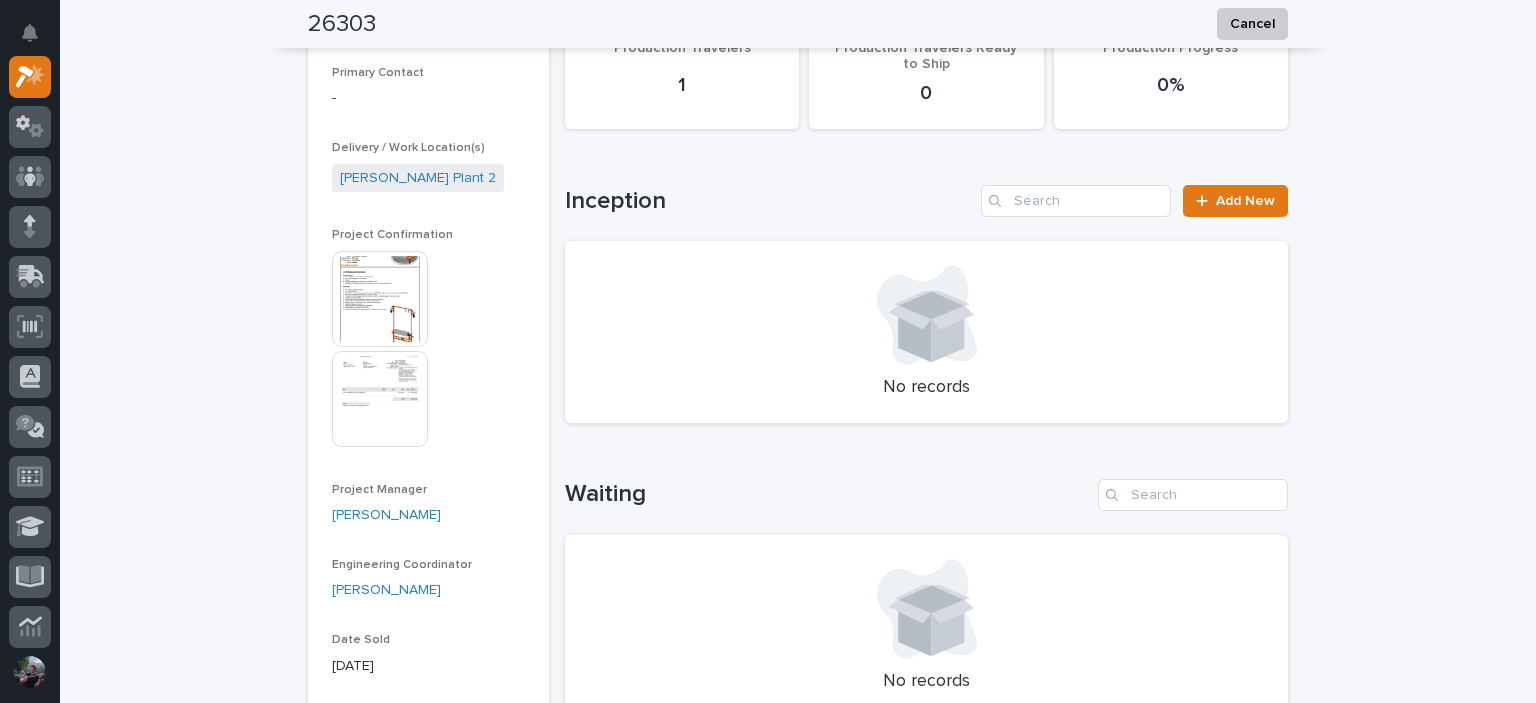 click at bounding box center (380, 299) 